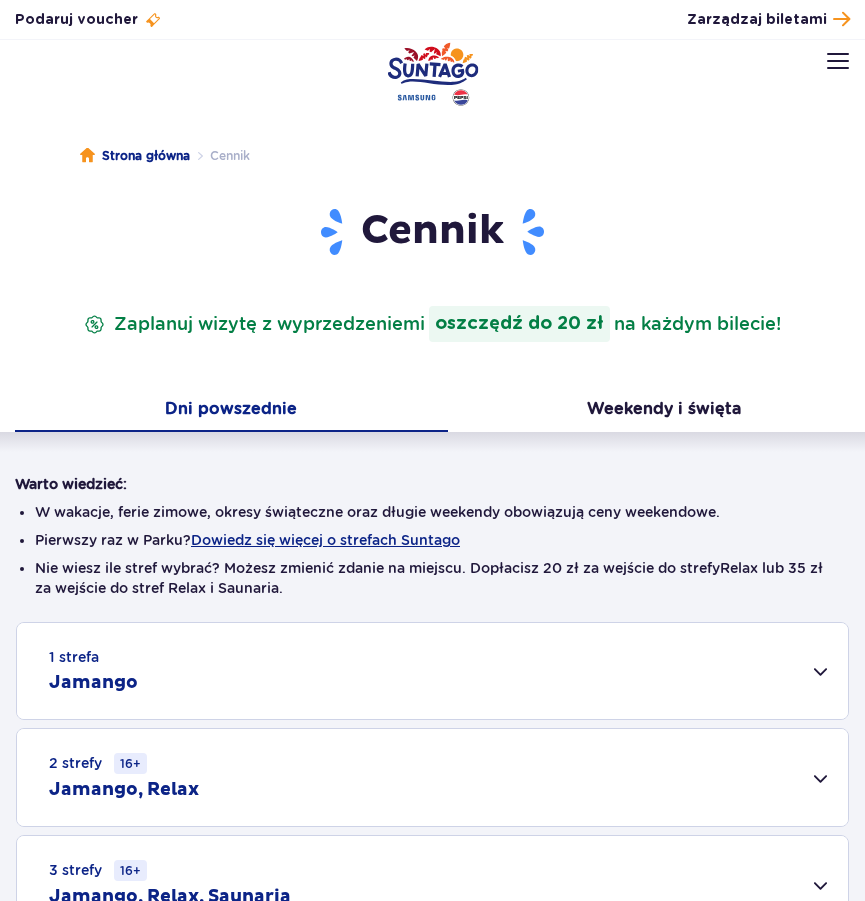 scroll, scrollTop: 0, scrollLeft: 0, axis: both 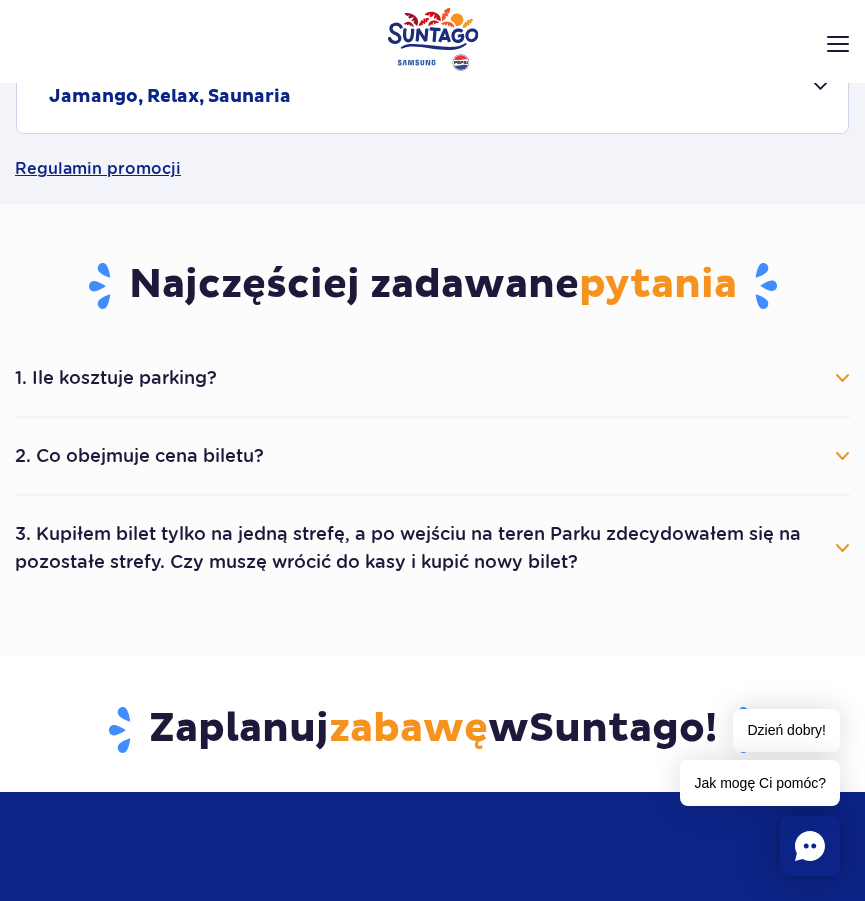 click on "2. Co obejmuje cena biletu?" at bounding box center [432, 456] 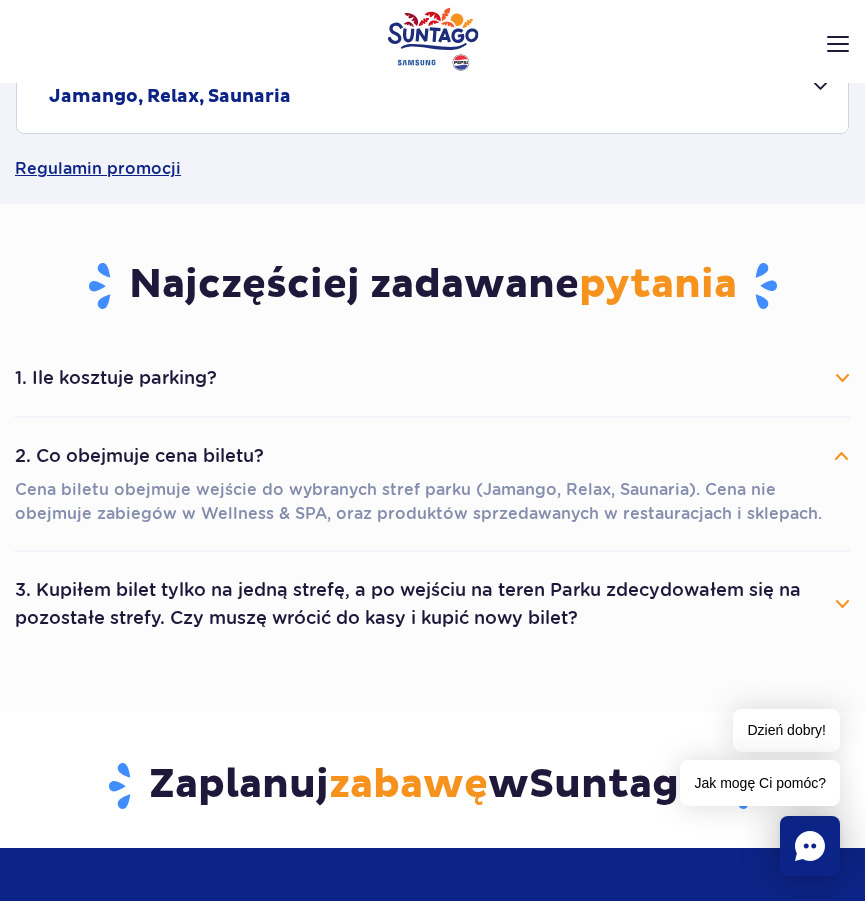 click on "3. Kupiłem bilet tylko na jedną strefę, a po wejściu na teren Parku zdecydowałem się na pozostałe strefy. Czy muszę wrócić do kasy i kupić nowy bilet?" at bounding box center [432, 604] 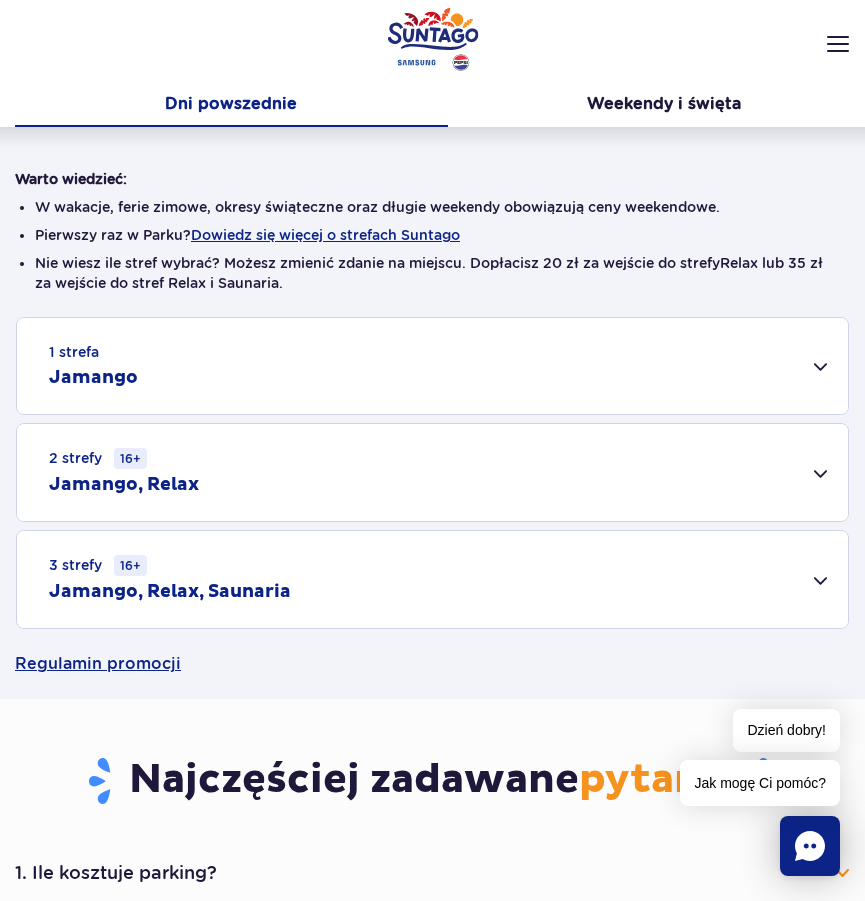 scroll, scrollTop: 200, scrollLeft: 0, axis: vertical 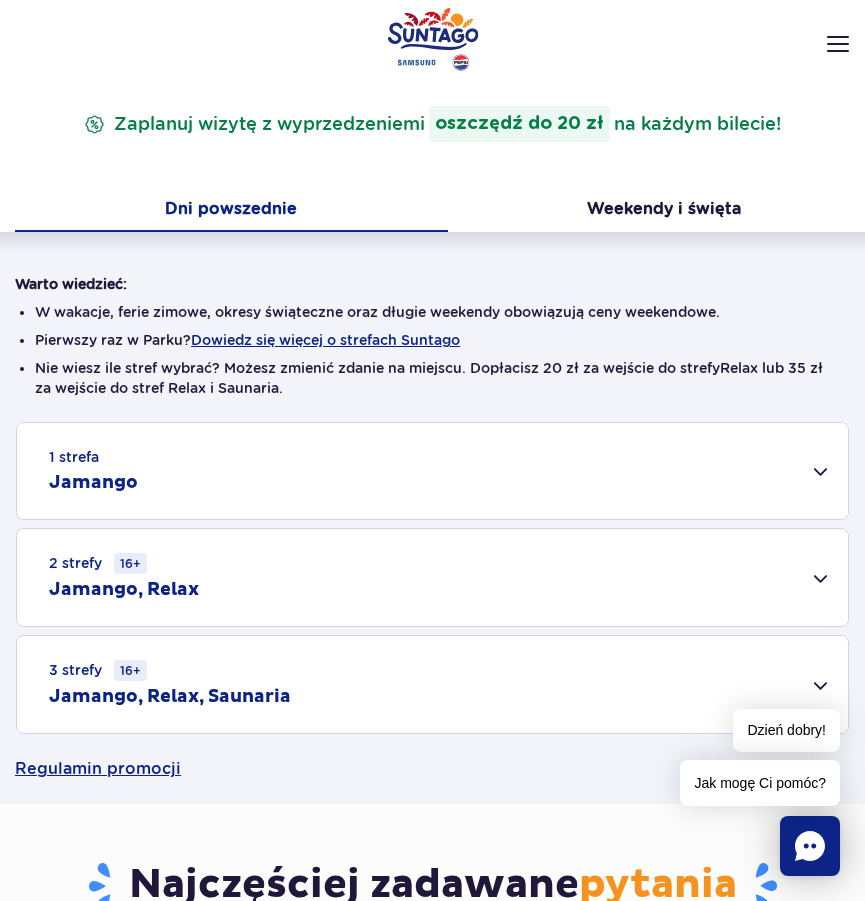 click on "Jamango" at bounding box center (93, 483) 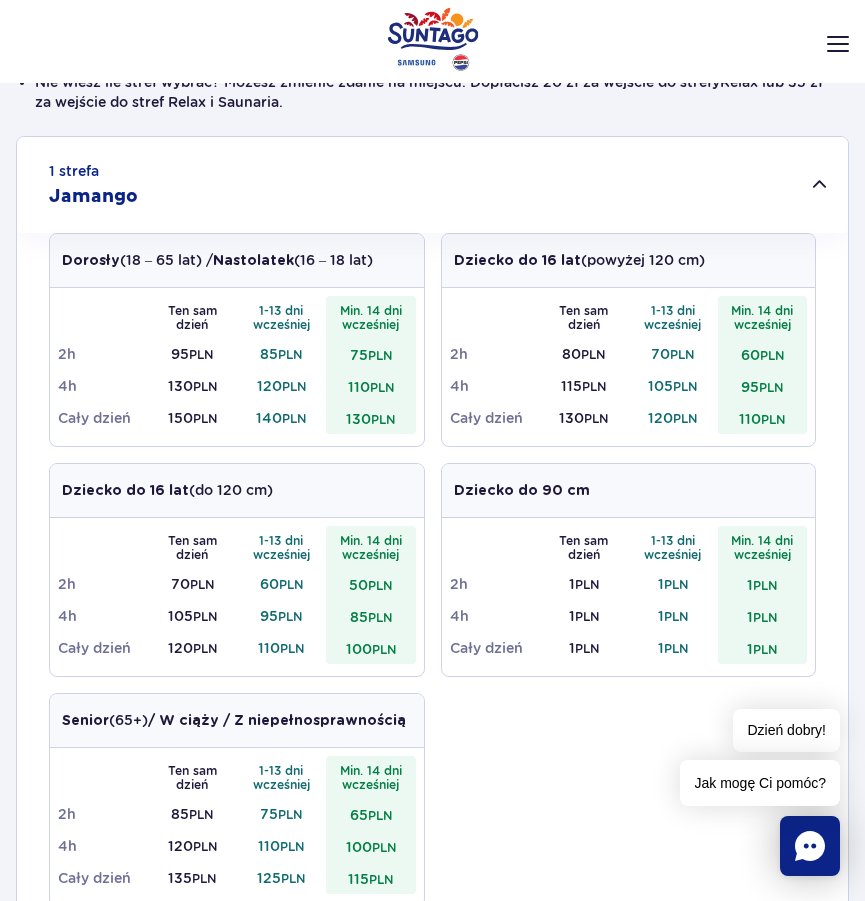 scroll, scrollTop: 500, scrollLeft: 0, axis: vertical 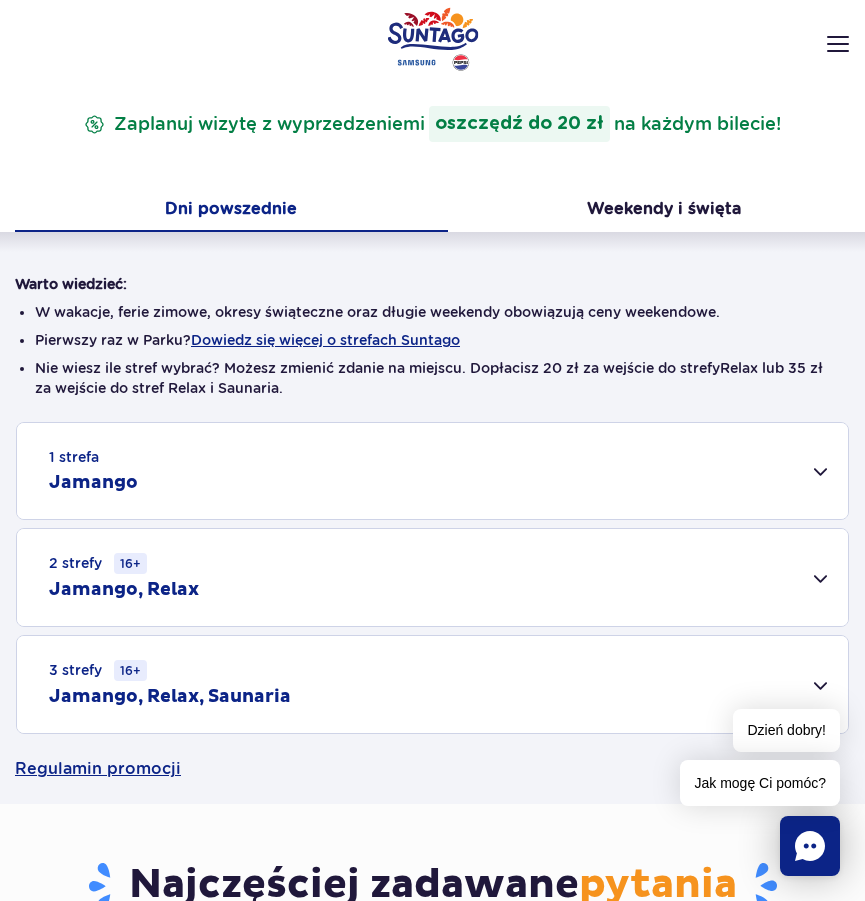 click on "Jamango, Relax" at bounding box center (124, 590) 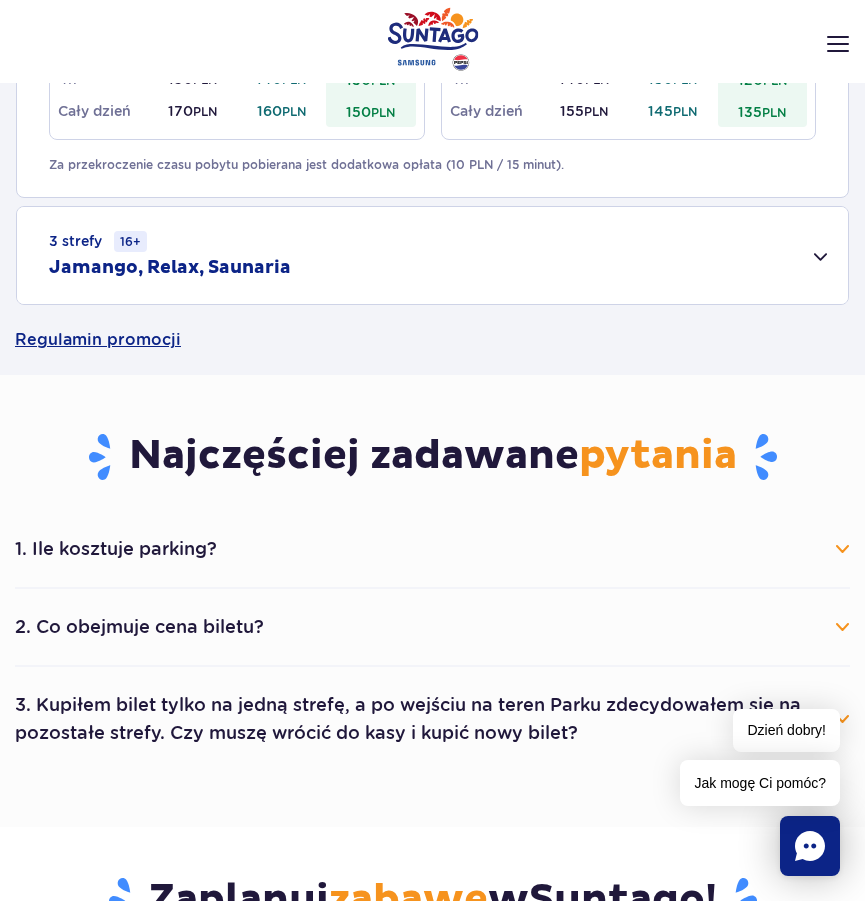 scroll, scrollTop: 700, scrollLeft: 0, axis: vertical 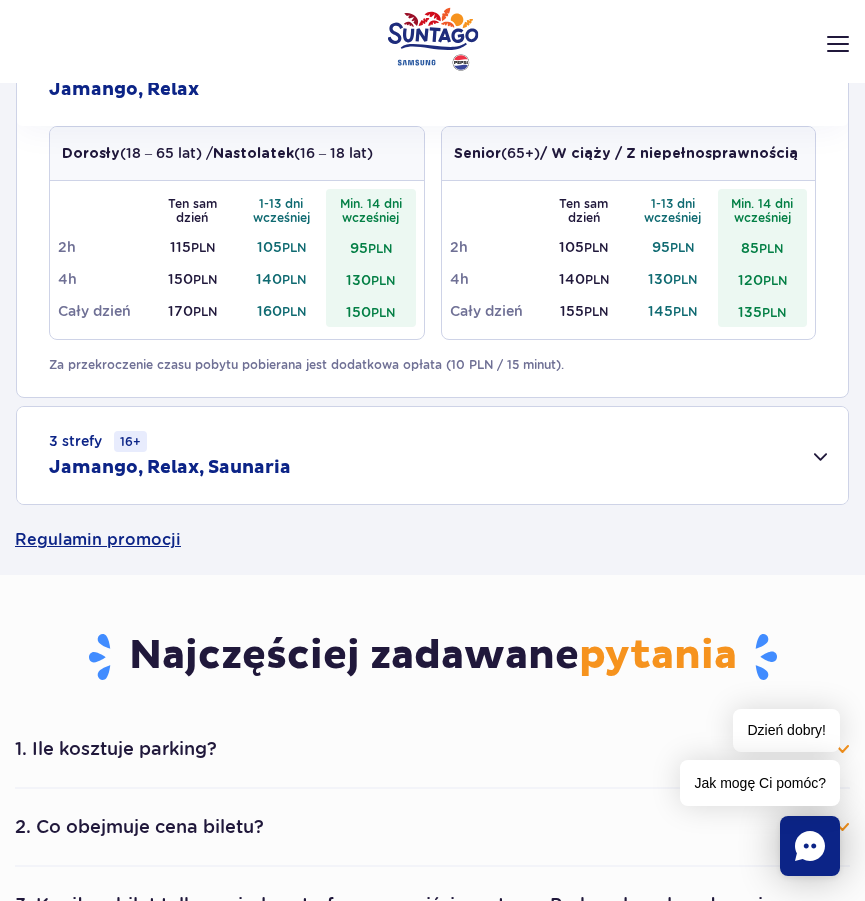 click on "Jamango, Relax, Saunaria" at bounding box center [170, 468] 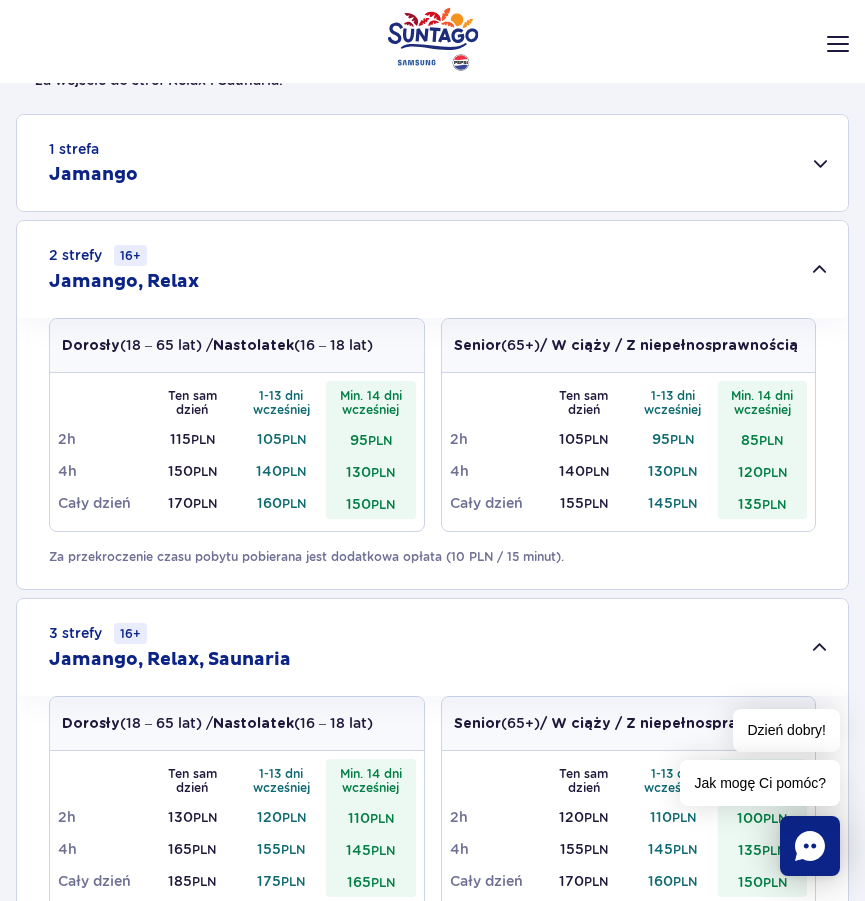 scroll, scrollTop: 500, scrollLeft: 0, axis: vertical 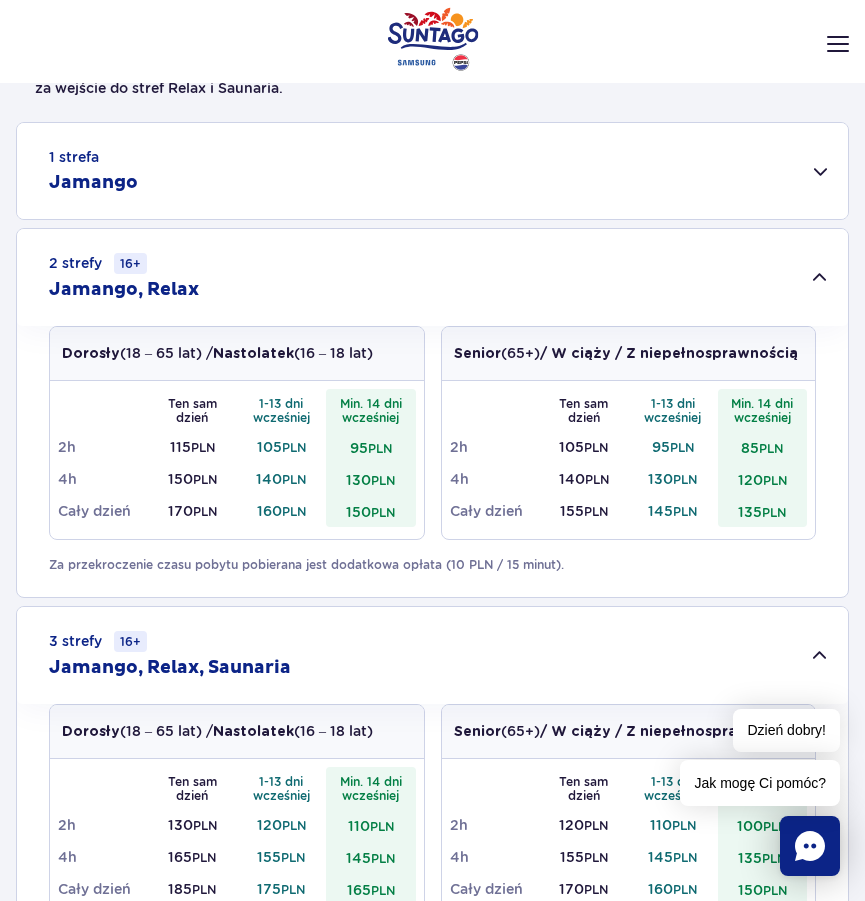 click on "2 strefy  16+" at bounding box center [98, 263] 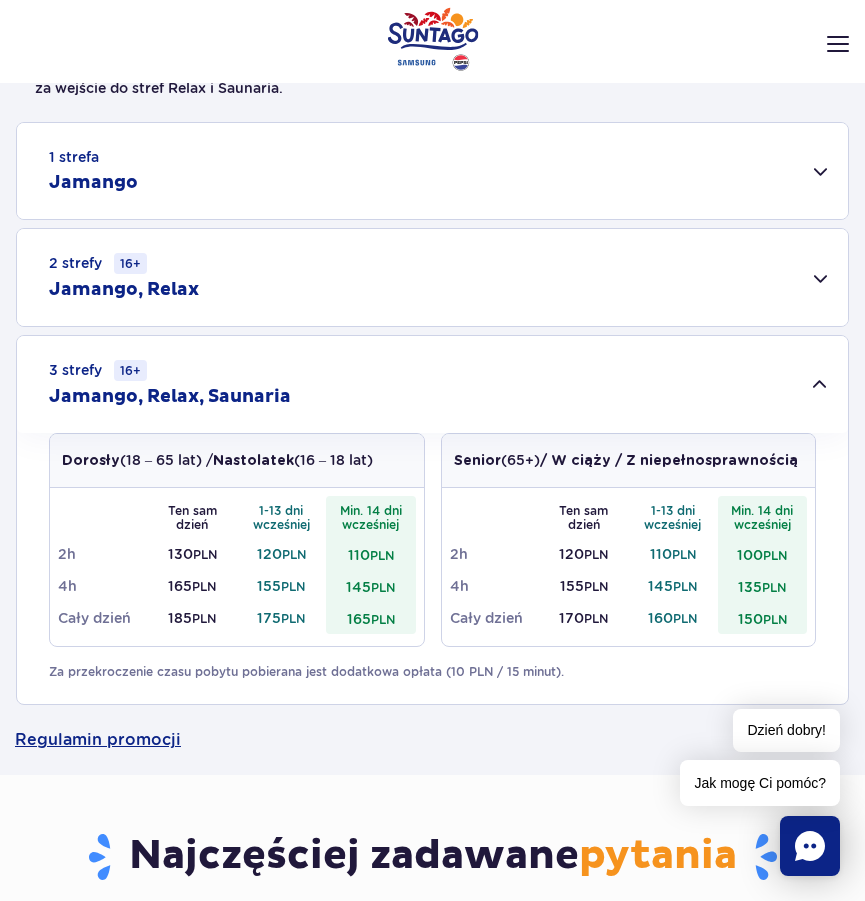 click on "Jamango, Relax" at bounding box center (124, 290) 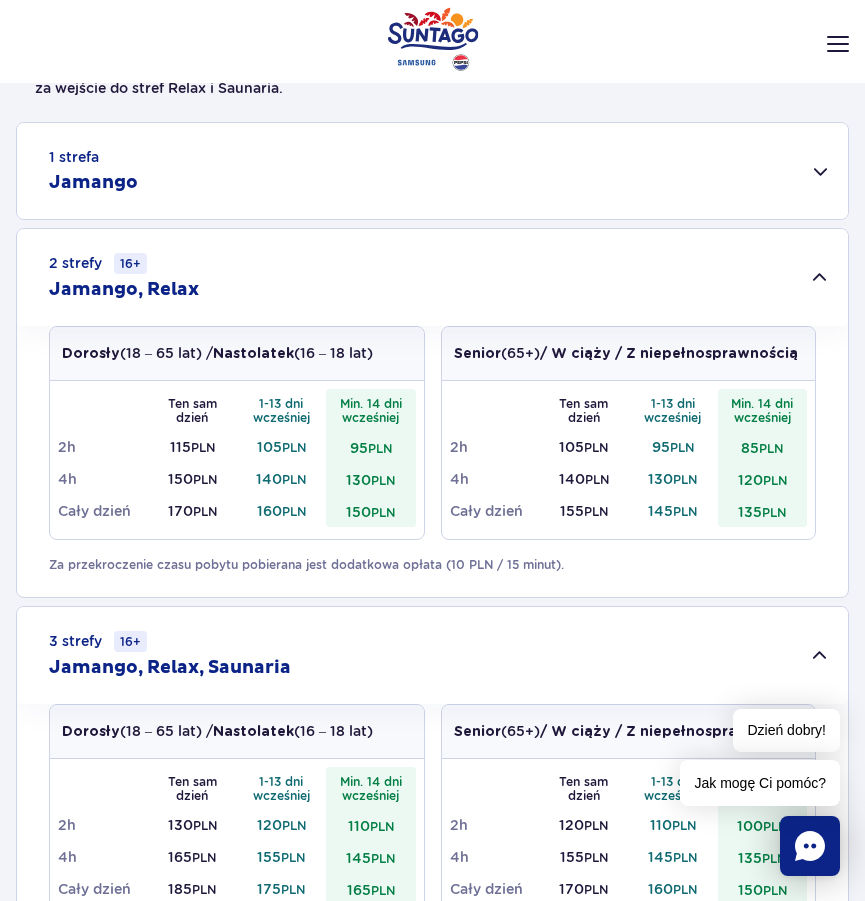 click on "Jamango, Relax" at bounding box center (124, 290) 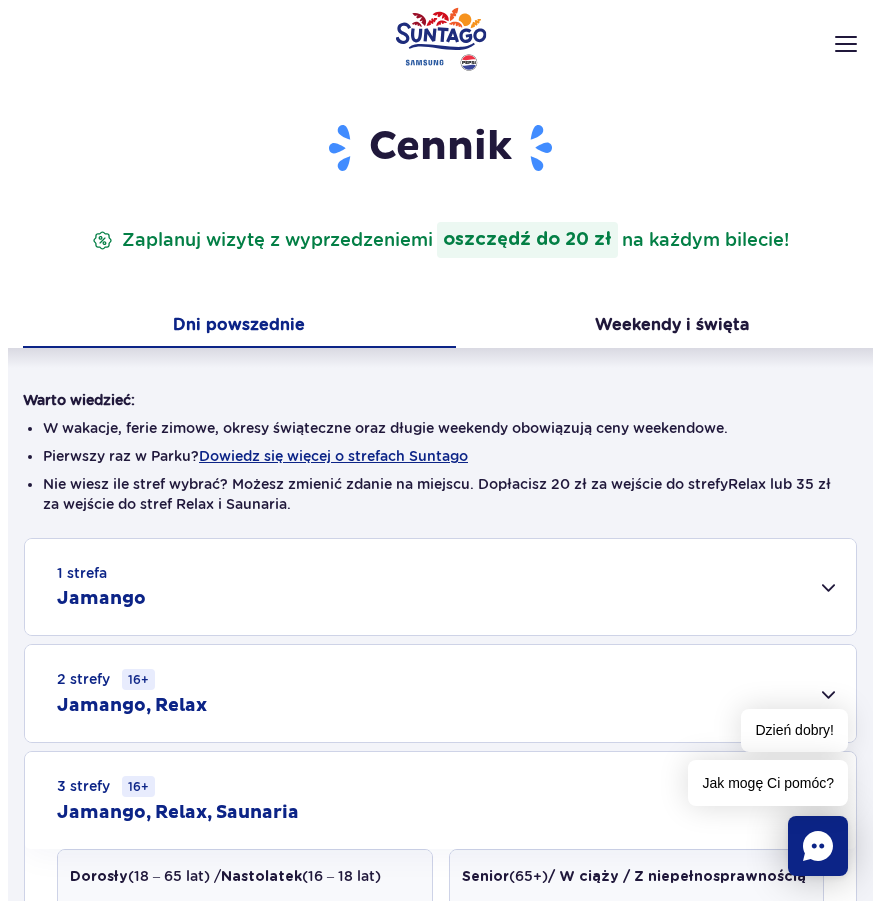 scroll, scrollTop: 0, scrollLeft: 0, axis: both 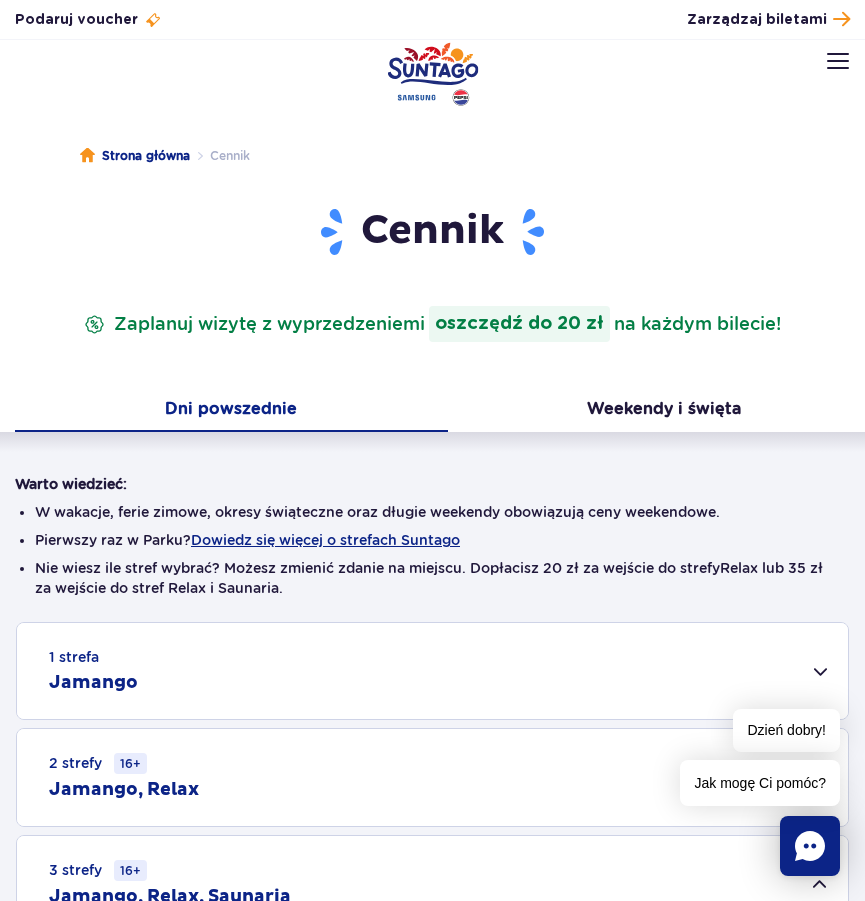 click at bounding box center (838, 61) 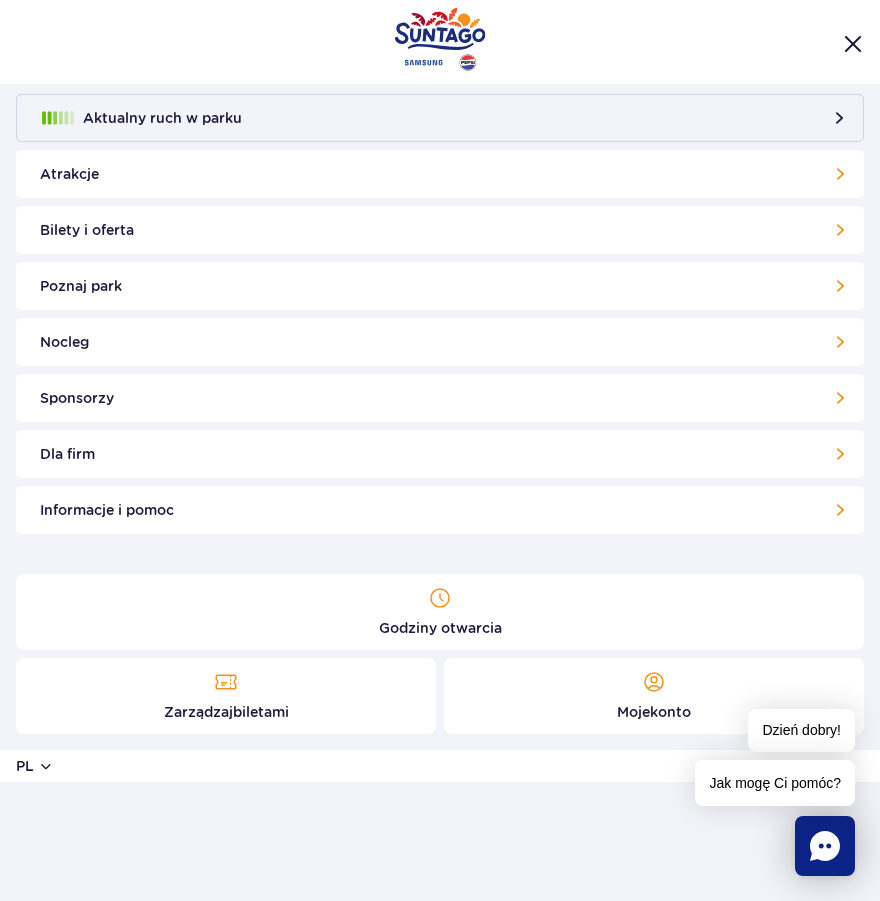 click on "Atrakcje" at bounding box center (440, 174) 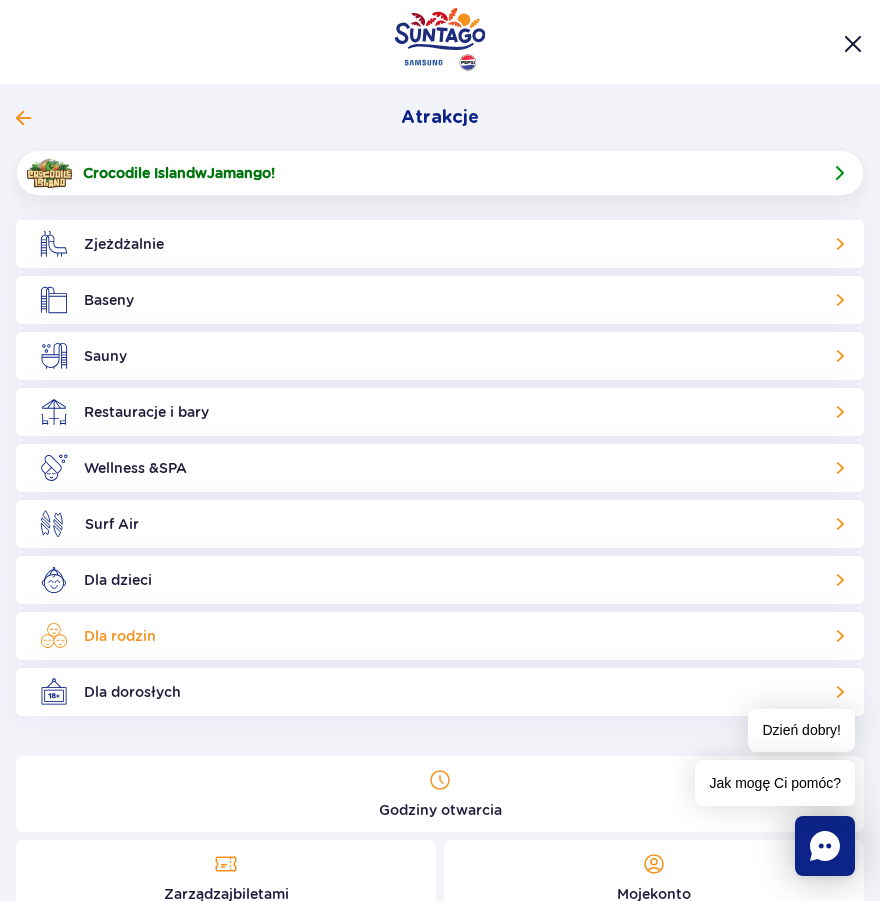 scroll, scrollTop: 63, scrollLeft: 0, axis: vertical 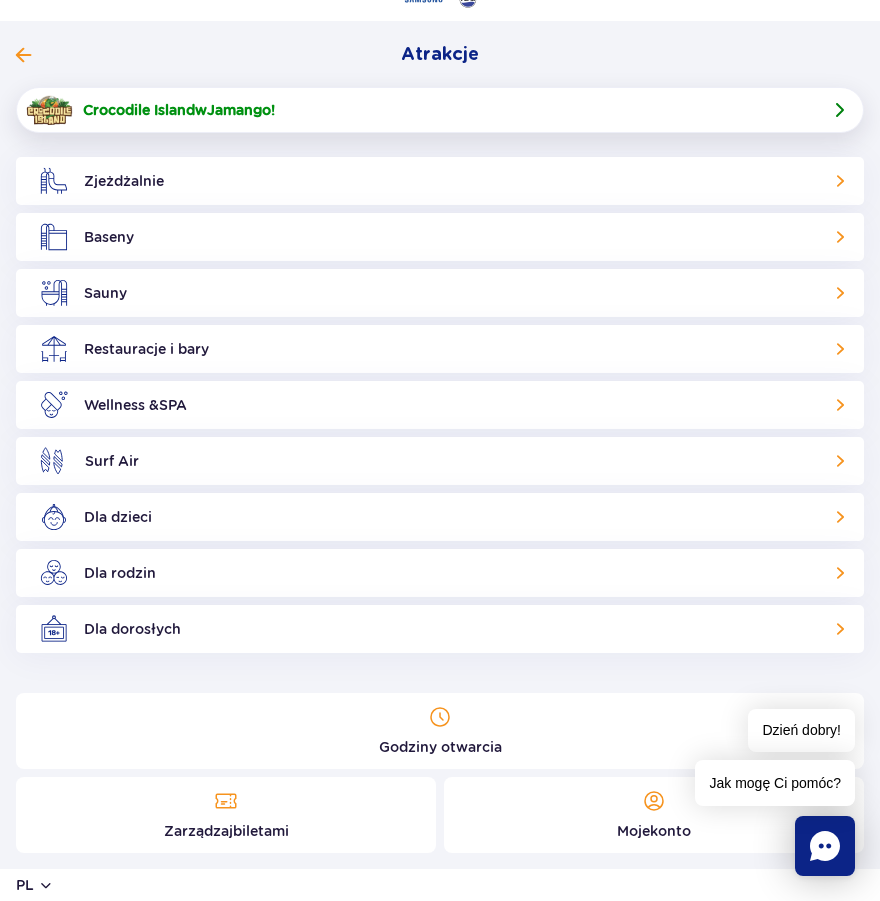click on "Crocodile Island" at bounding box center (139, 110) 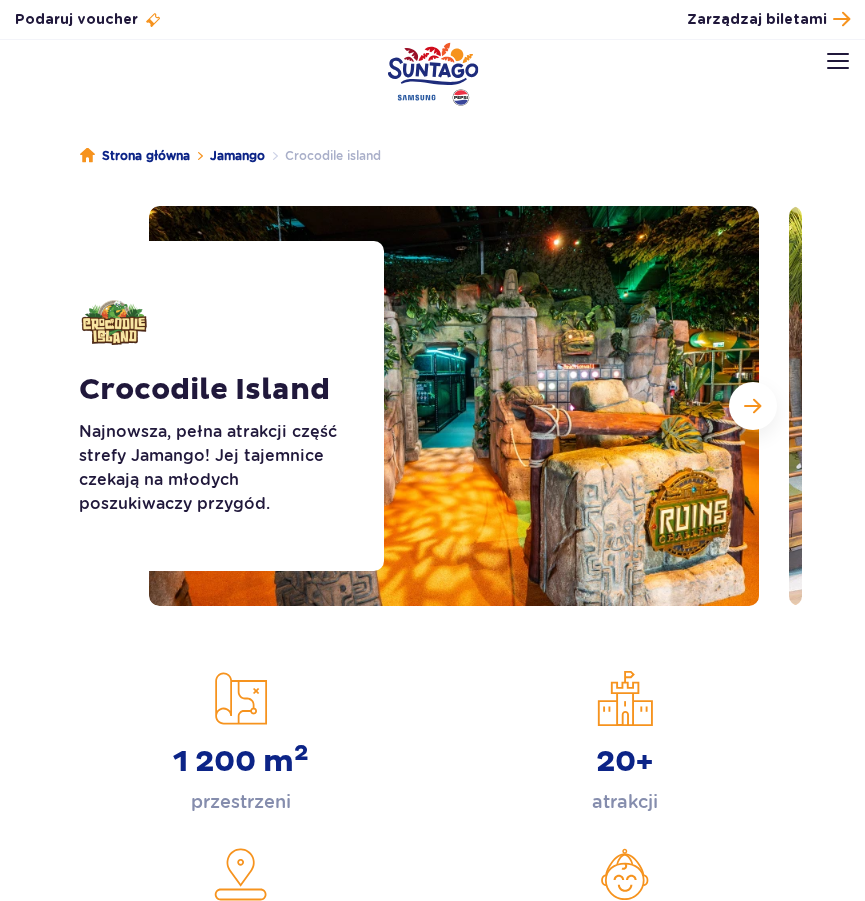 scroll, scrollTop: 0, scrollLeft: 0, axis: both 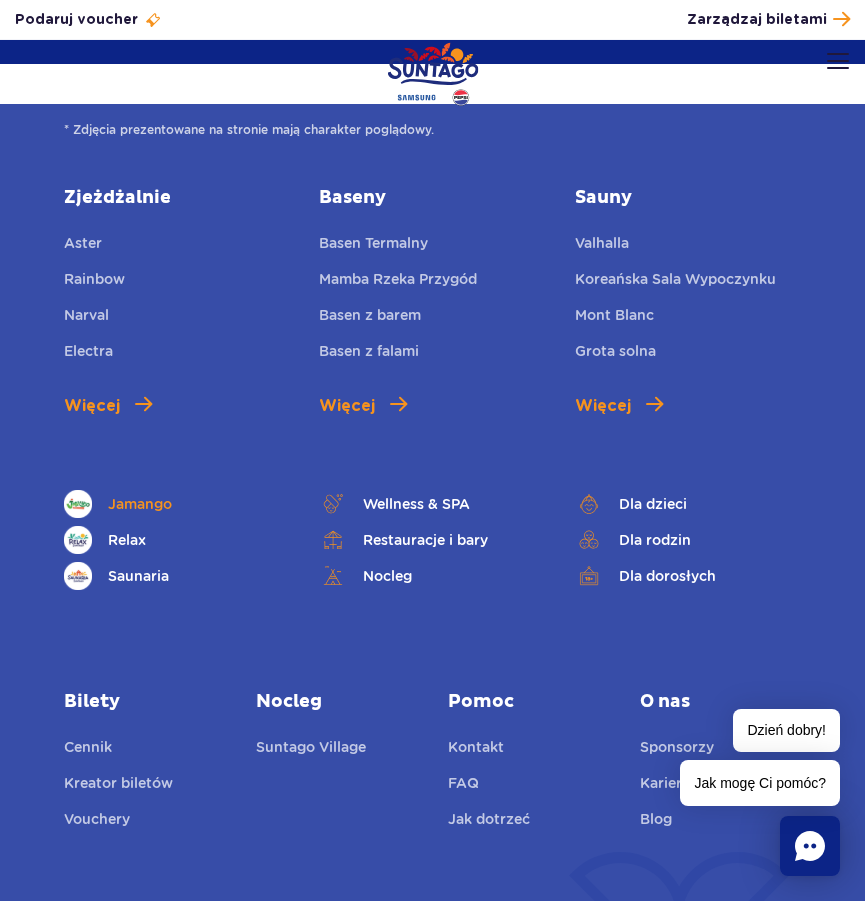 click on "Jamango" at bounding box center [140, 504] 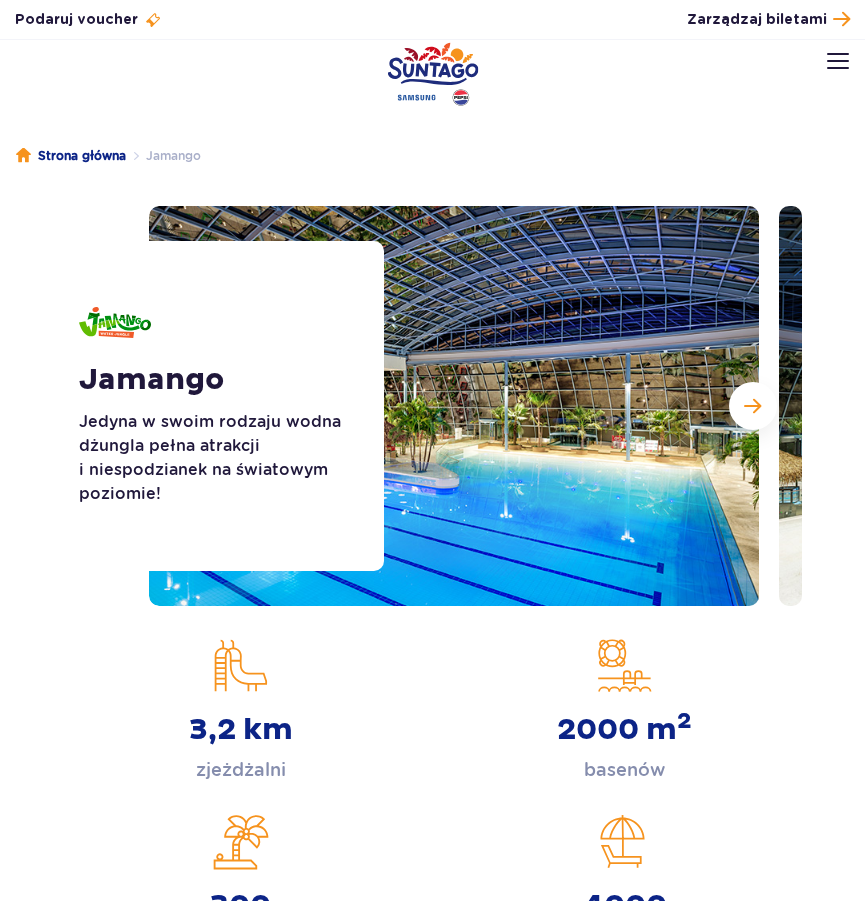 scroll, scrollTop: 0, scrollLeft: 0, axis: both 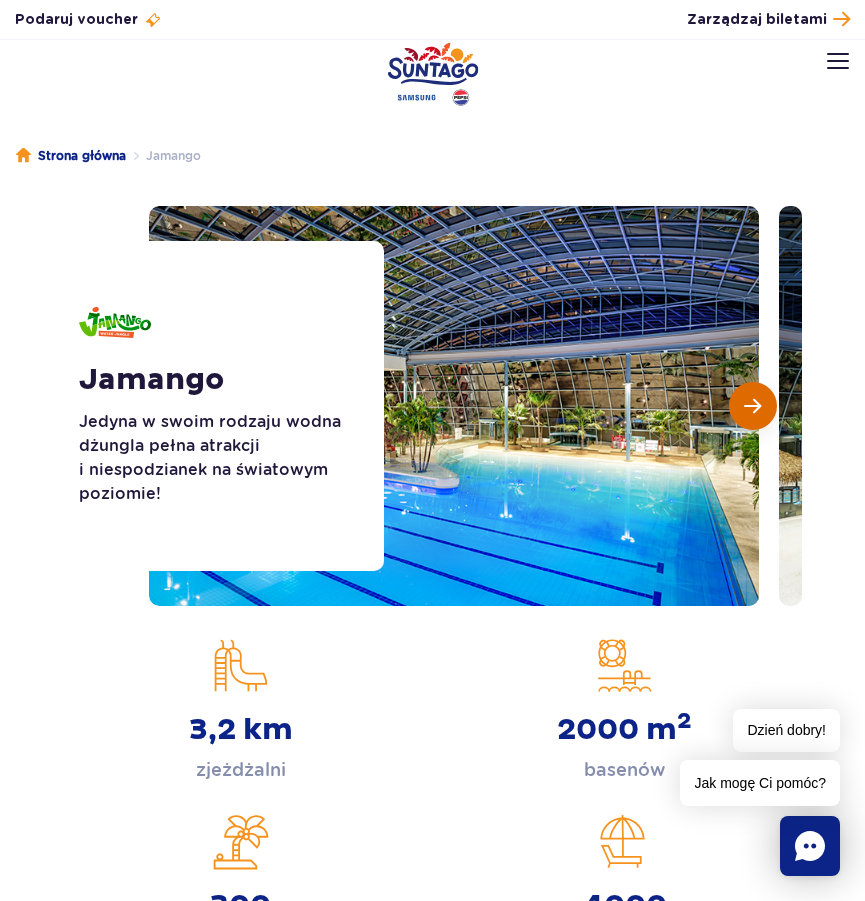 click at bounding box center (752, 406) 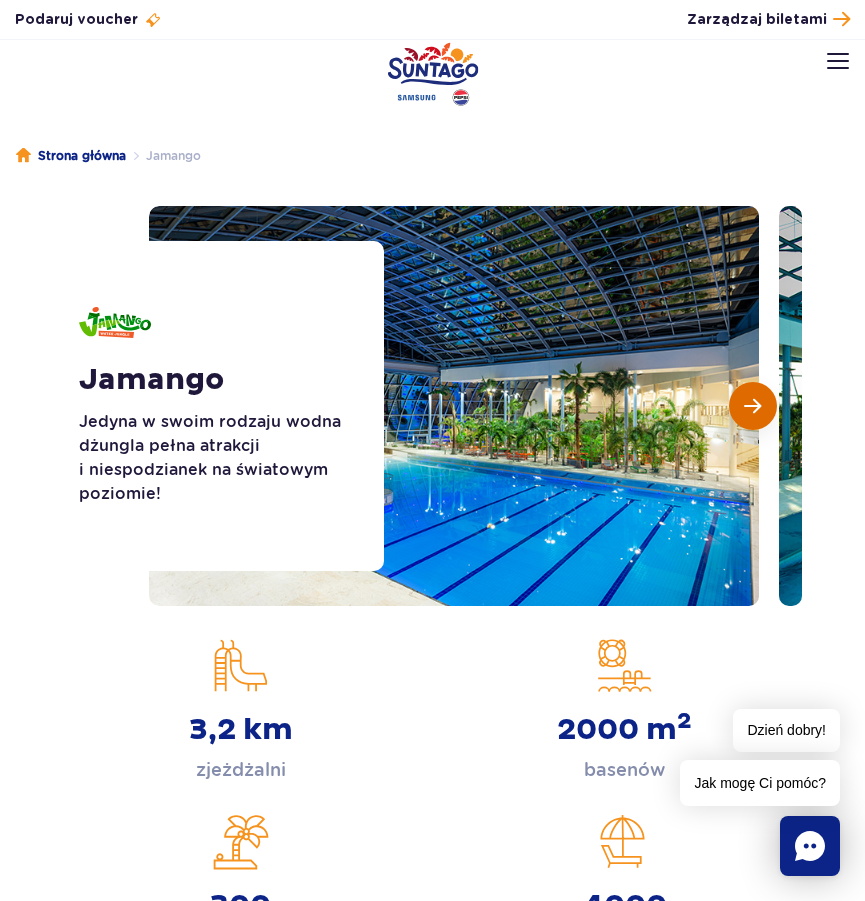 click at bounding box center [753, 406] 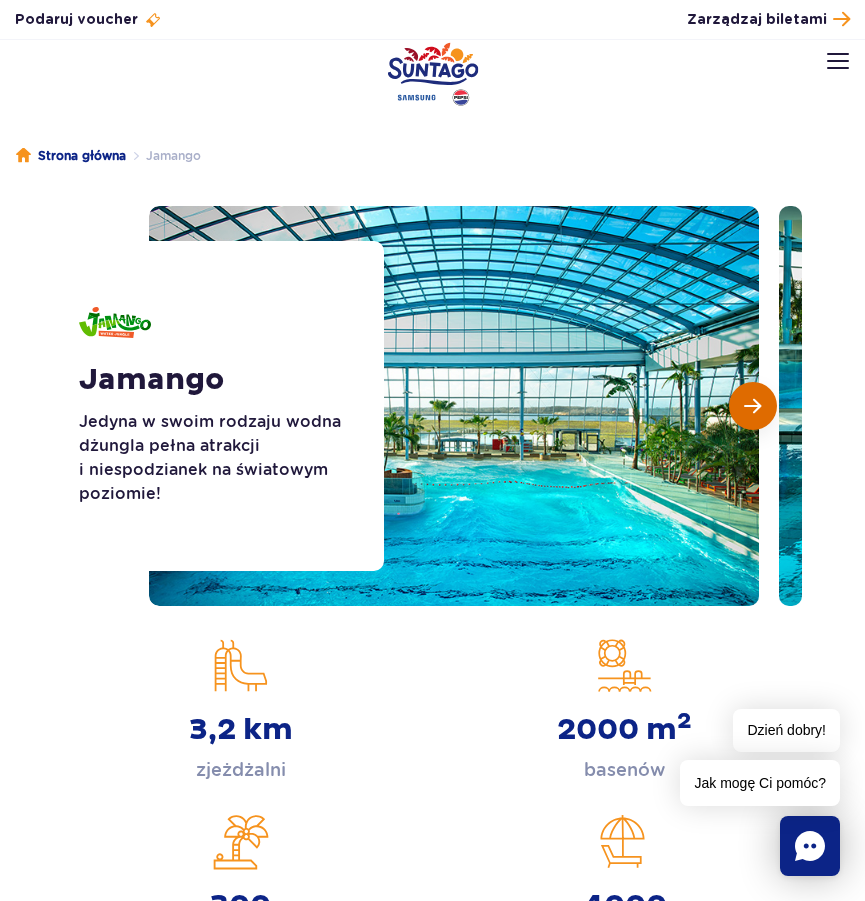 click at bounding box center [753, 406] 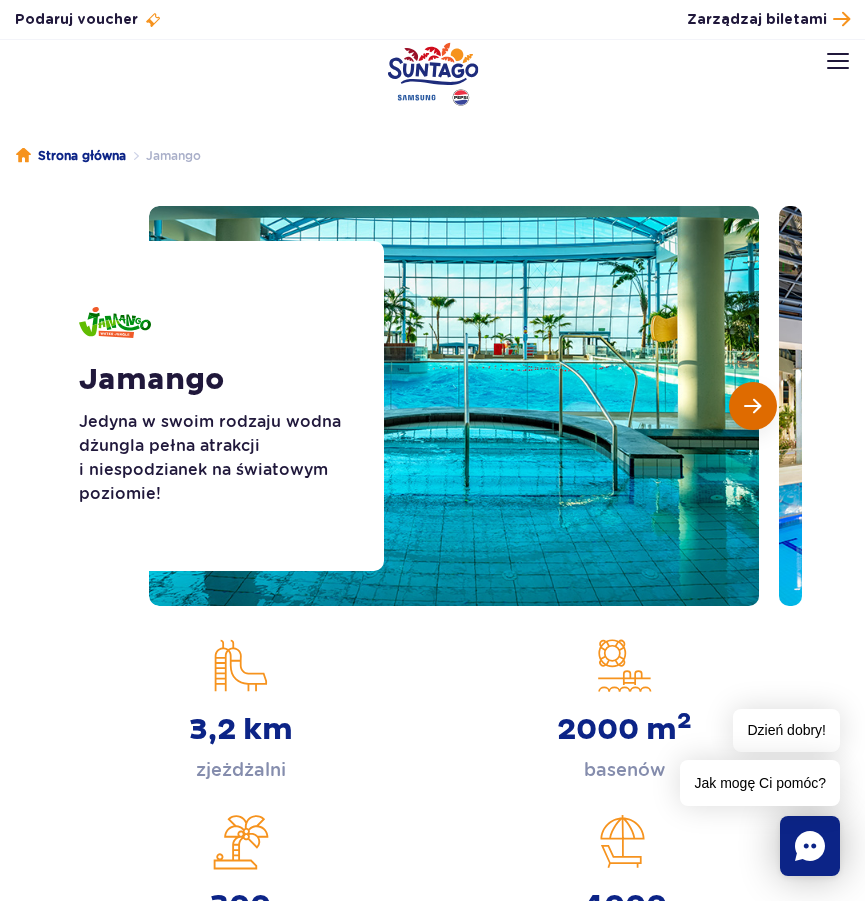click at bounding box center [753, 406] 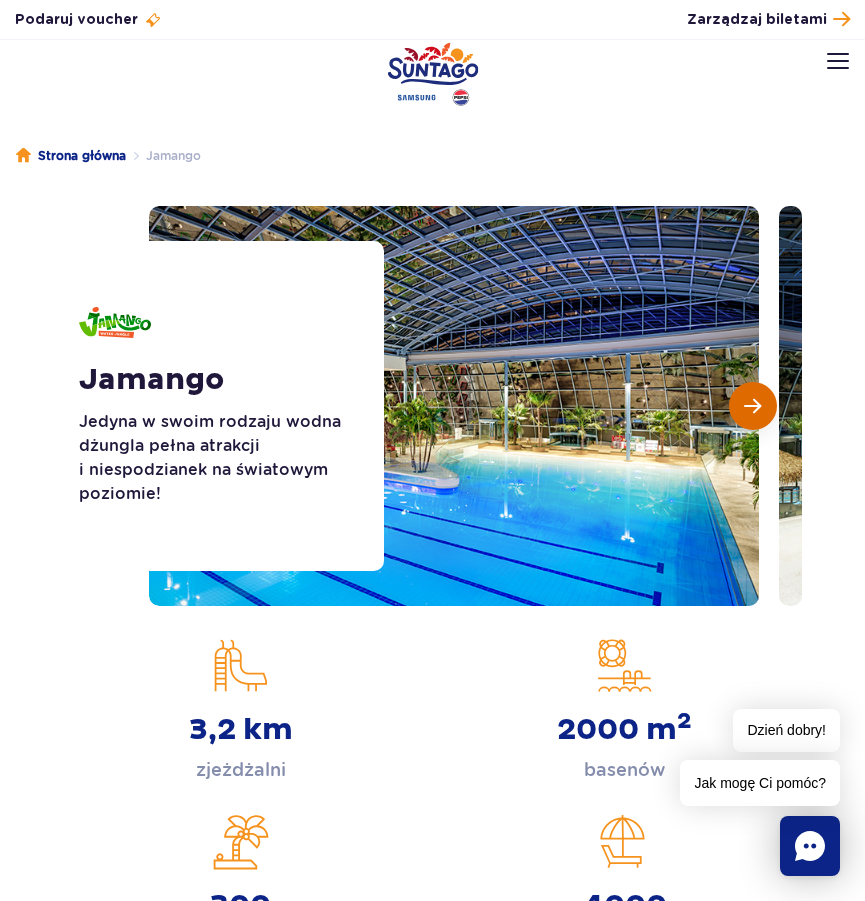click at bounding box center (753, 406) 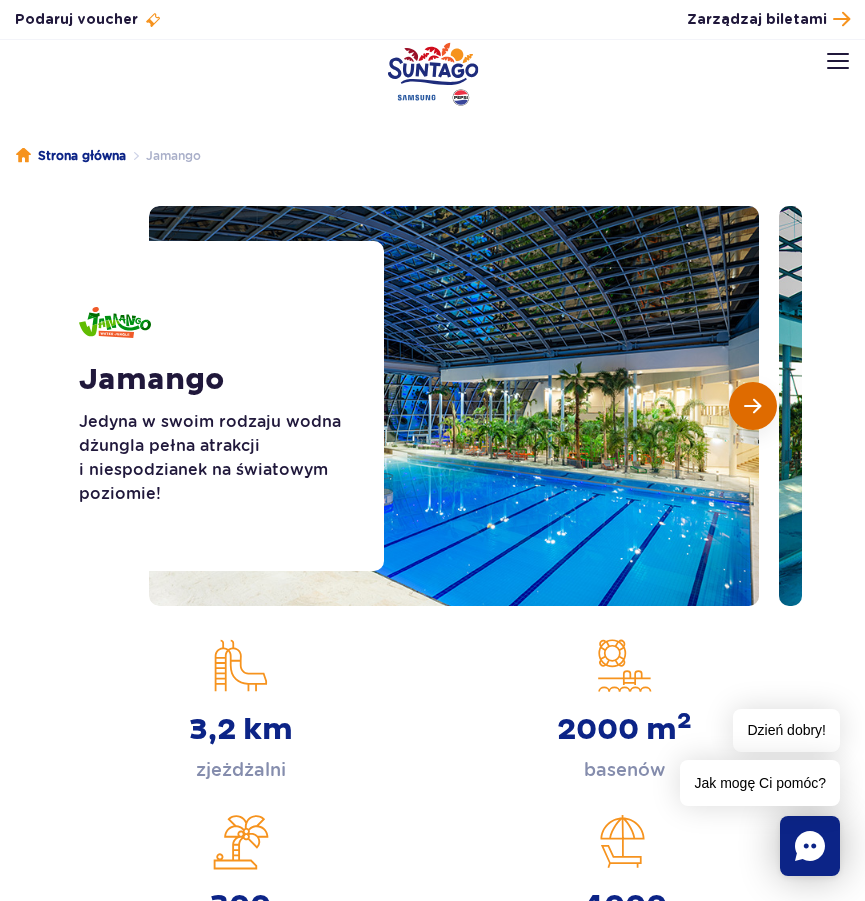 click at bounding box center [753, 406] 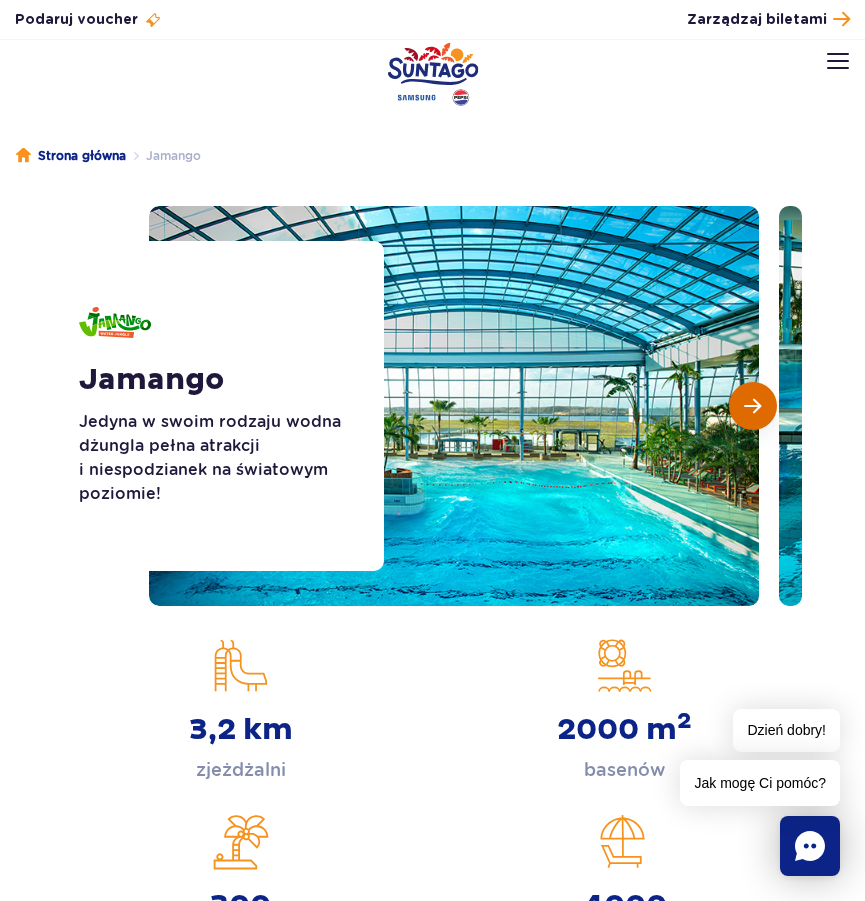 click at bounding box center [753, 406] 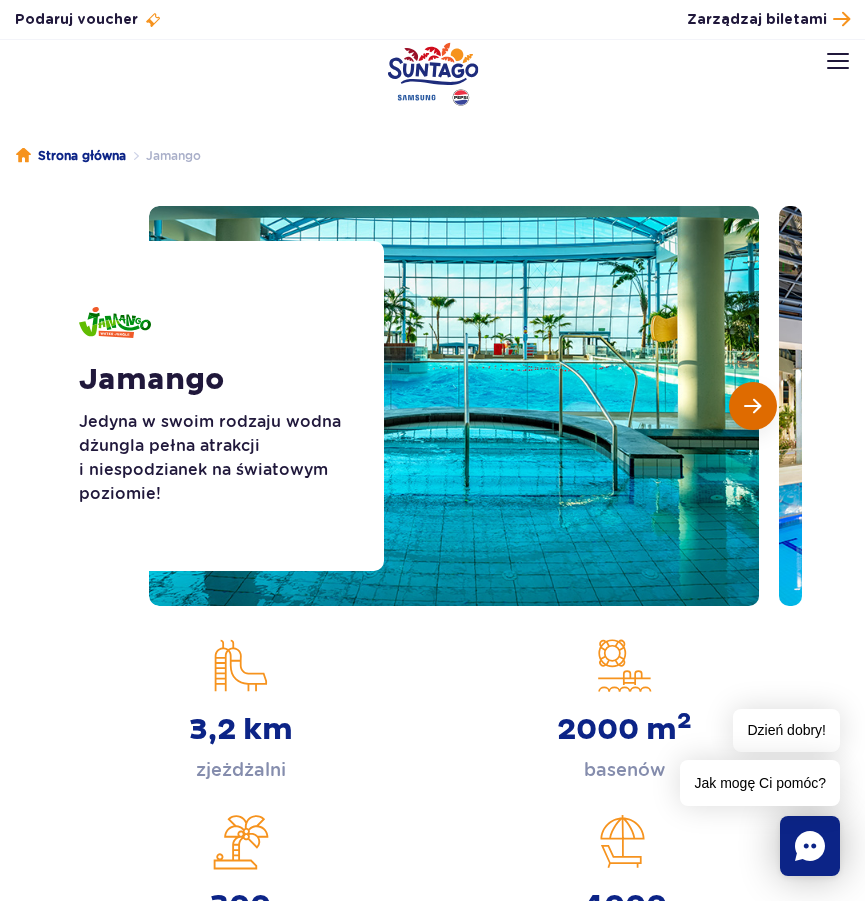 click at bounding box center (753, 406) 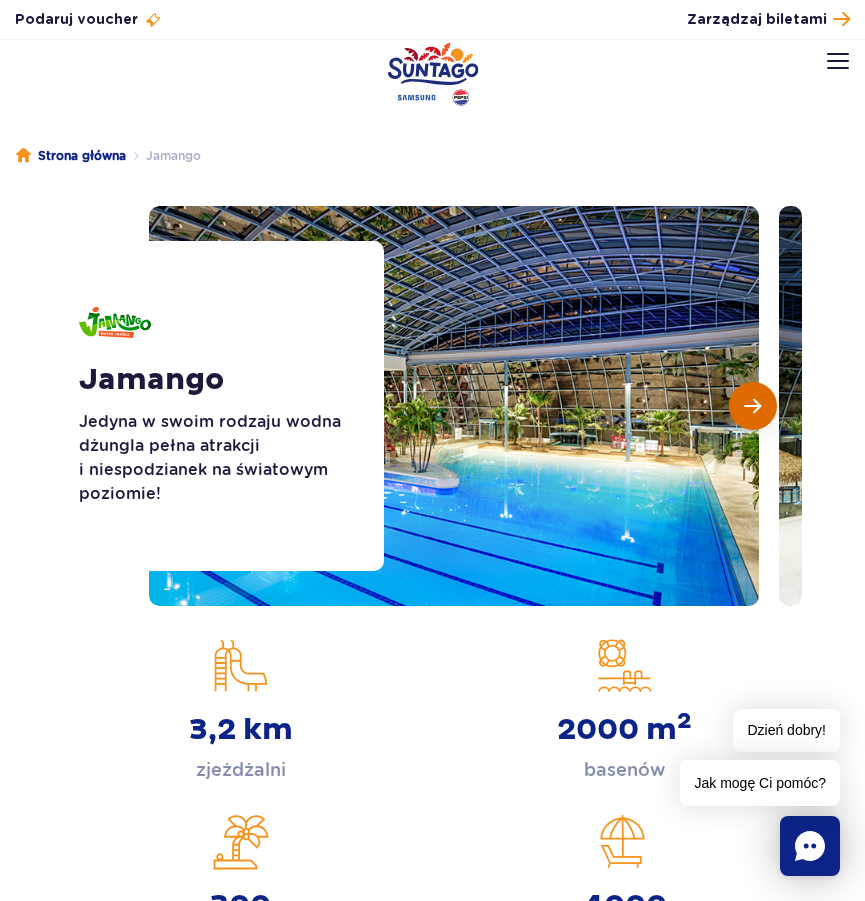 click at bounding box center (753, 406) 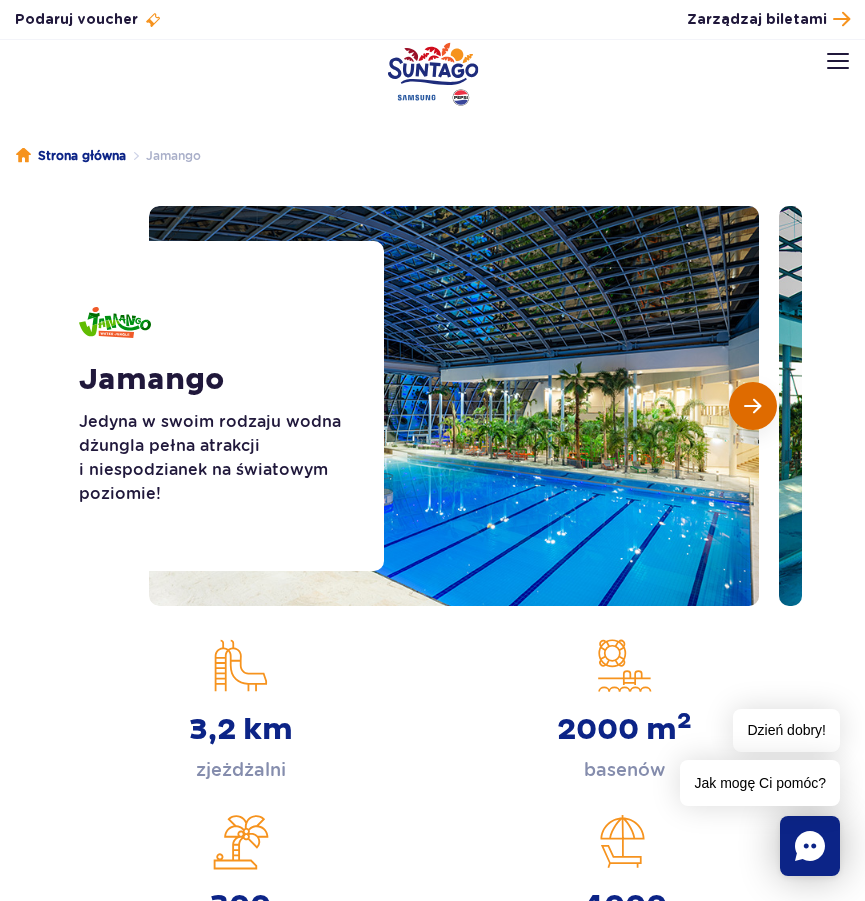 click at bounding box center [753, 406] 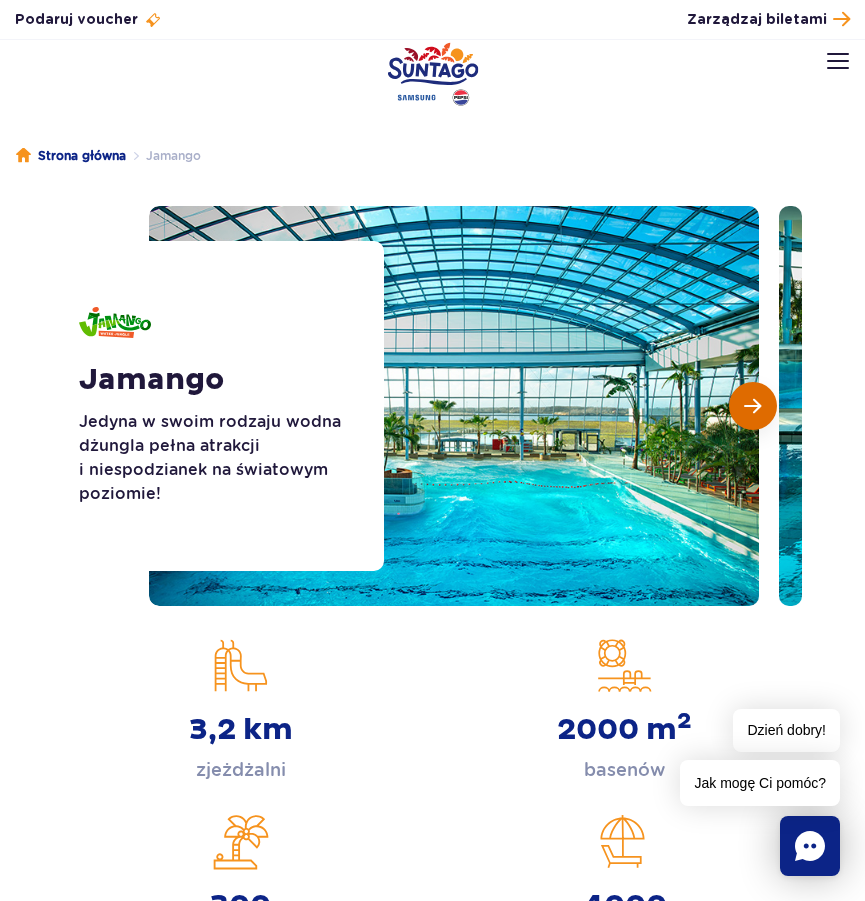 click at bounding box center [753, 406] 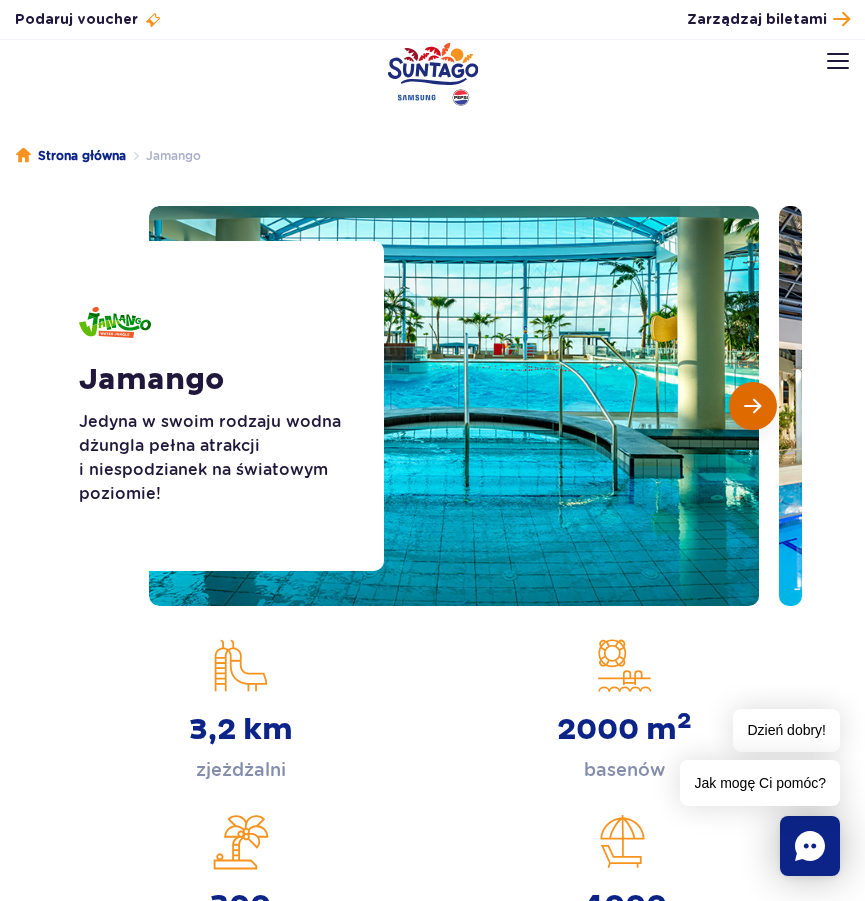 click at bounding box center [753, 406] 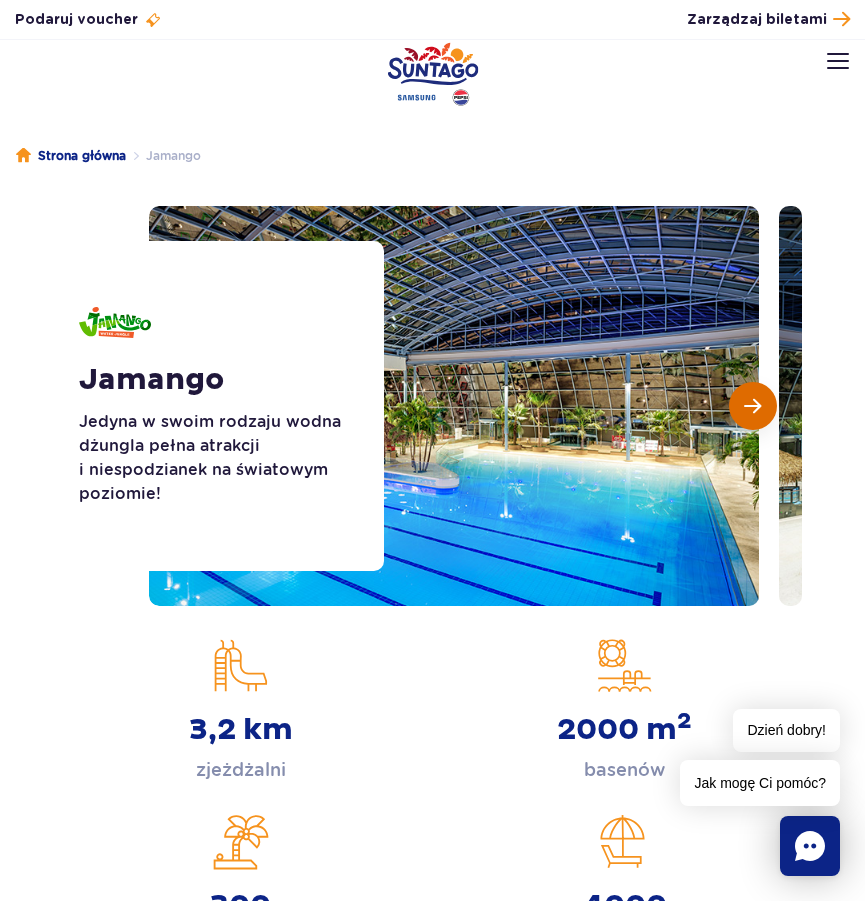 click at bounding box center (753, 406) 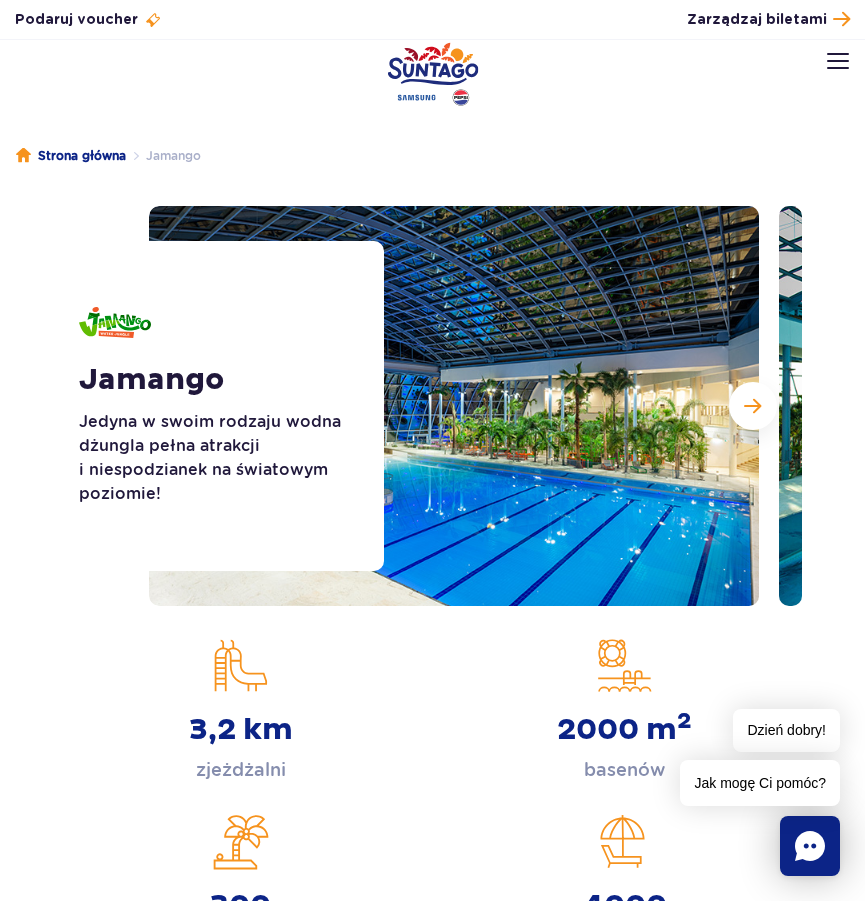 click at bounding box center (838, 61) 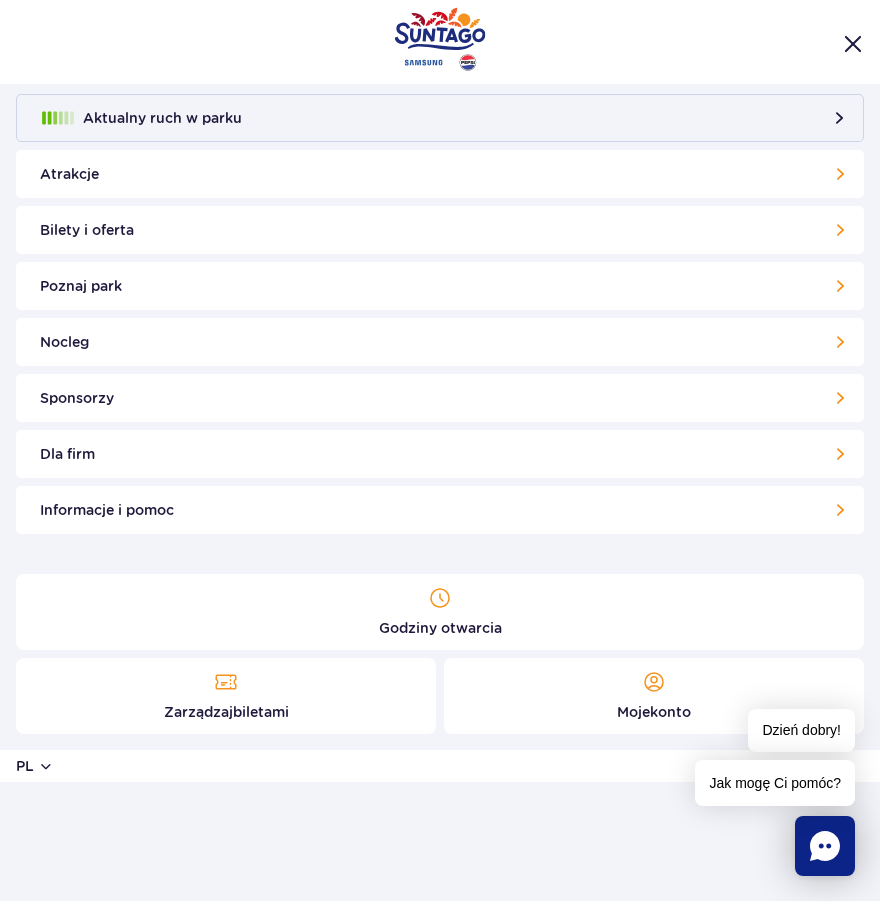 click on "Bilety i oferta" at bounding box center [440, 230] 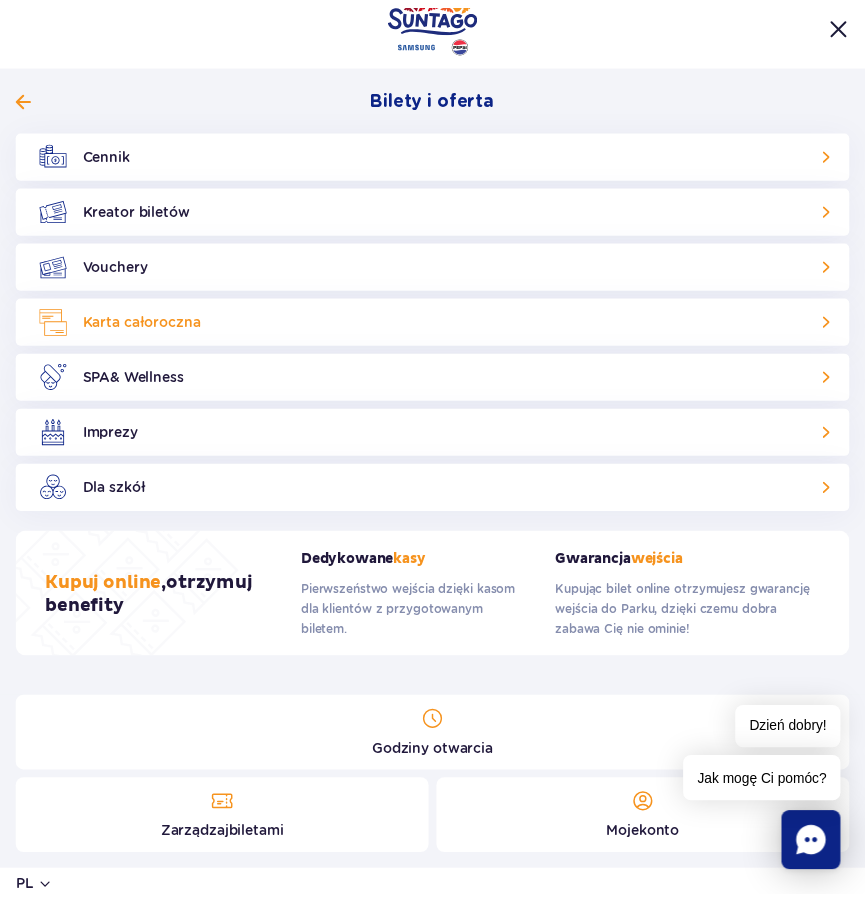 scroll, scrollTop: 28, scrollLeft: 0, axis: vertical 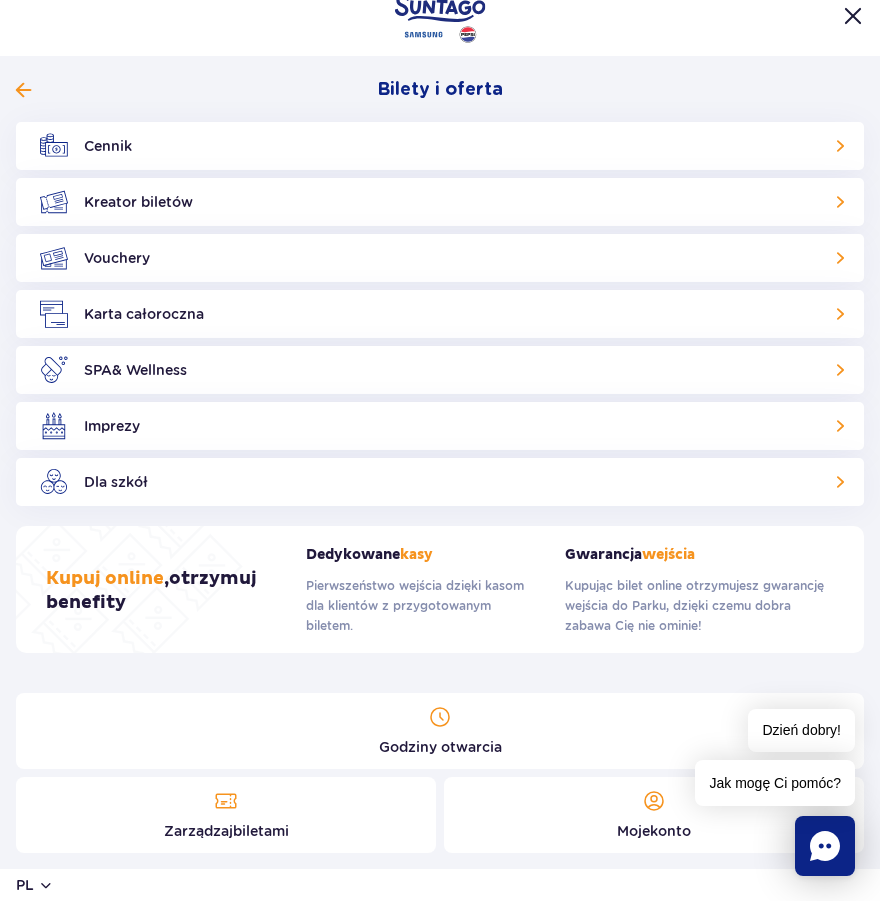 click at bounding box center [440, 731] 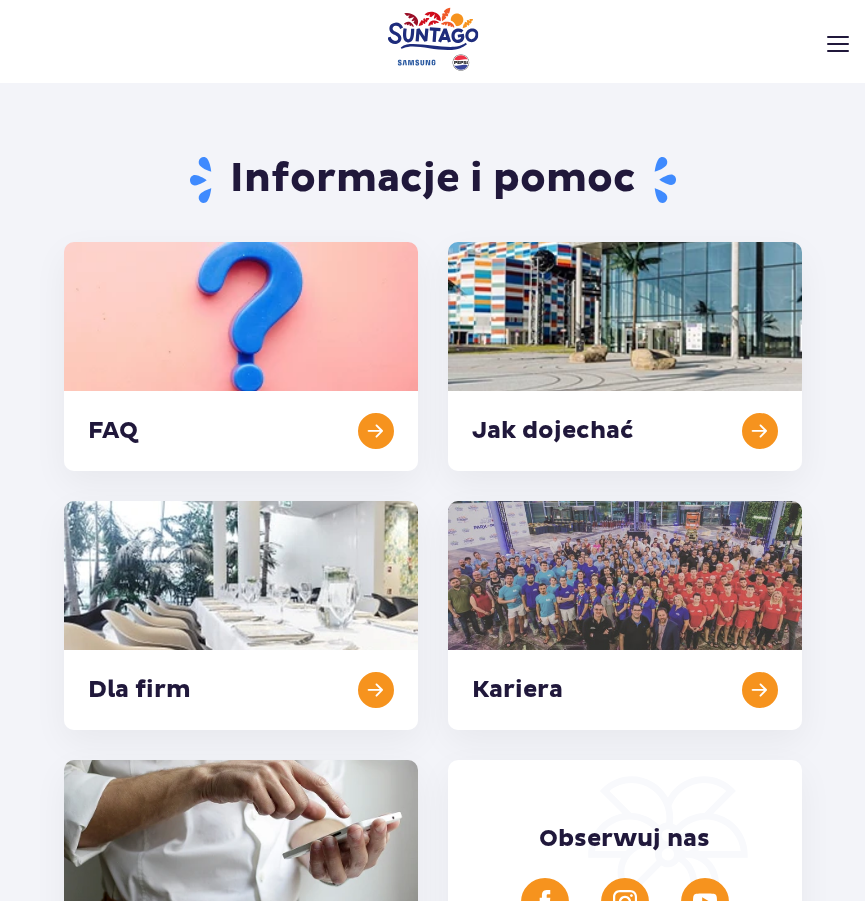 scroll, scrollTop: 975, scrollLeft: 0, axis: vertical 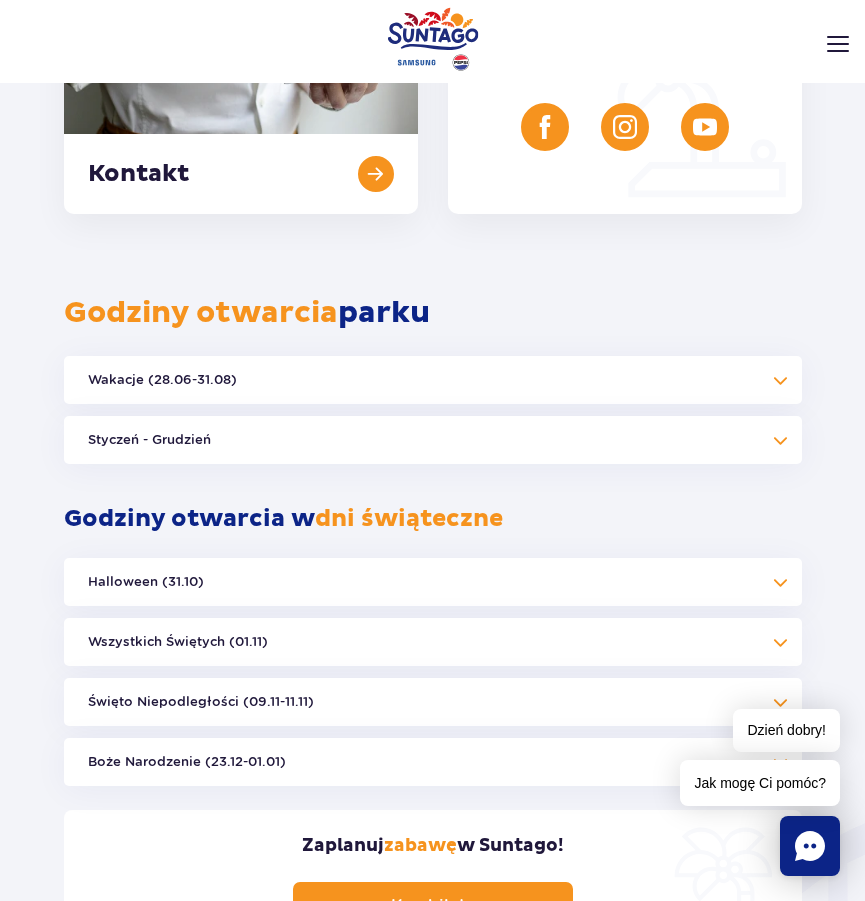 click on "Wakacje (28.06-31.08)" at bounding box center [433, 380] 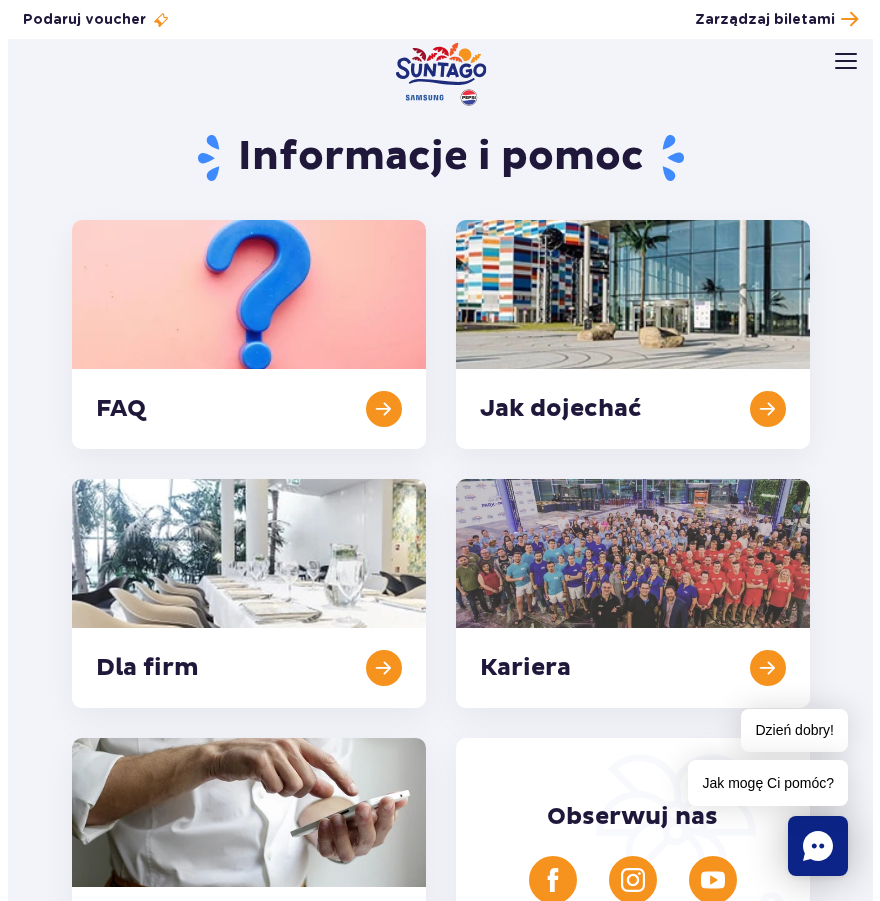 scroll, scrollTop: 0, scrollLeft: 0, axis: both 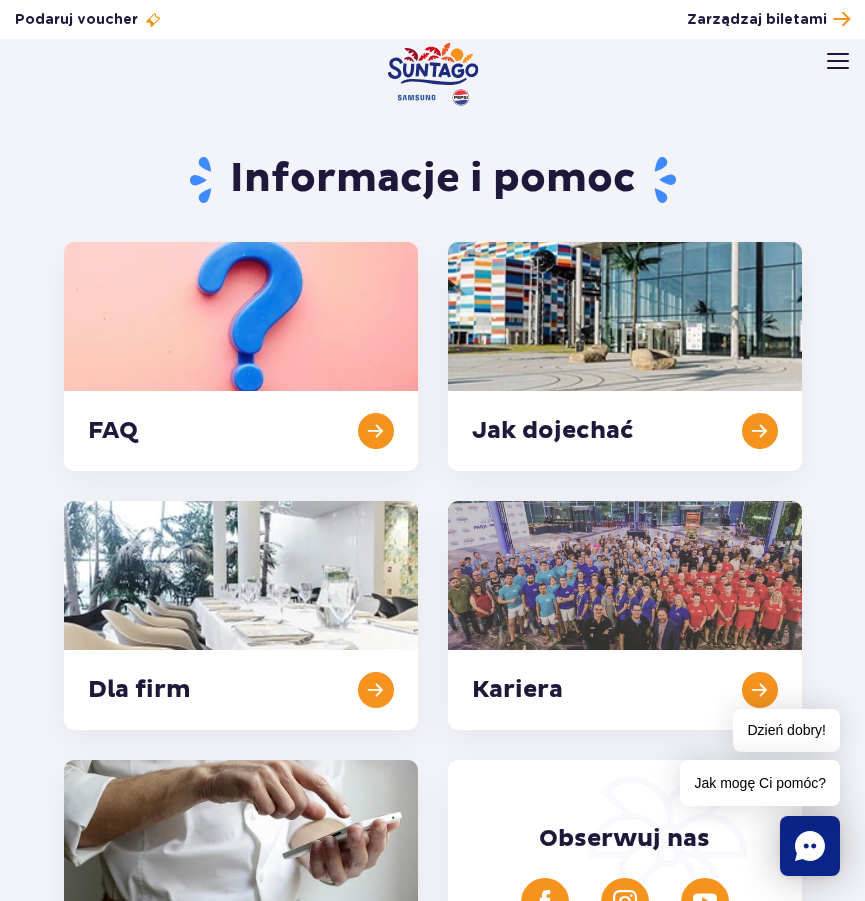 click at bounding box center (838, 61) 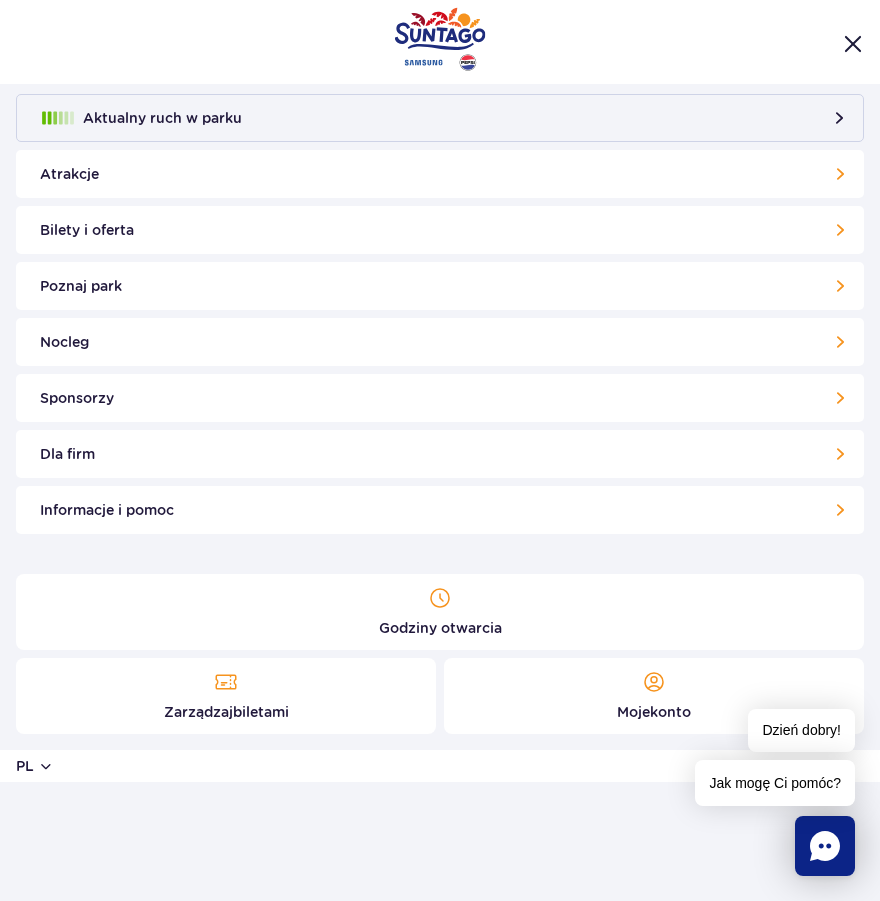 click on "Poznaj park" at bounding box center (440, 286) 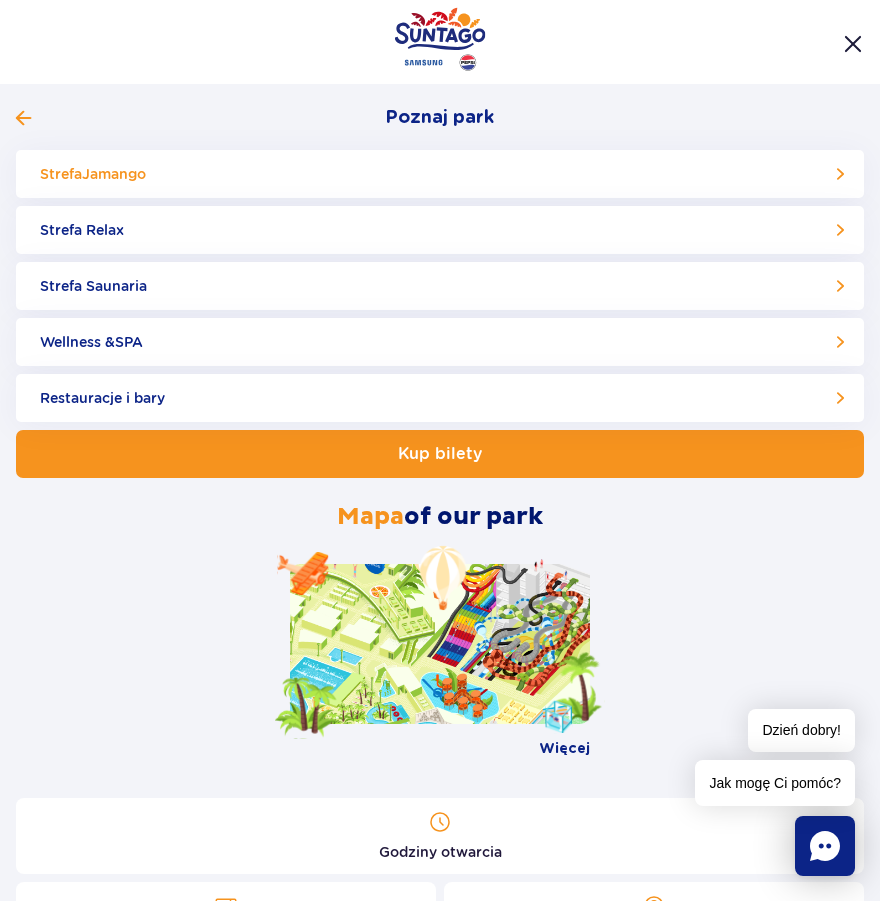 click on "Strefa  Jamango" at bounding box center [440, 174] 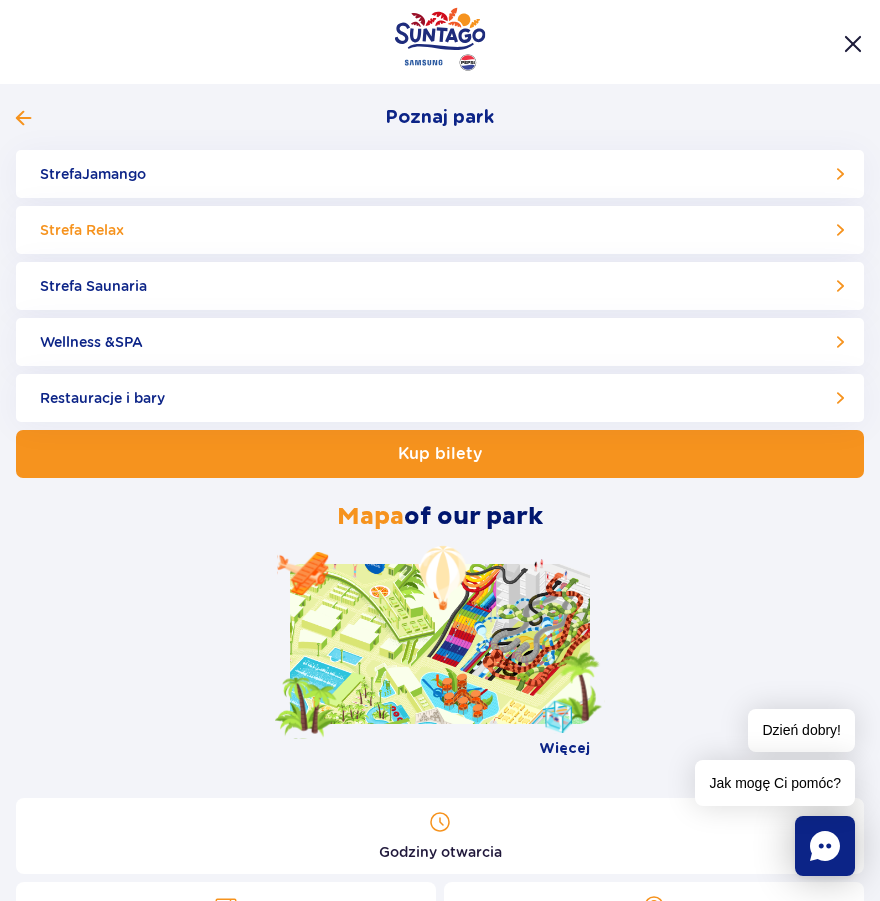 click on "Strefa Relax" at bounding box center [440, 230] 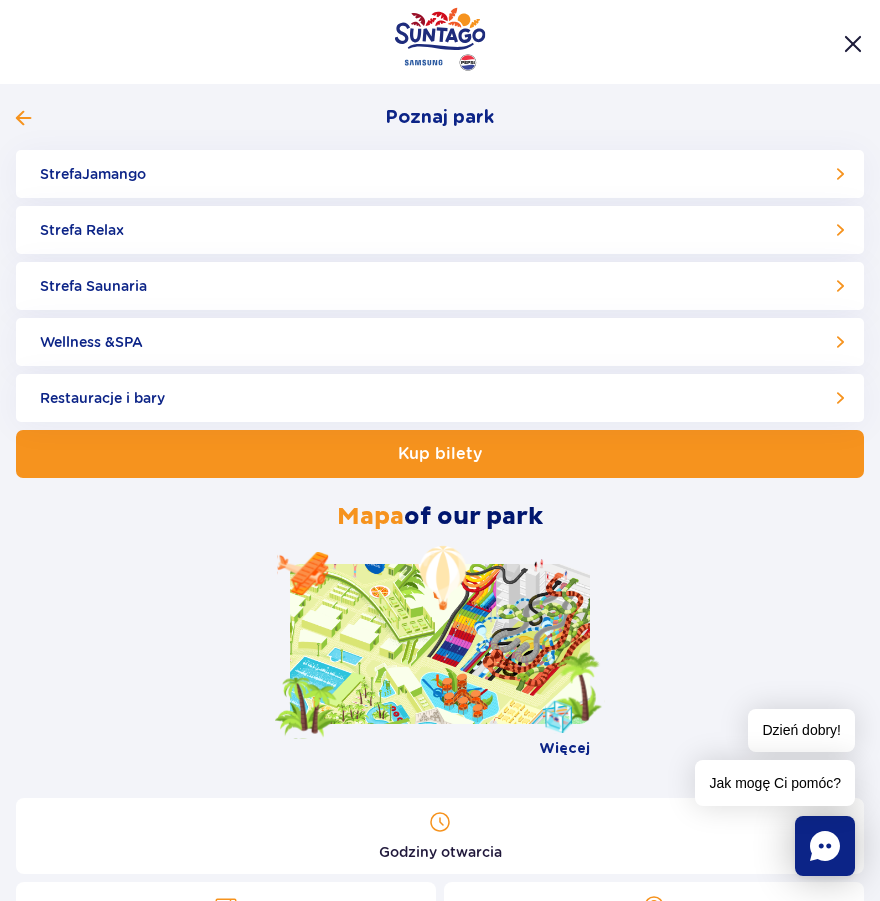 click at bounding box center (853, 44) 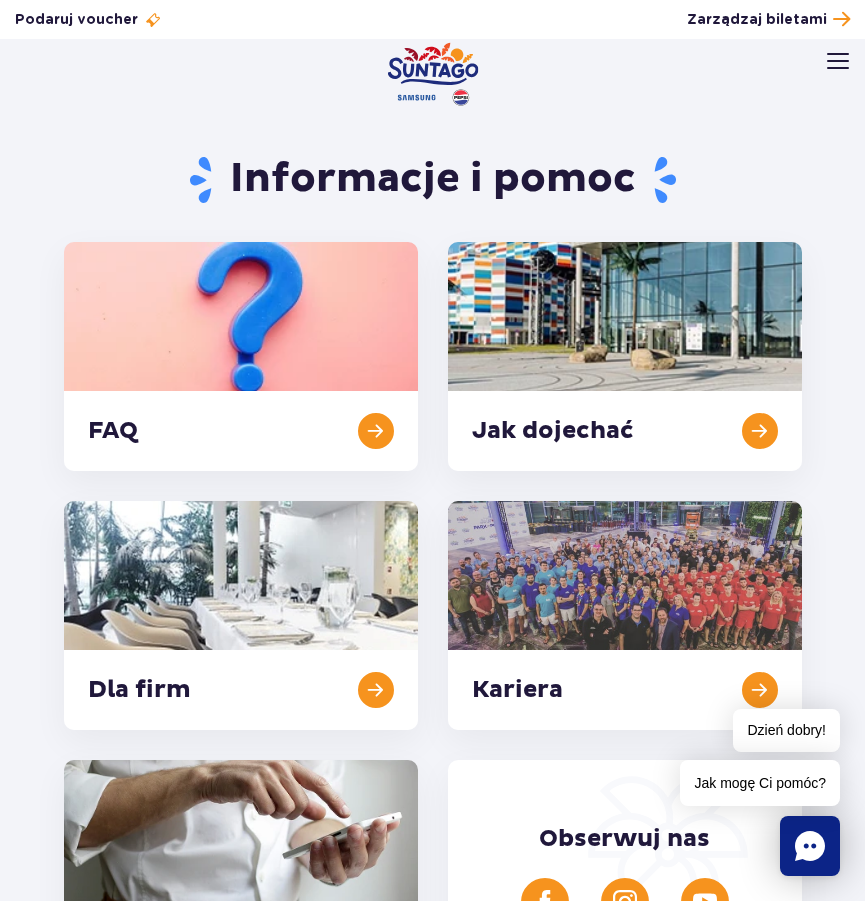 click at bounding box center [838, 61] 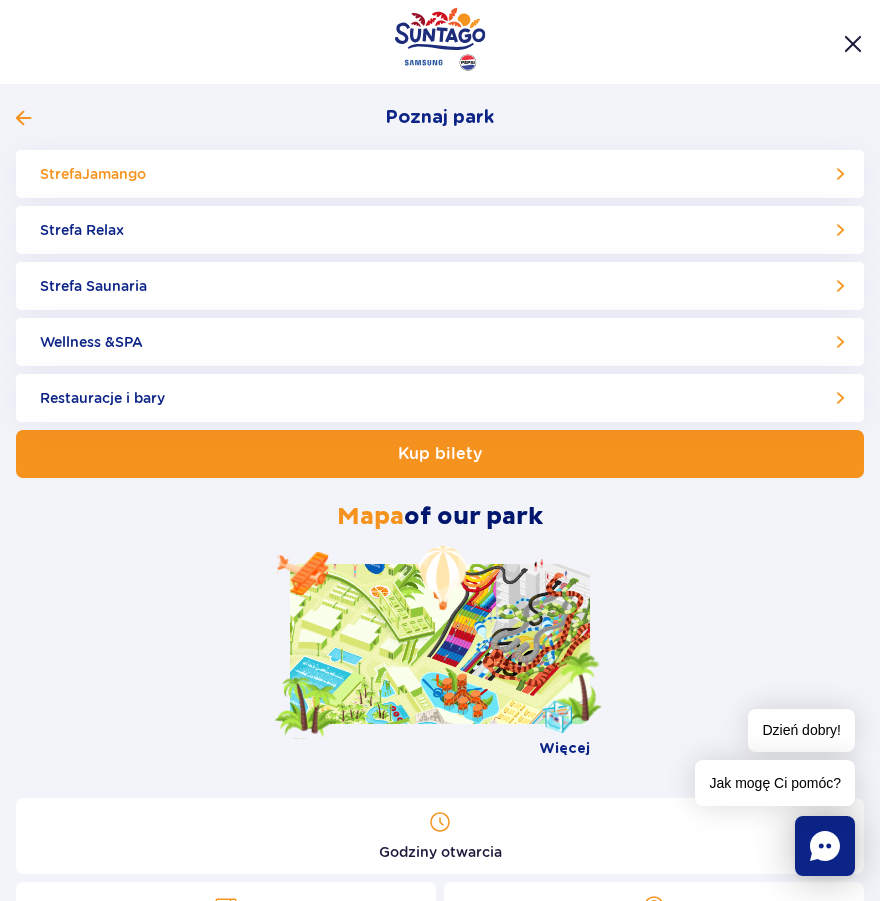click on "Jamango" at bounding box center [114, 174] 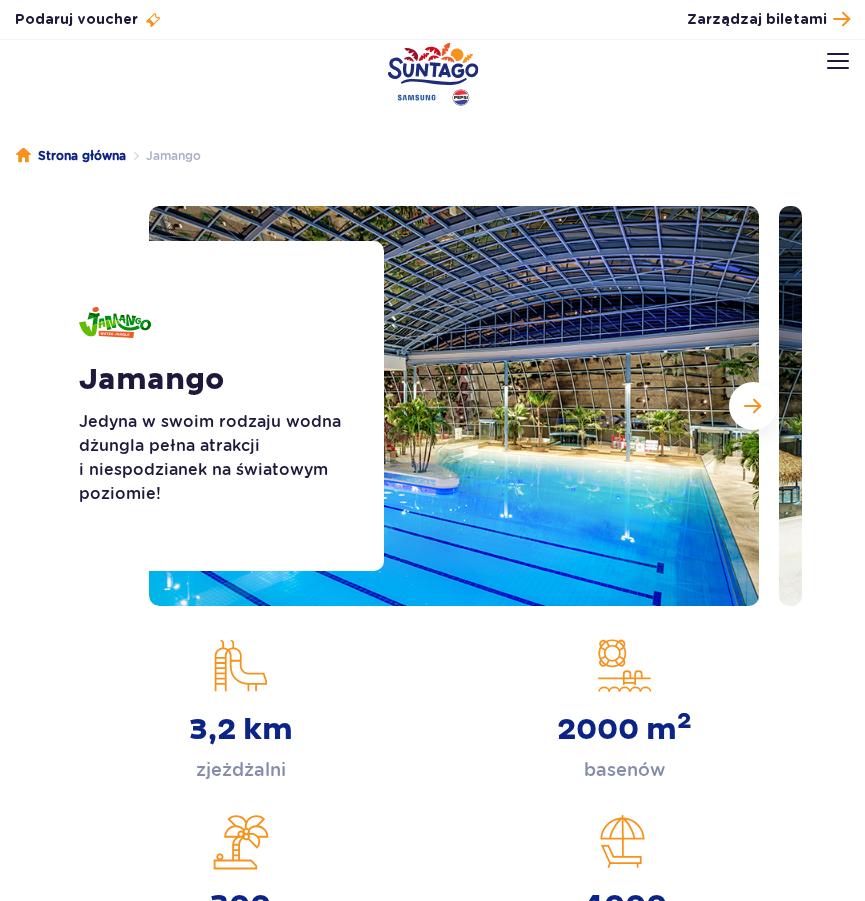 scroll, scrollTop: 0, scrollLeft: 0, axis: both 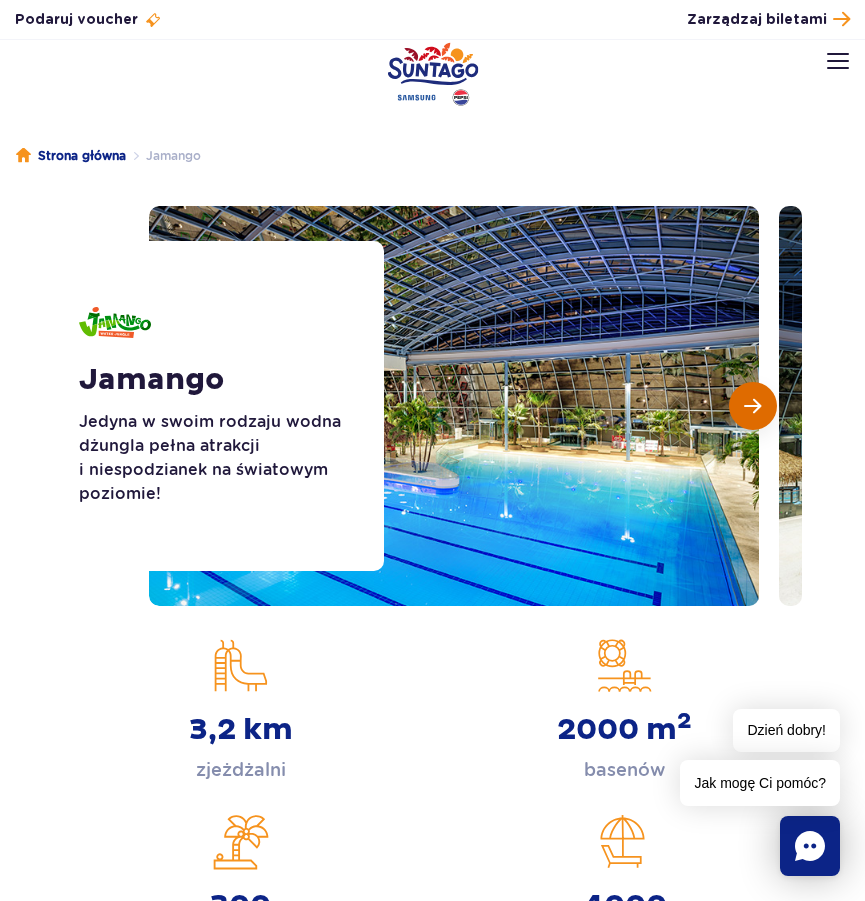 click at bounding box center (752, 406) 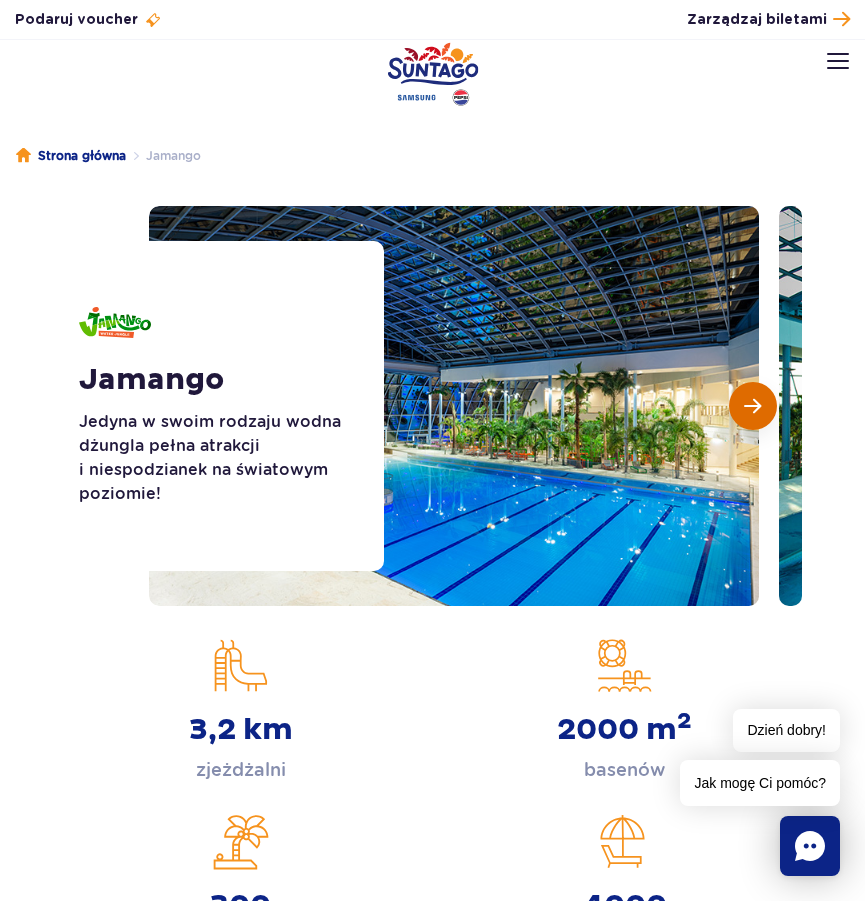 click at bounding box center (752, 406) 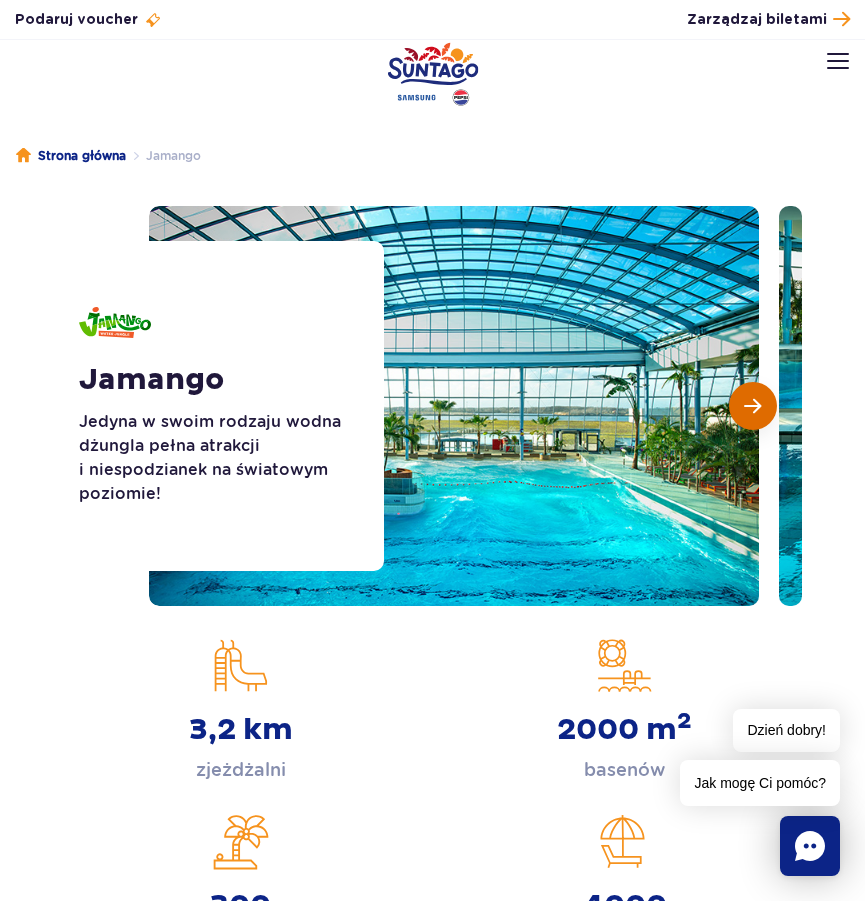 click at bounding box center (752, 406) 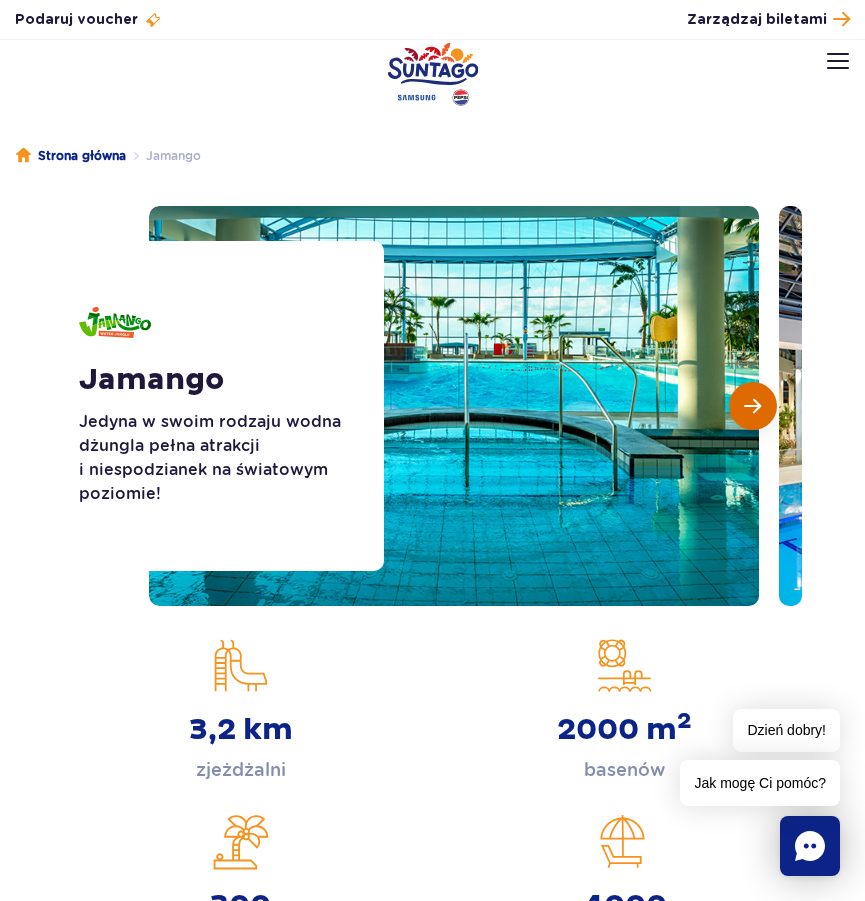 click at bounding box center (752, 406) 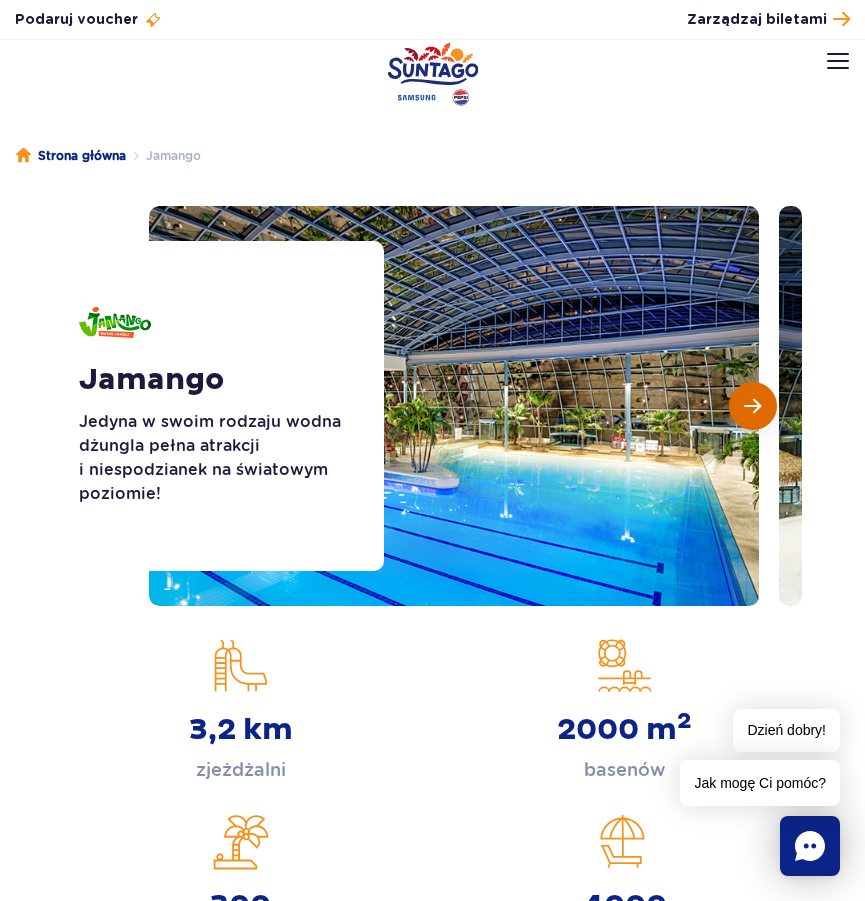 click at bounding box center (752, 406) 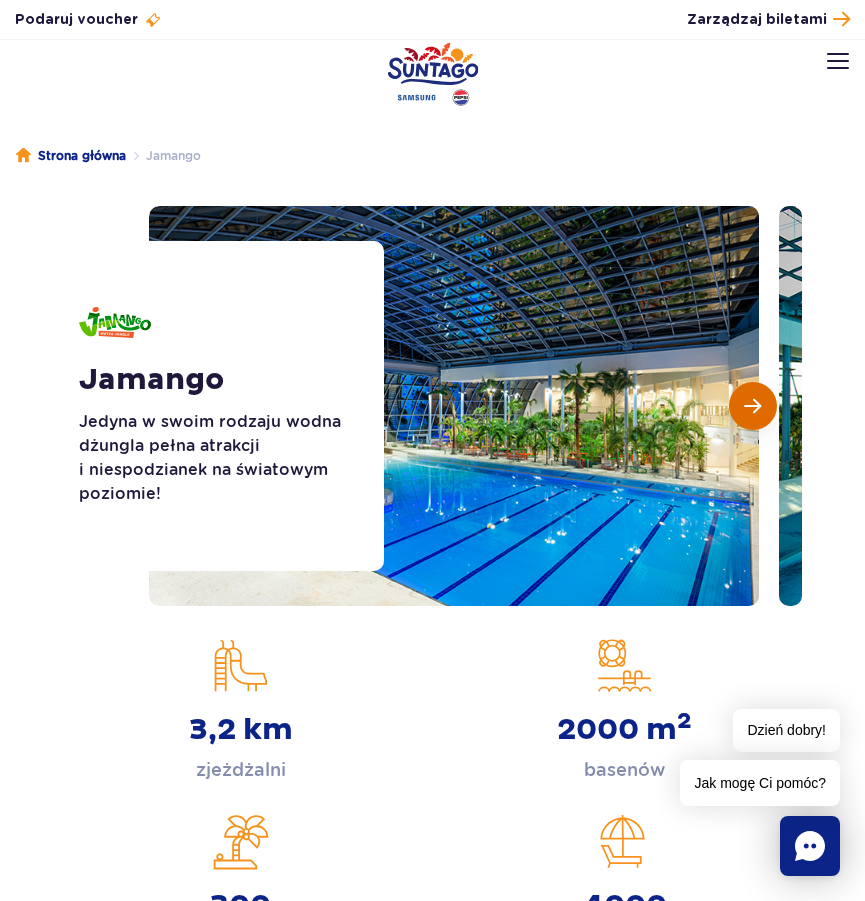 click at bounding box center (752, 406) 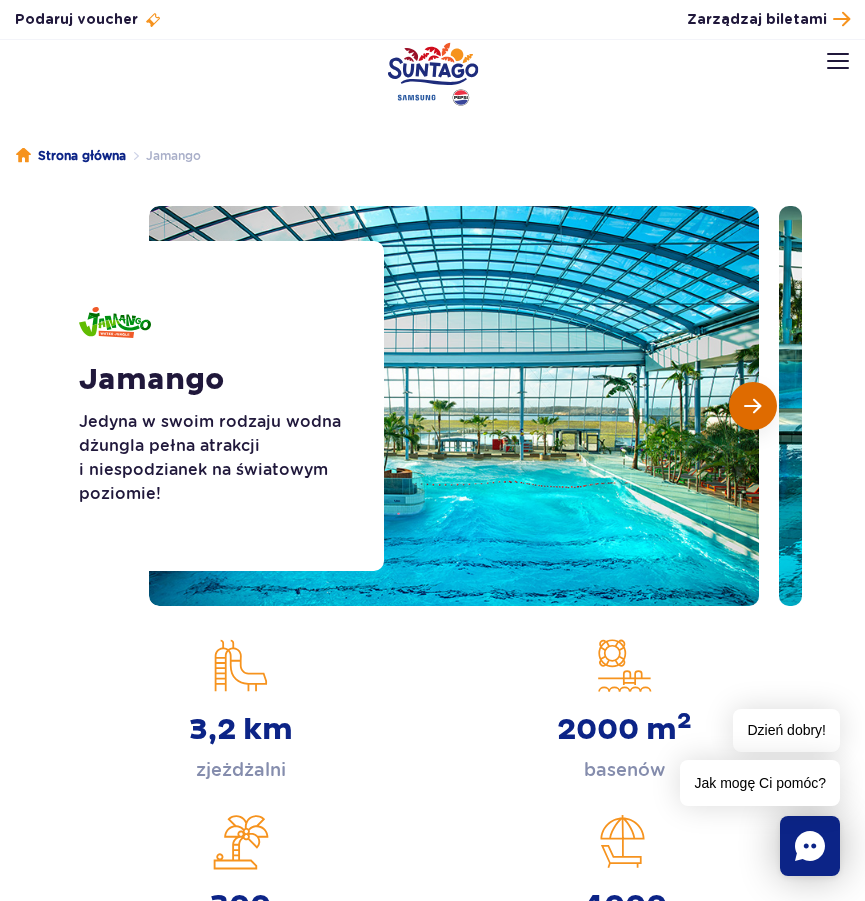 click at bounding box center [752, 406] 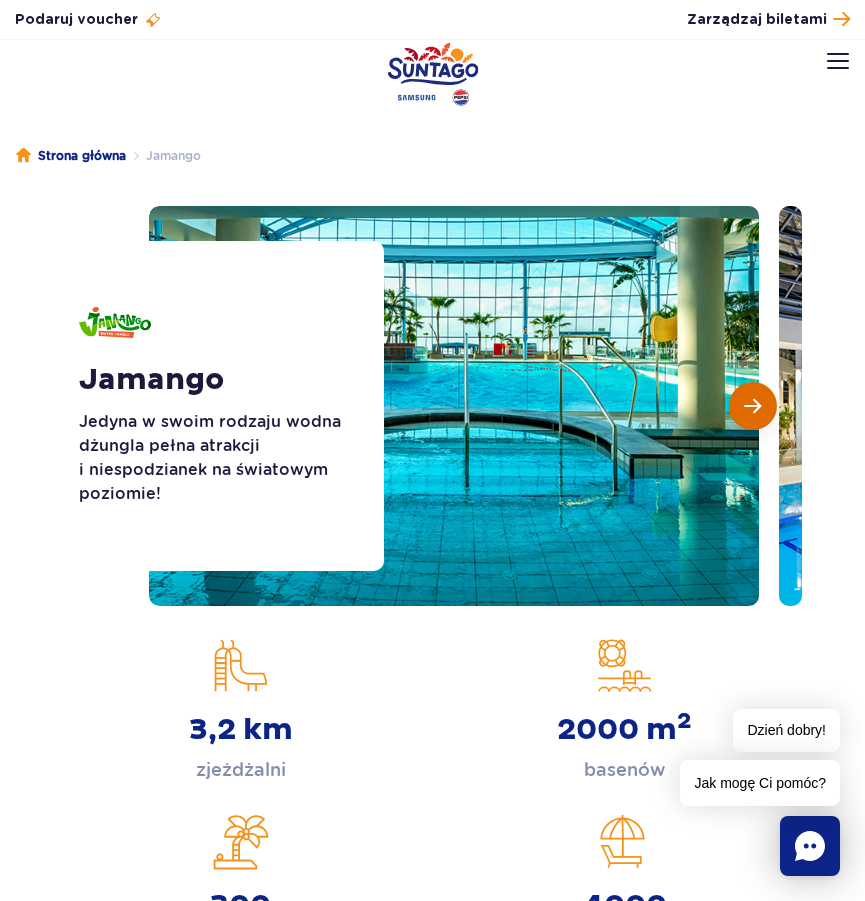 click at bounding box center (752, 406) 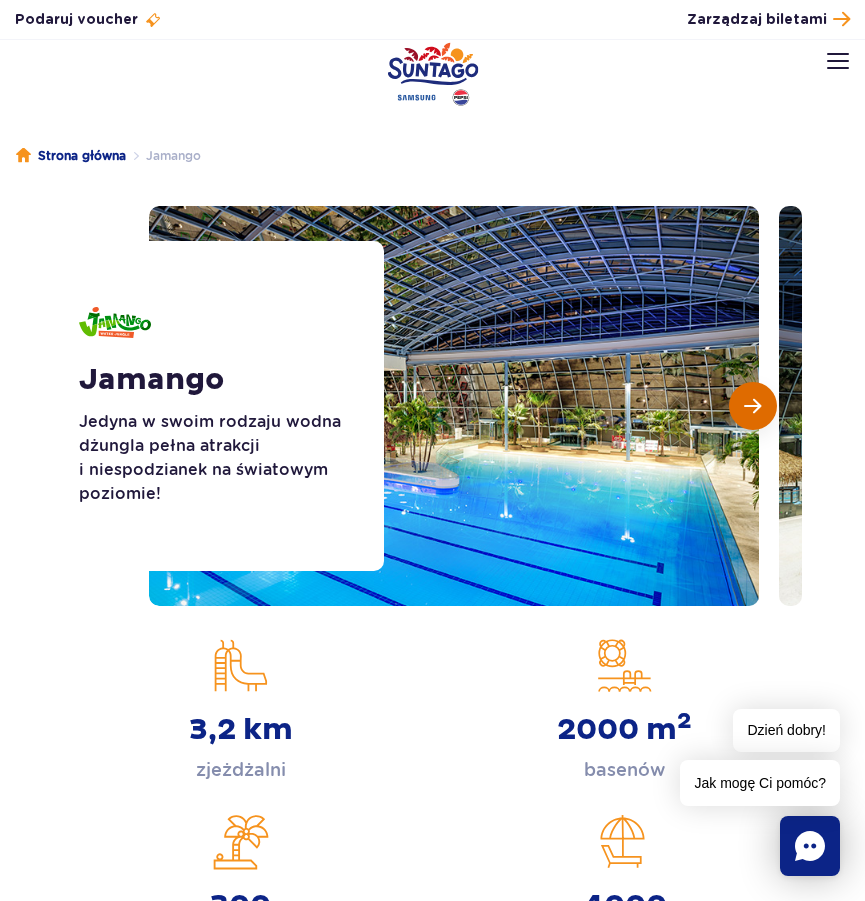 click at bounding box center [752, 406] 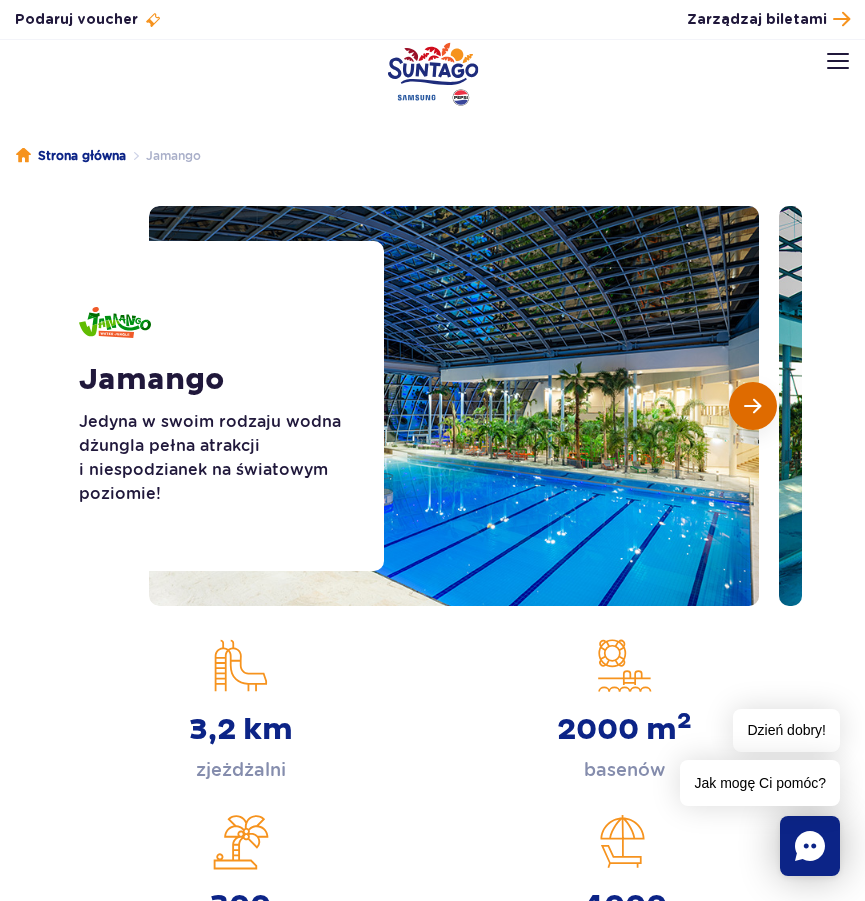 click at bounding box center [752, 406] 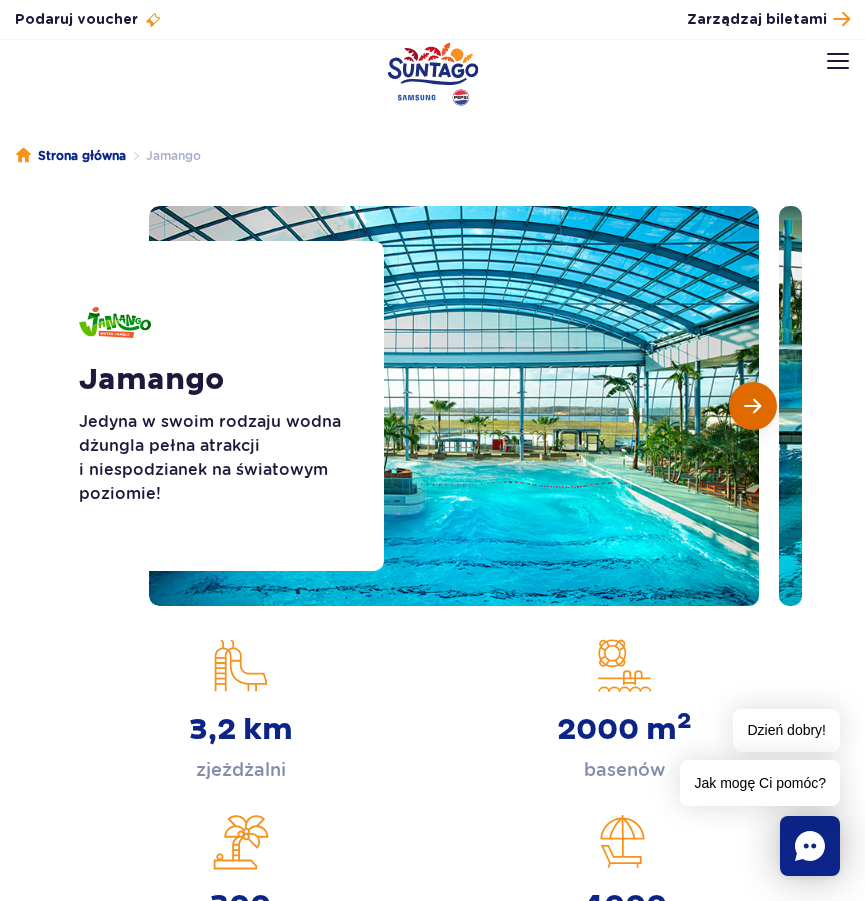 click at bounding box center [752, 406] 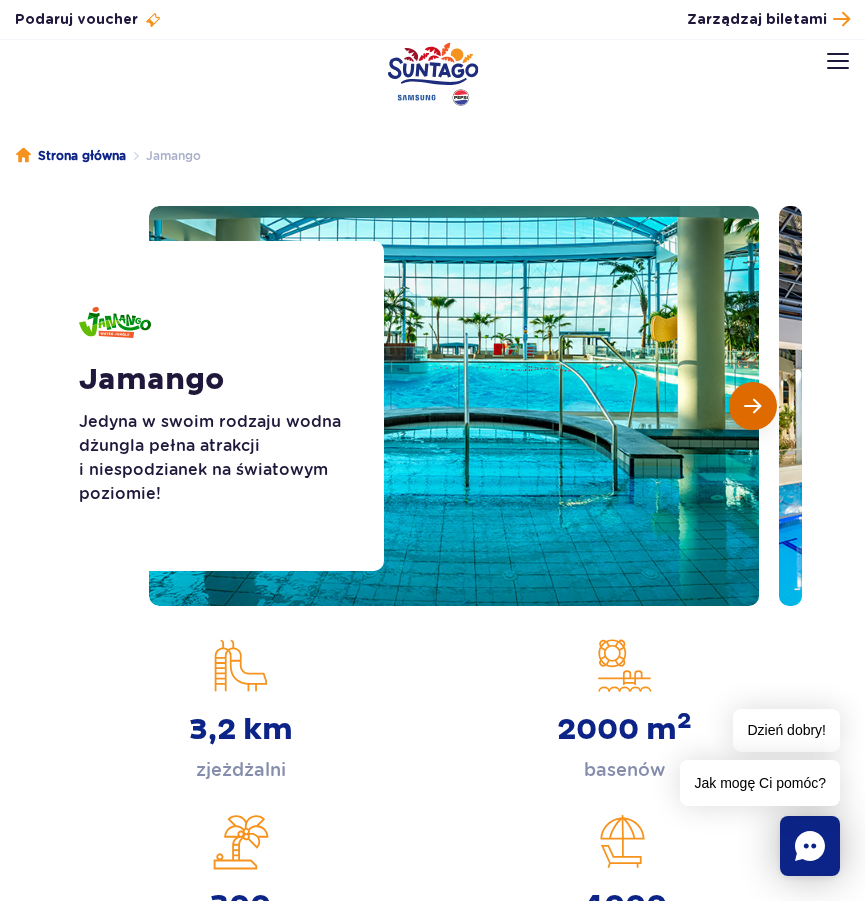 click at bounding box center [752, 406] 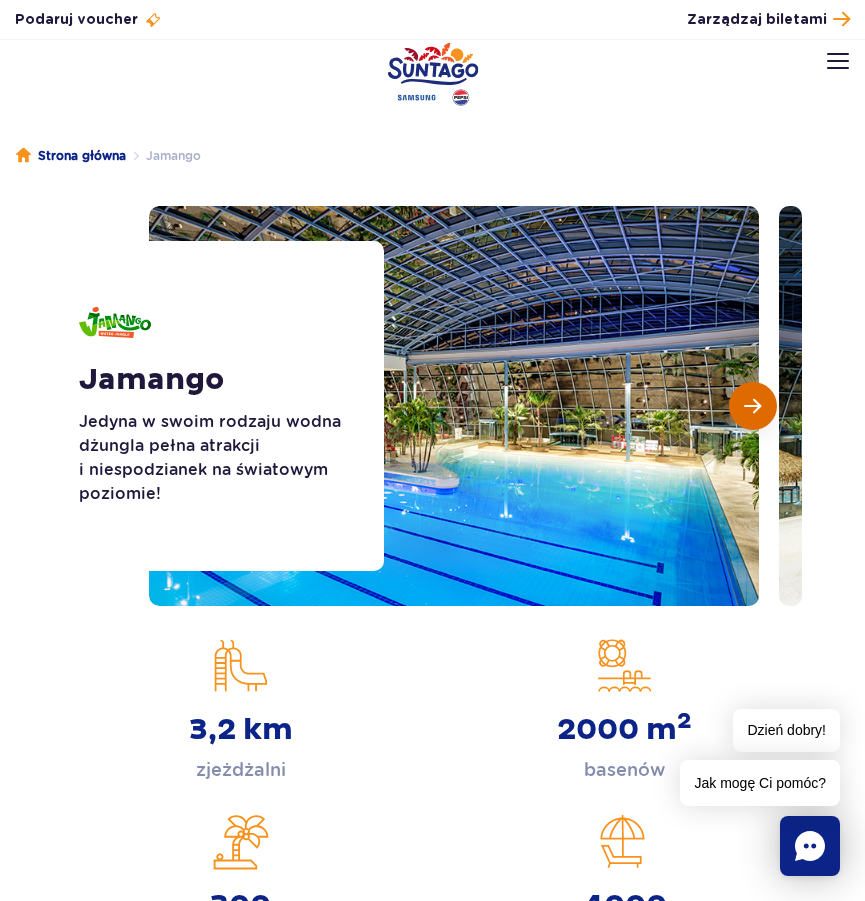click at bounding box center (752, 406) 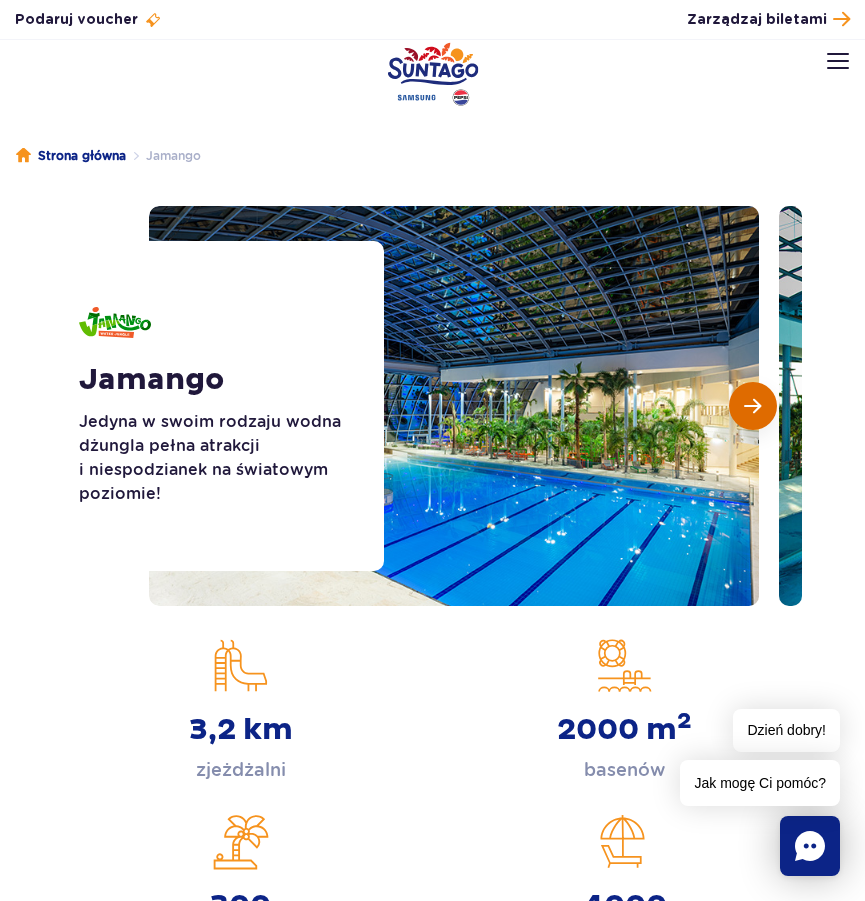 click at bounding box center [752, 406] 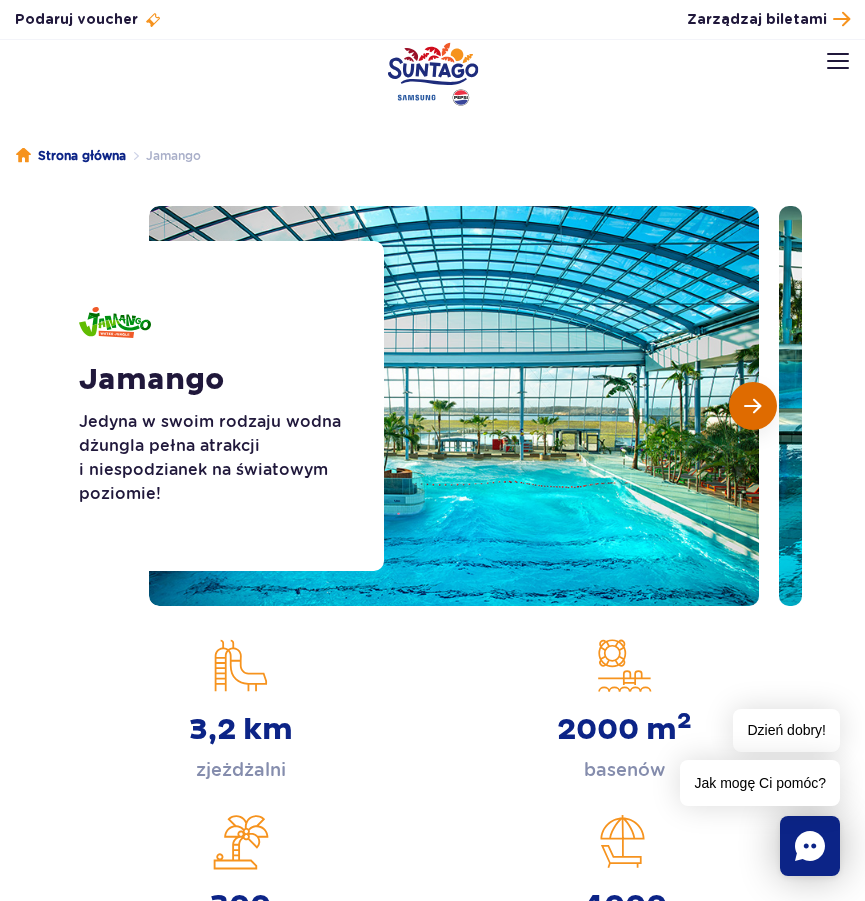click at bounding box center [752, 406] 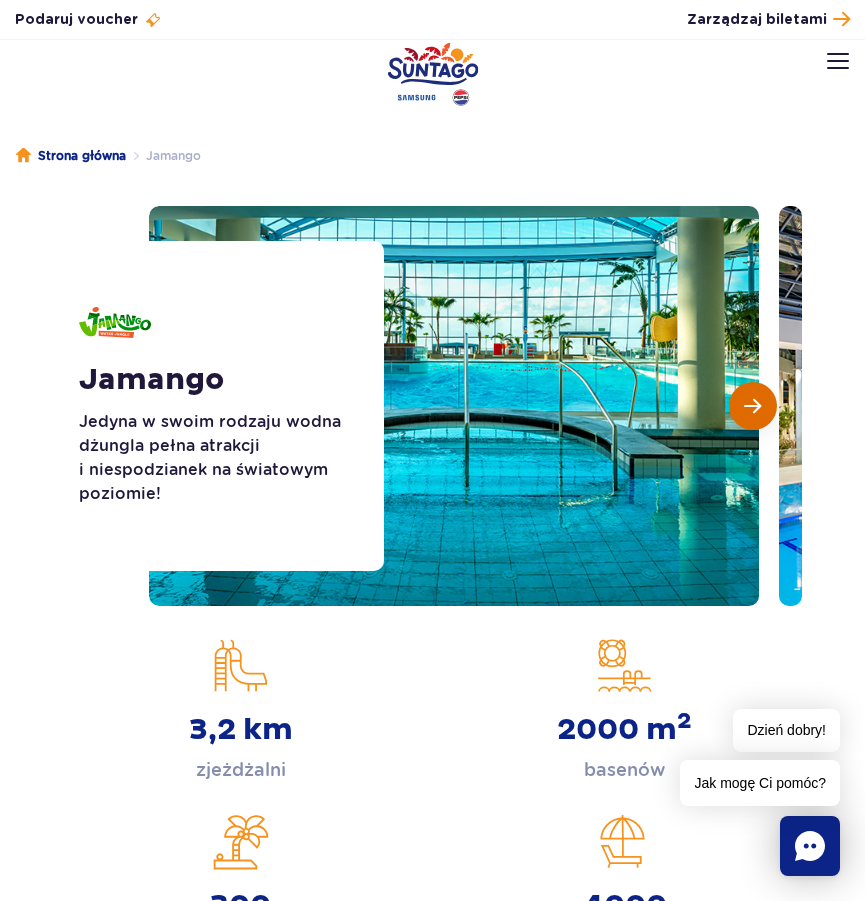click at bounding box center [752, 406] 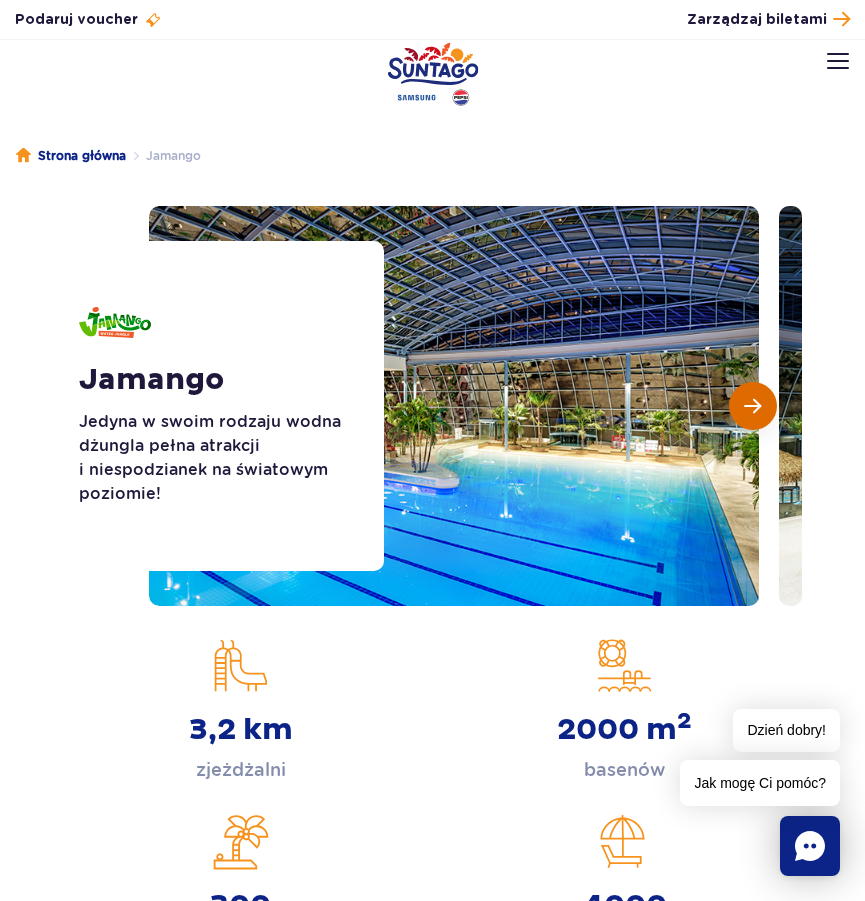 click at bounding box center [752, 406] 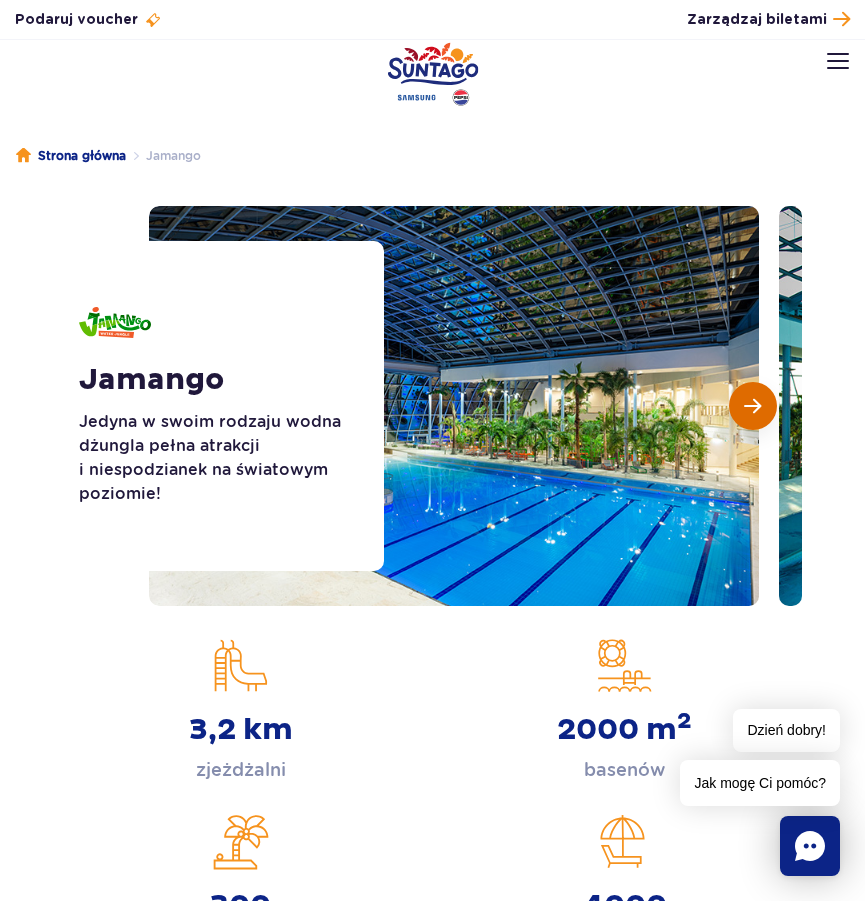 click at bounding box center [752, 406] 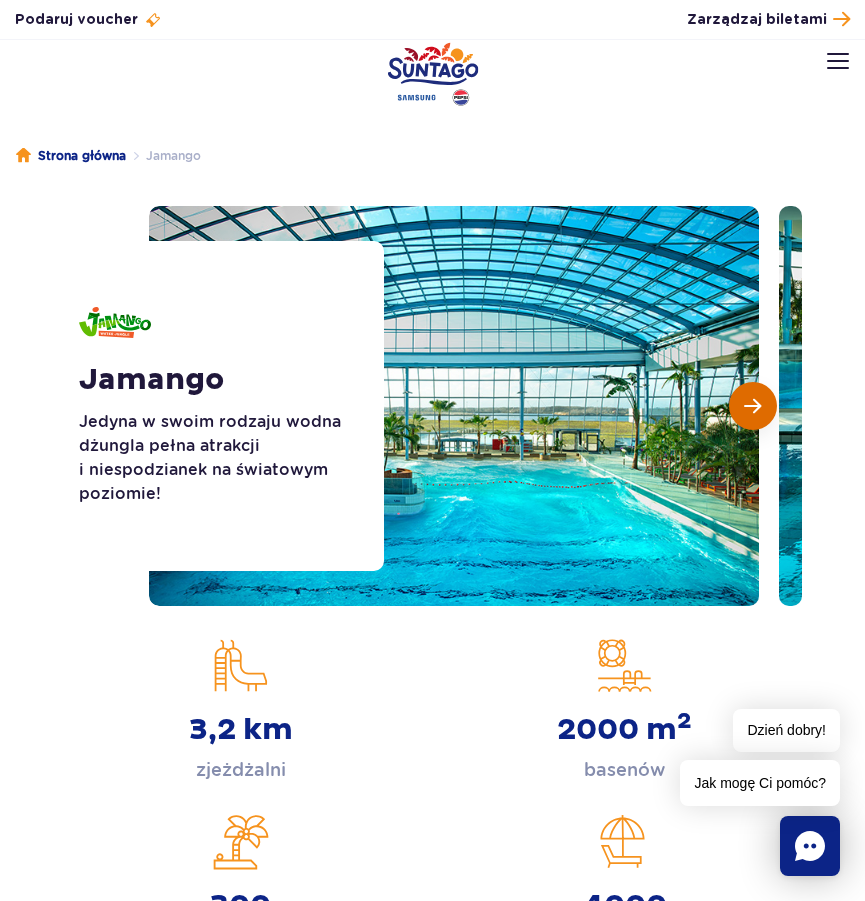 click at bounding box center (752, 406) 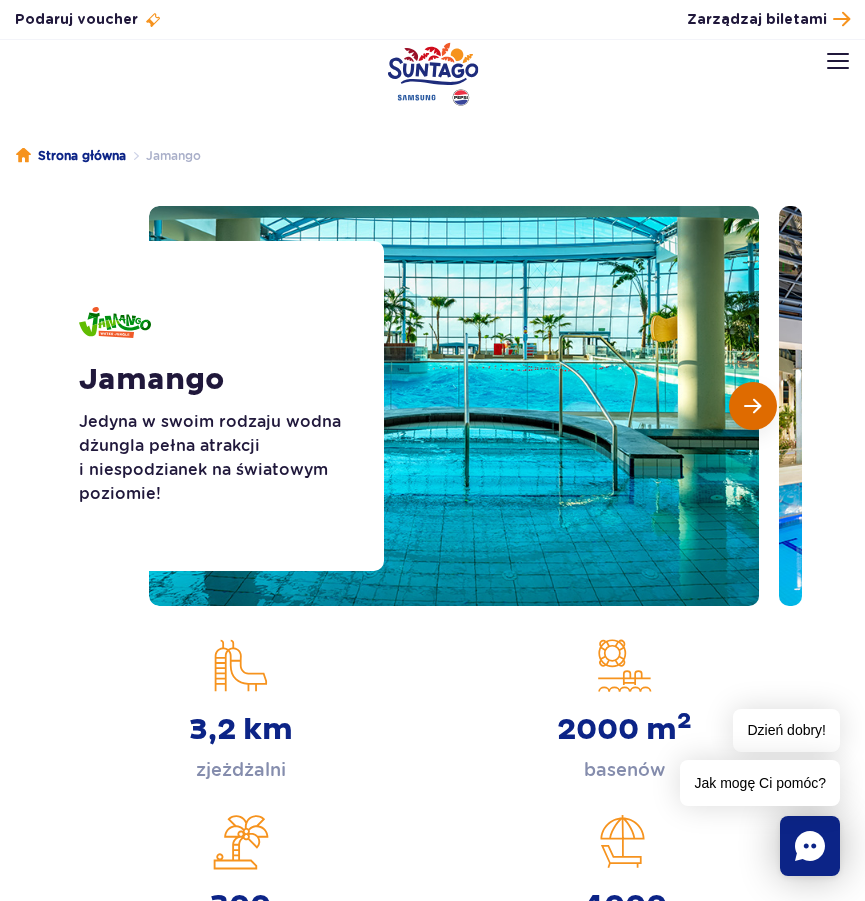 click at bounding box center [752, 406] 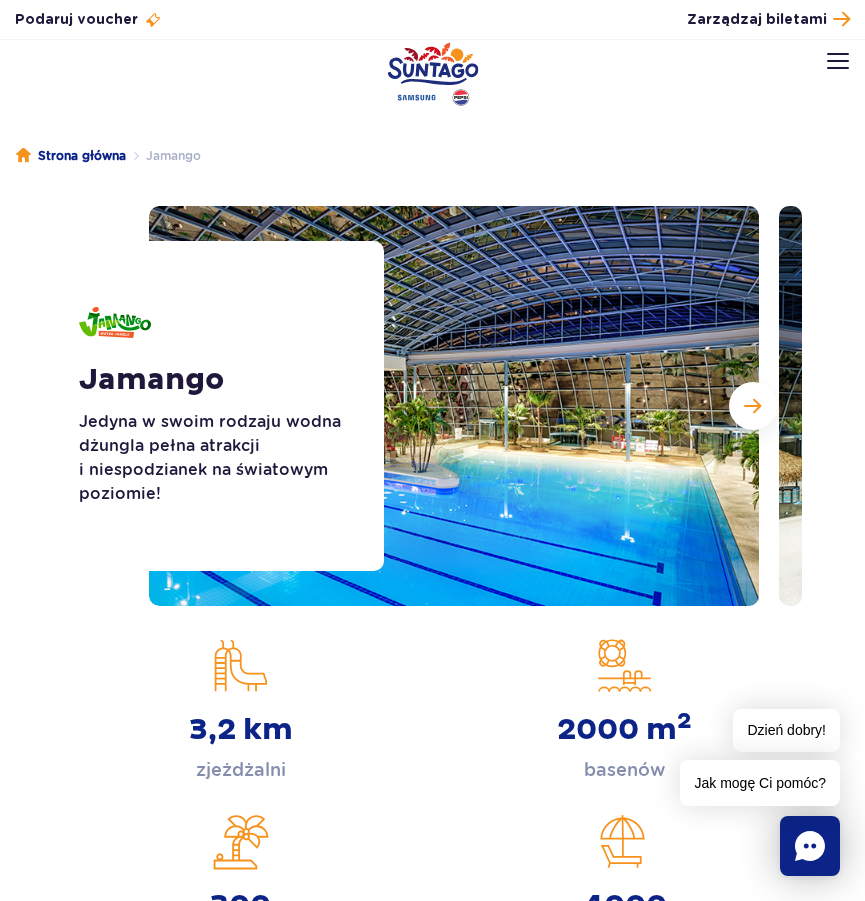 click on "3,2 km" at bounding box center [241, 730] 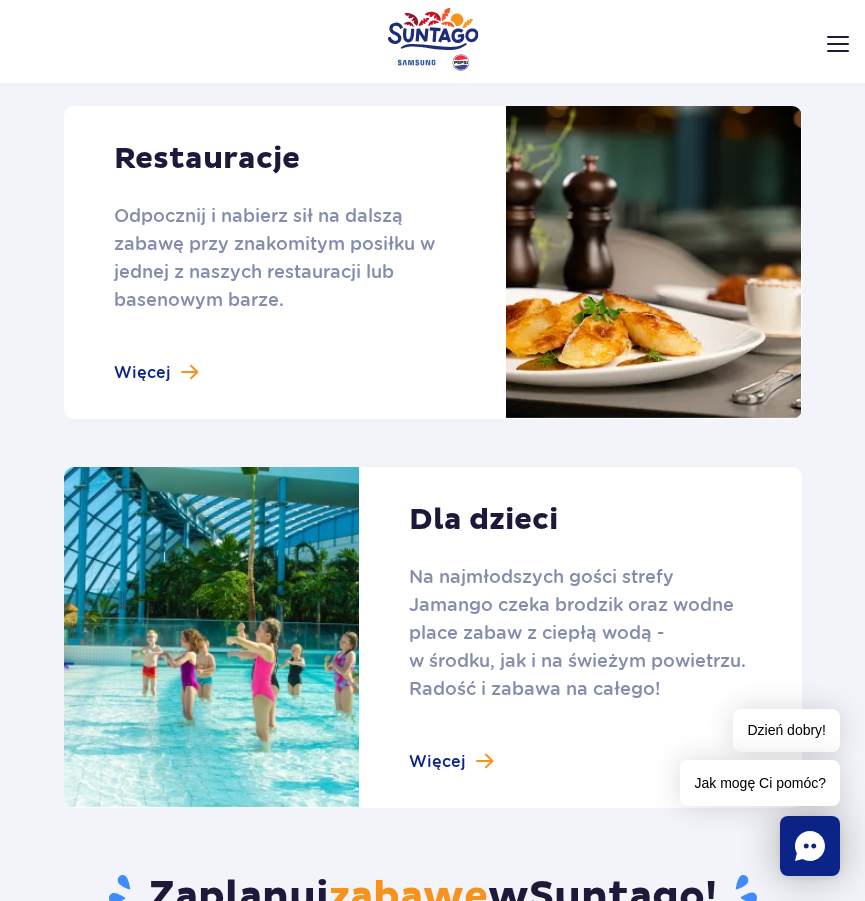 scroll, scrollTop: 2400, scrollLeft: 0, axis: vertical 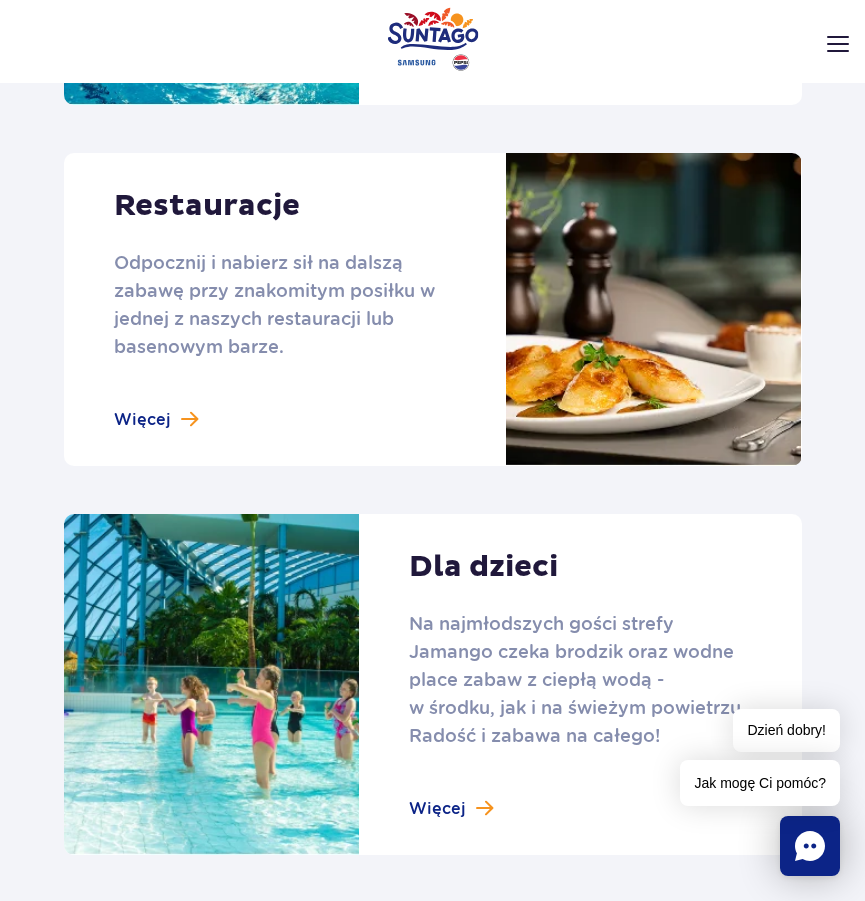 click at bounding box center (433, 309) 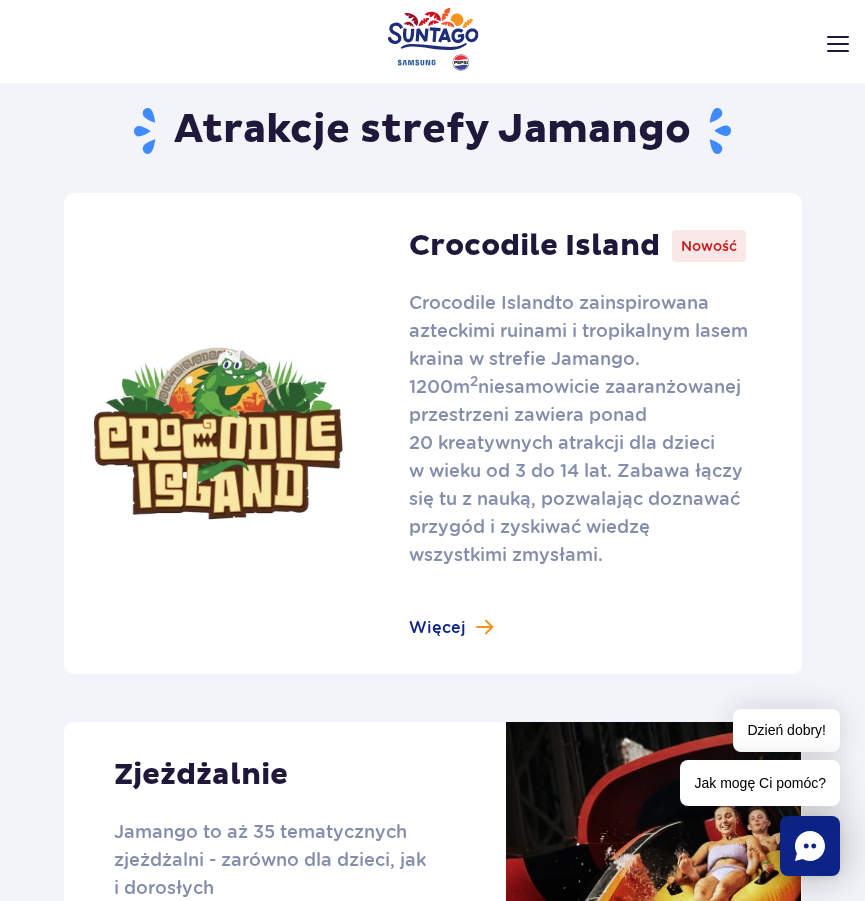 scroll, scrollTop: 800, scrollLeft: 0, axis: vertical 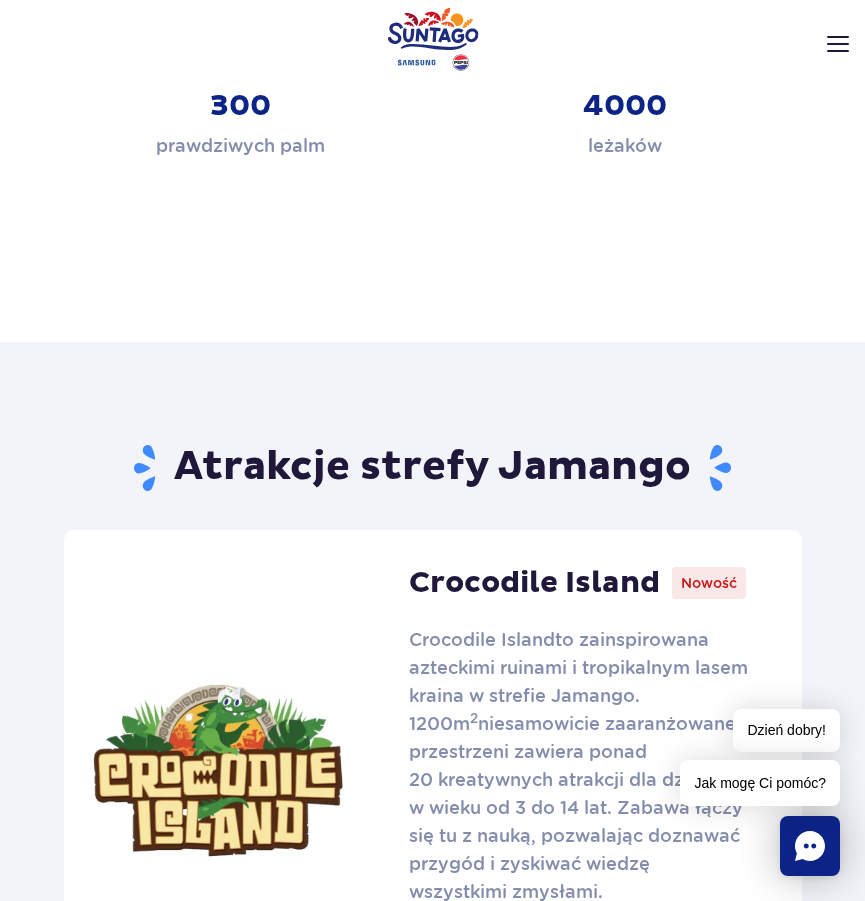 click on "Godziny otwarcia
pl
PL
EN
UA
Moje  konto
Zarządzaj  biletami
Aktualny ruch w parku
Atrakcje
Zjeżdżalnie
Aster
Rainbow Narval Więcej SPA" at bounding box center [432, 84] 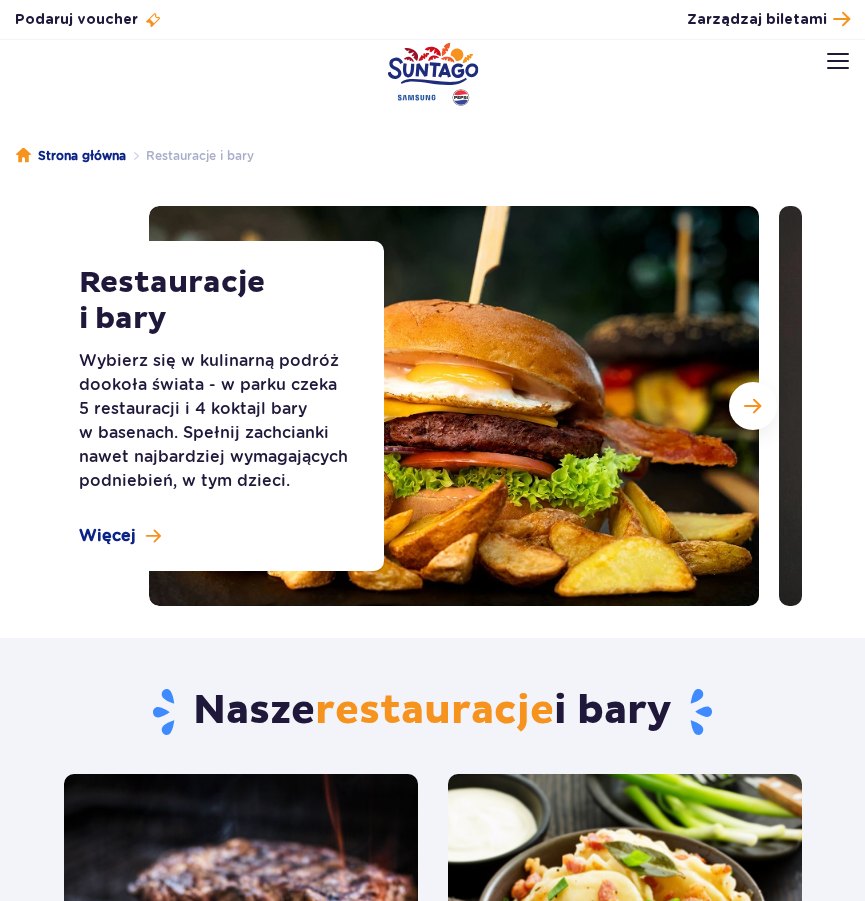 scroll, scrollTop: 0, scrollLeft: 0, axis: both 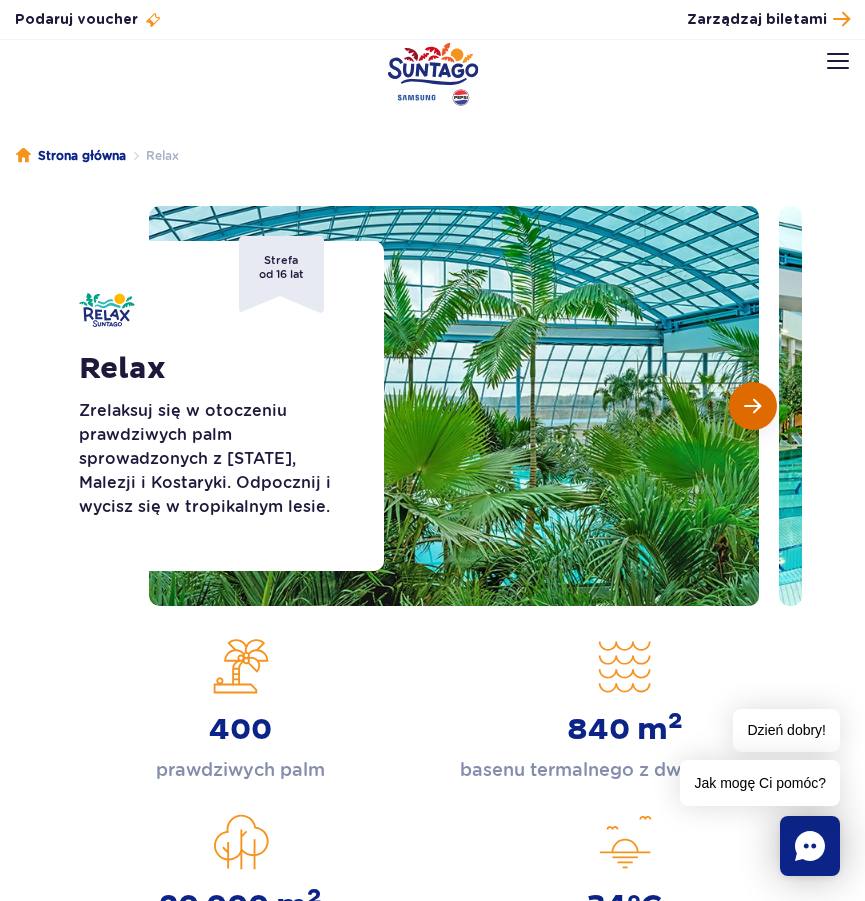 click at bounding box center [753, 406] 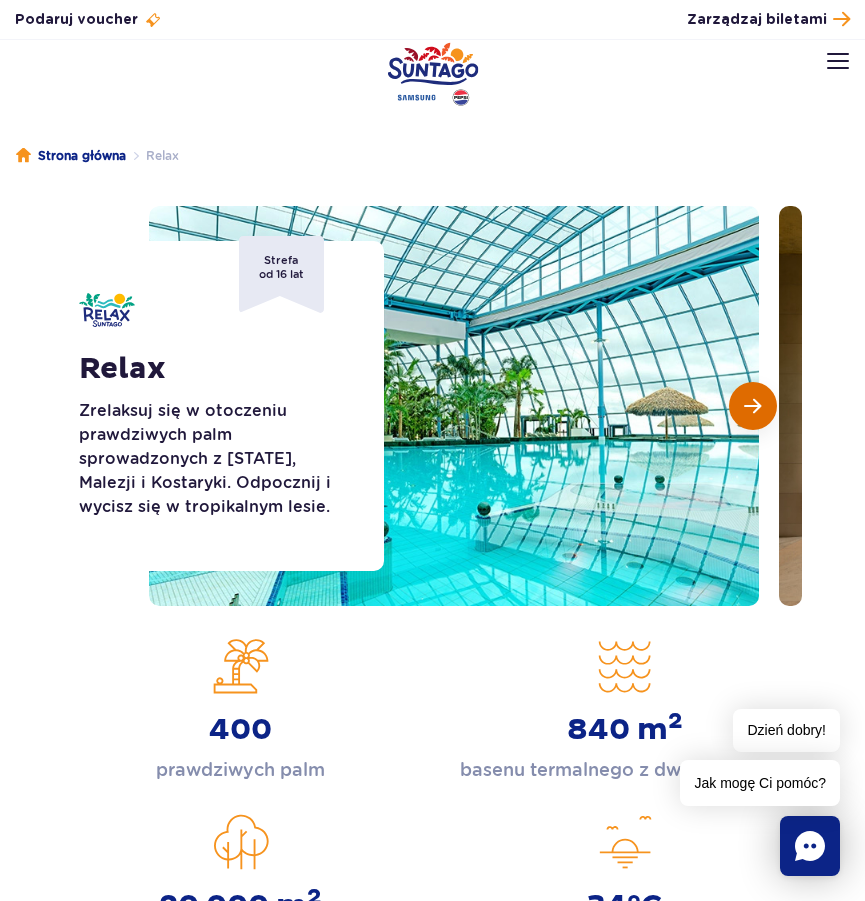 click at bounding box center [753, 406] 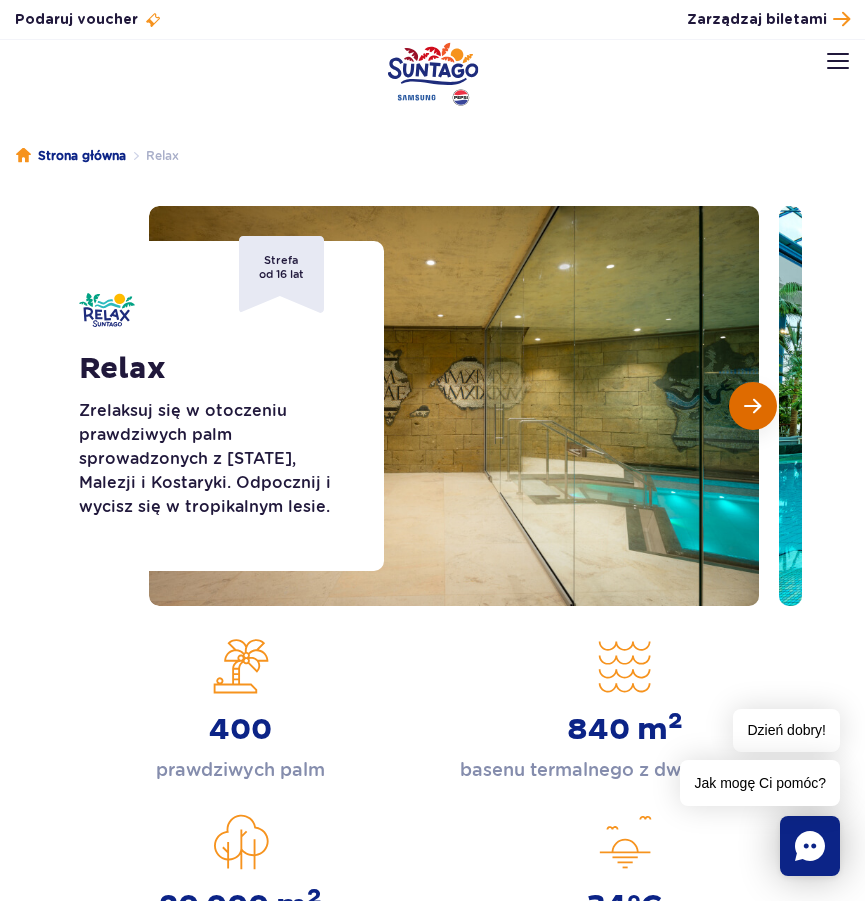 click at bounding box center (753, 406) 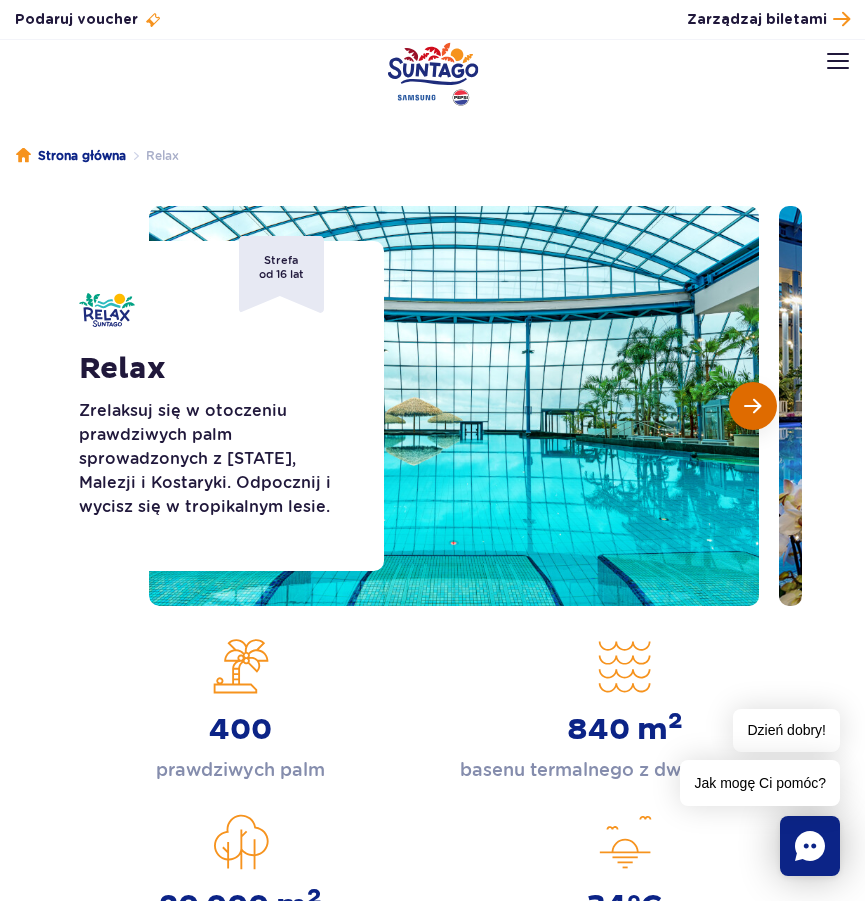click at bounding box center [753, 406] 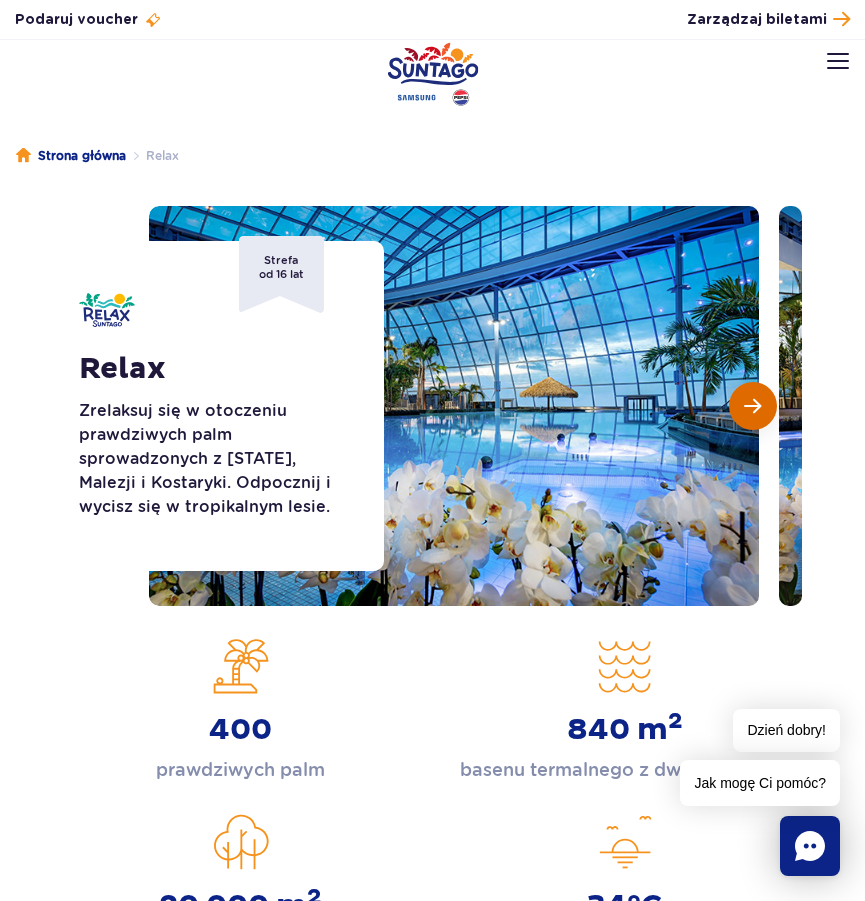 click at bounding box center [753, 406] 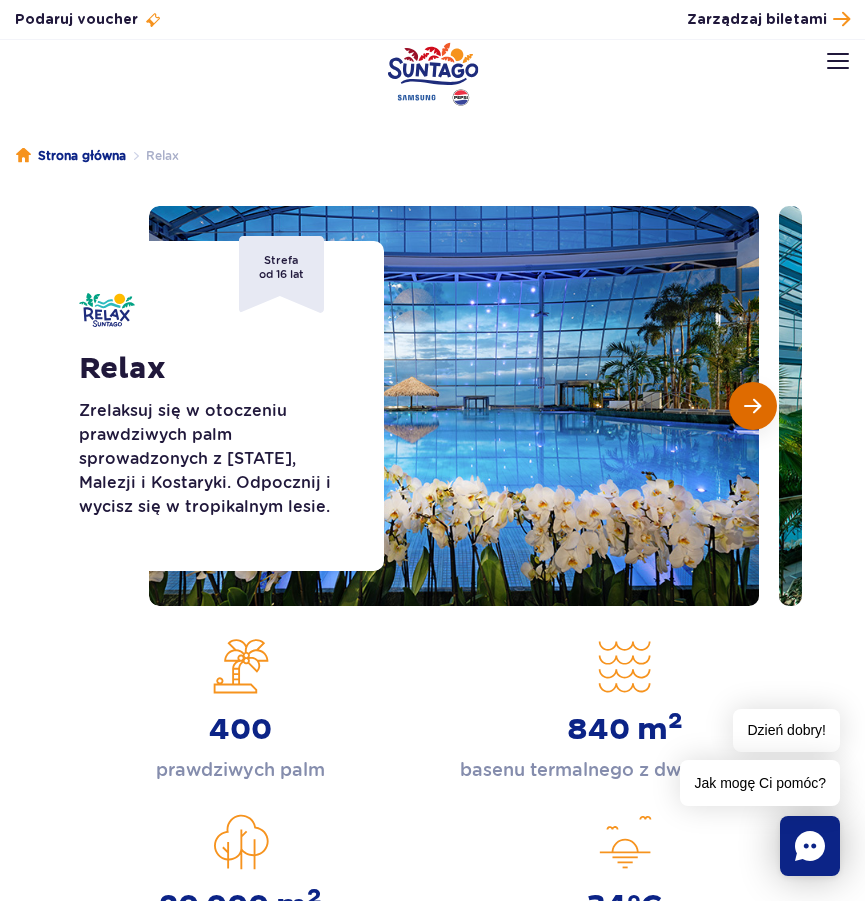 click at bounding box center (753, 406) 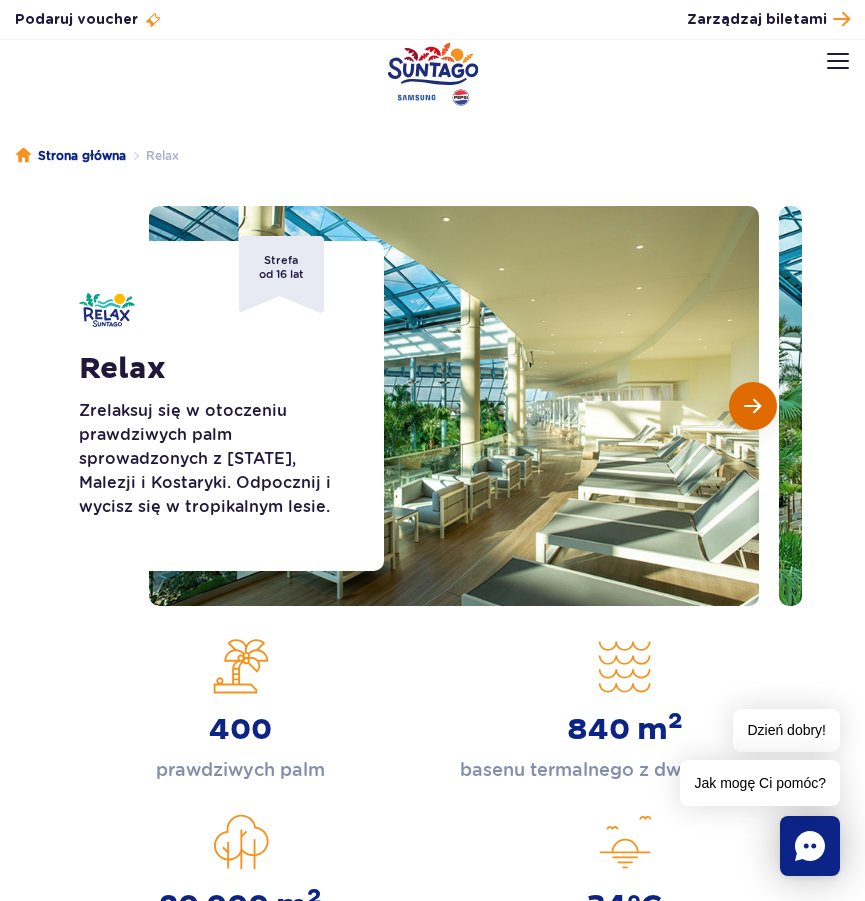click at bounding box center (753, 406) 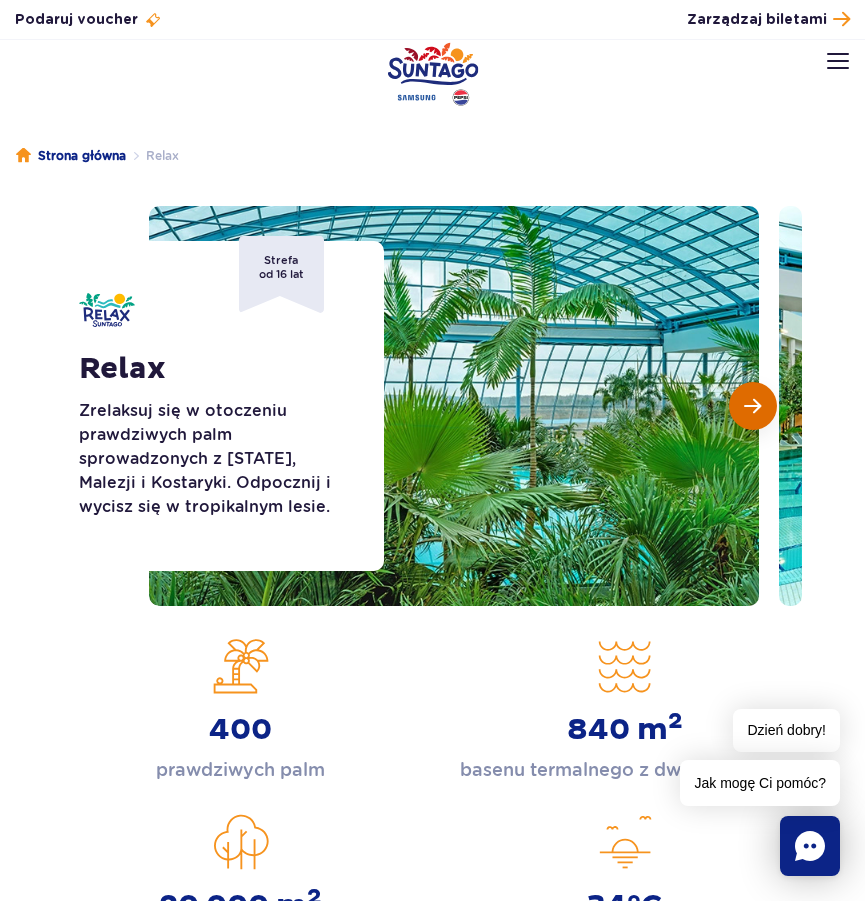 click at bounding box center (753, 406) 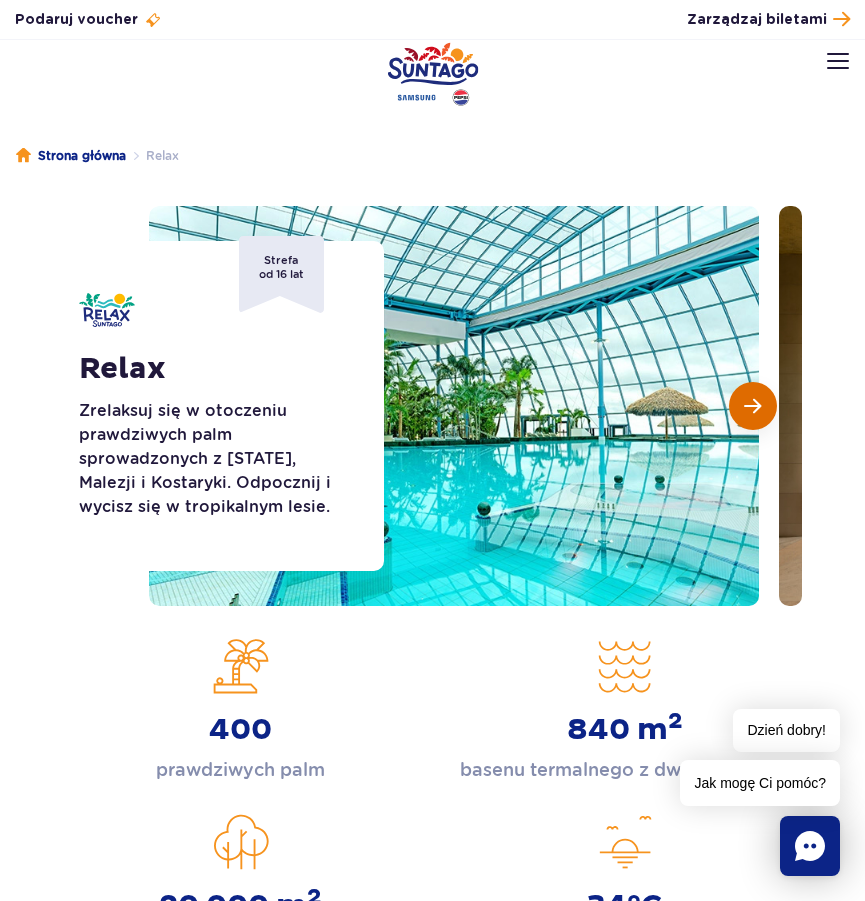 click at bounding box center [753, 406] 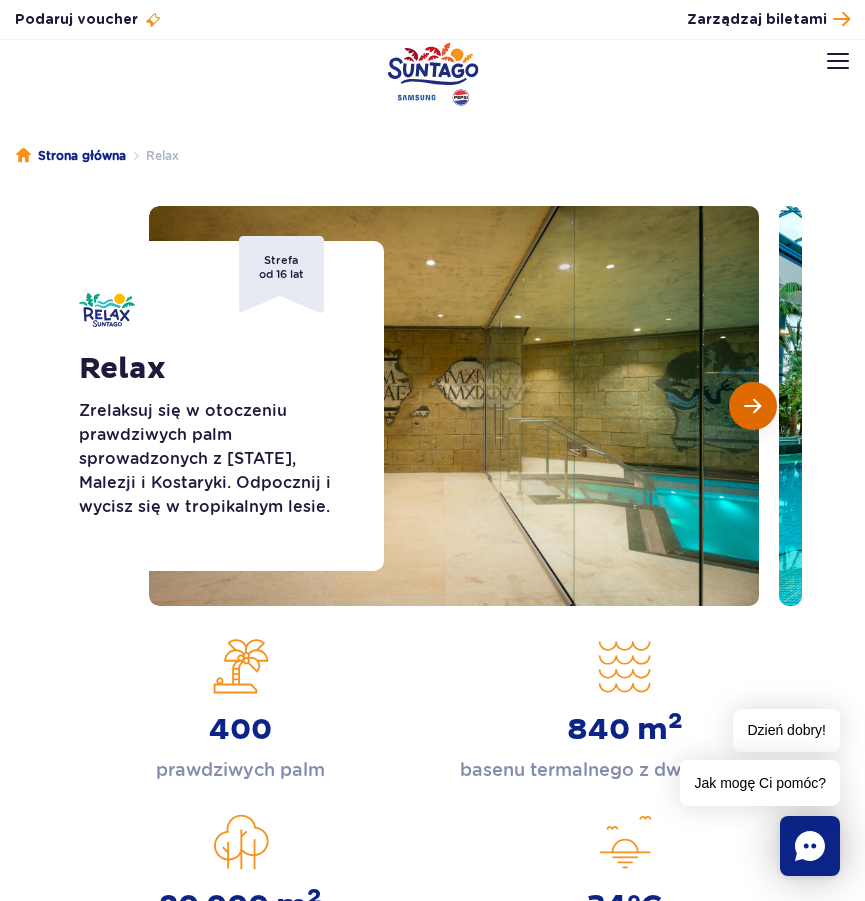 click at bounding box center (753, 406) 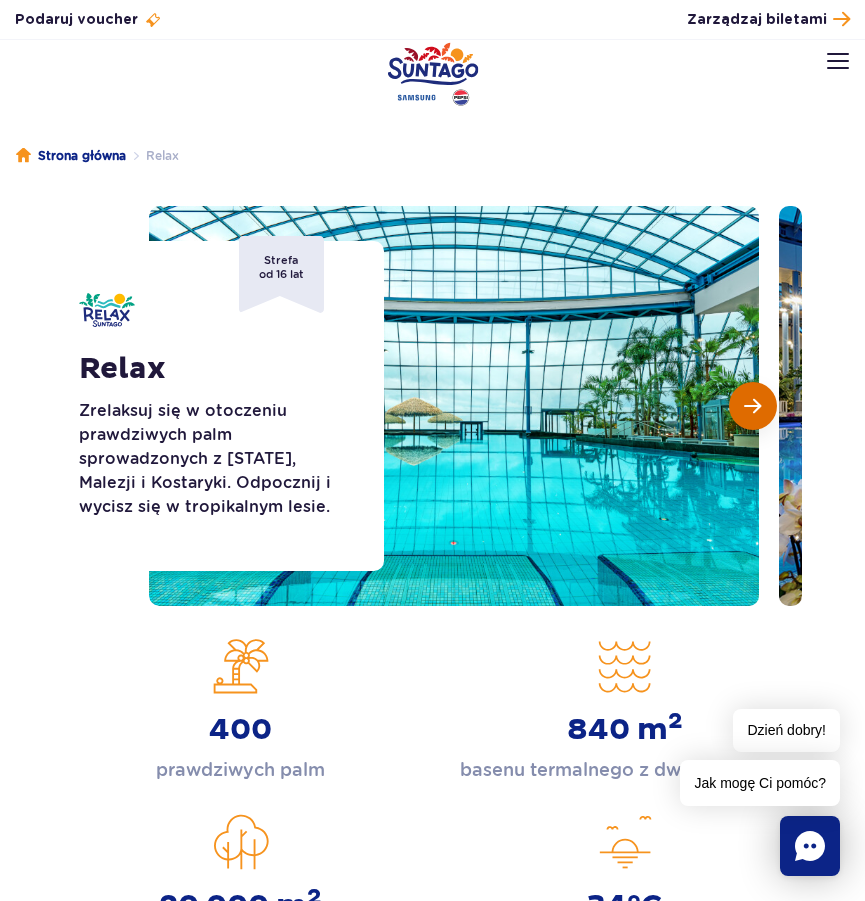 click at bounding box center (753, 406) 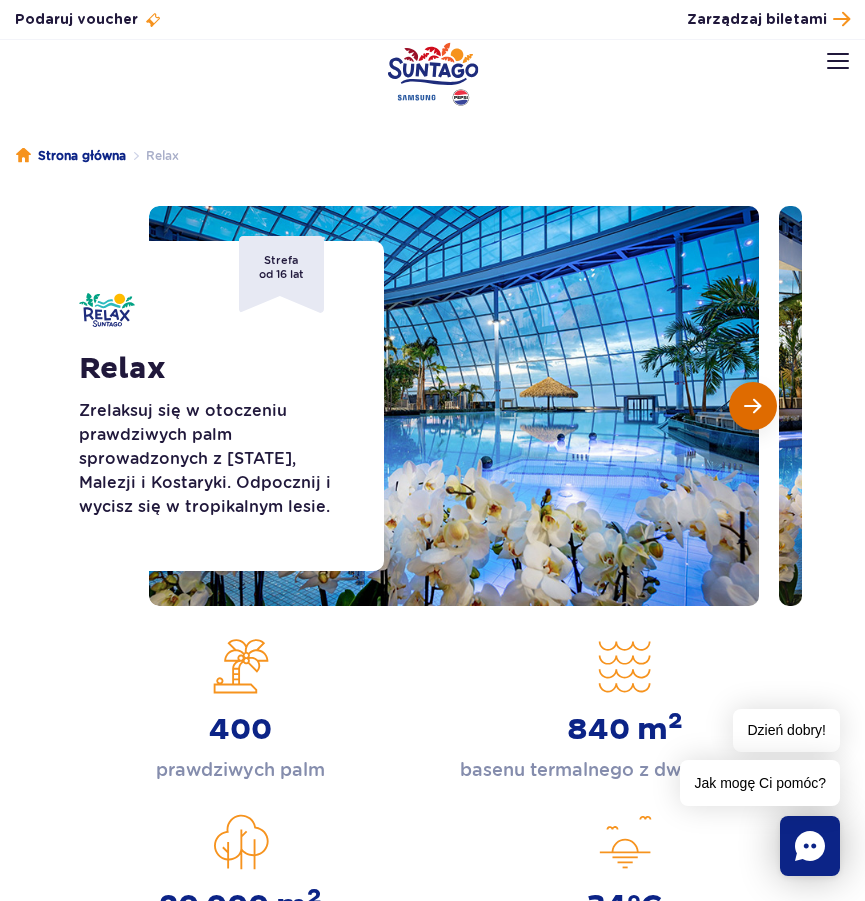 click at bounding box center (753, 406) 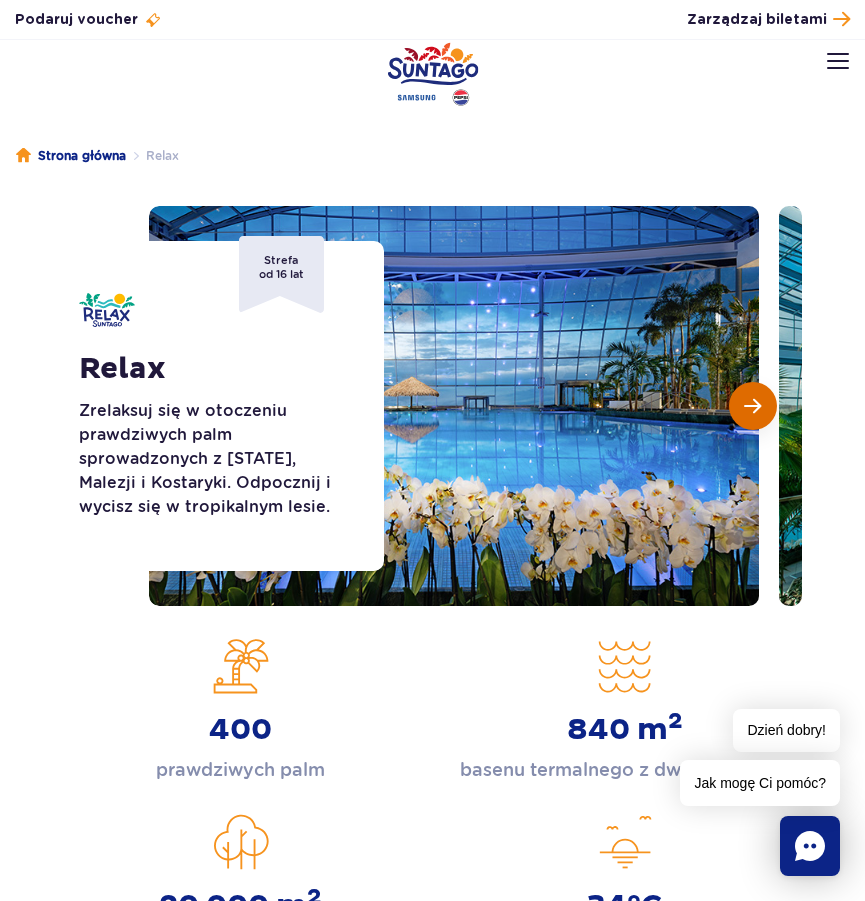 click at bounding box center [753, 406] 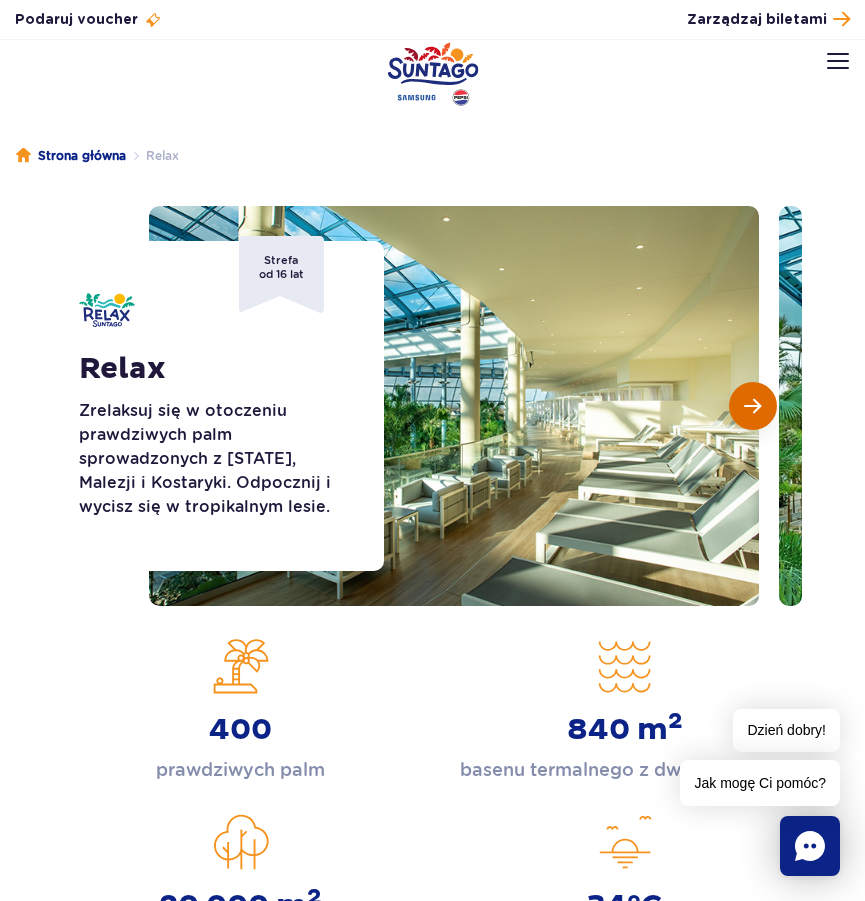 click at bounding box center (753, 406) 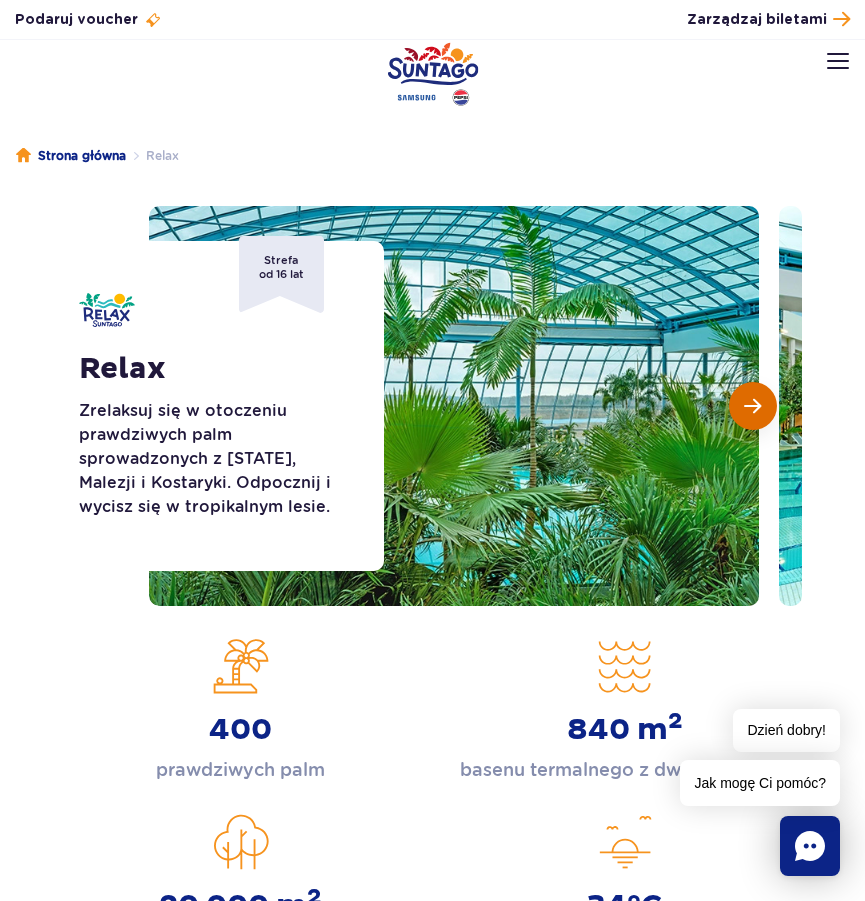 click at bounding box center (753, 406) 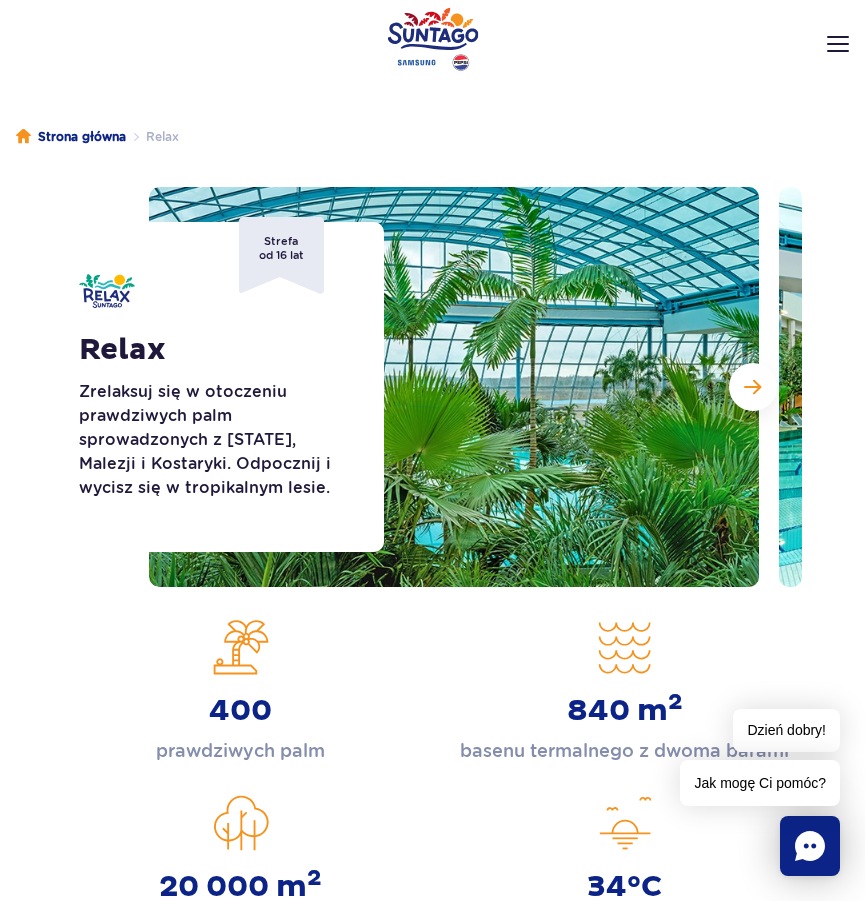scroll, scrollTop: 0, scrollLeft: 0, axis: both 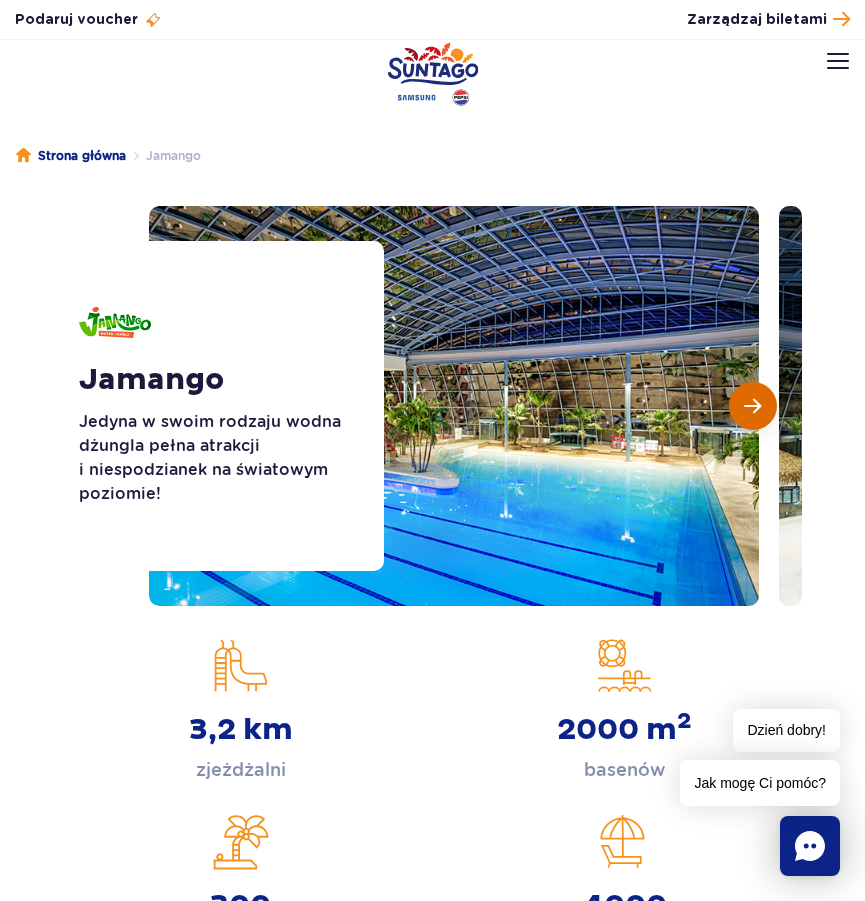 click at bounding box center [753, 406] 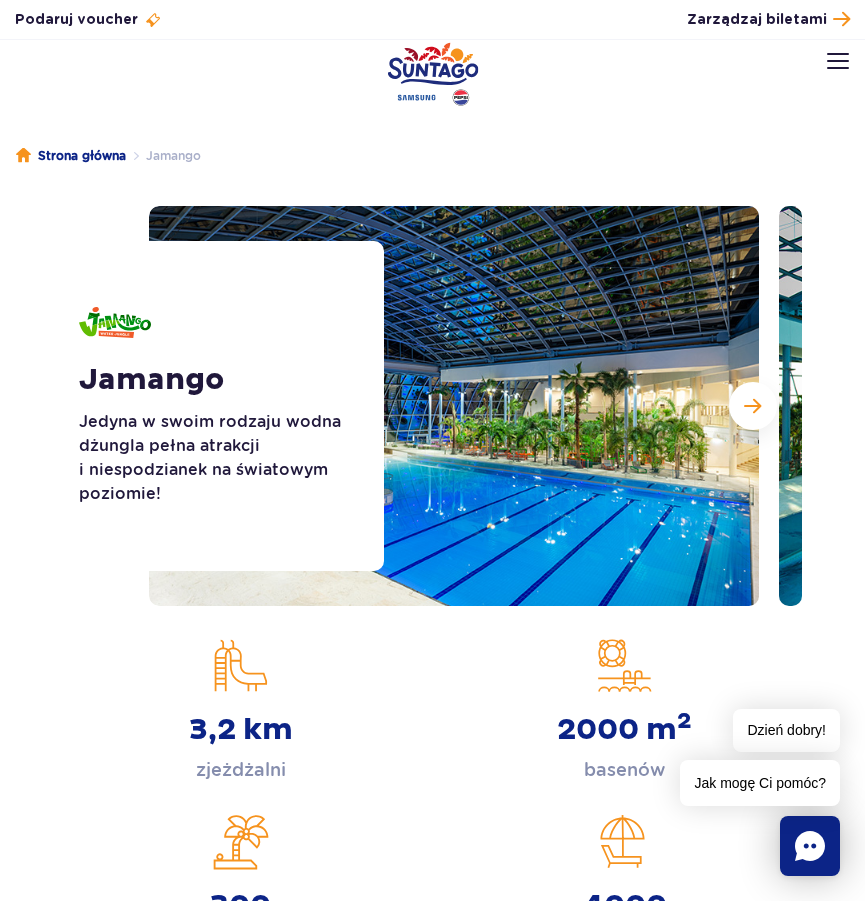 click on "Godziny otwarcia
pl
PL
EN
UA
Moje  konto
Zarządzaj  biletami
Aktualny ruch w parku
Atrakcje
Zjeżdżalnie
Aster
Rainbow Narval Więcej SPA" at bounding box center (432, 84) 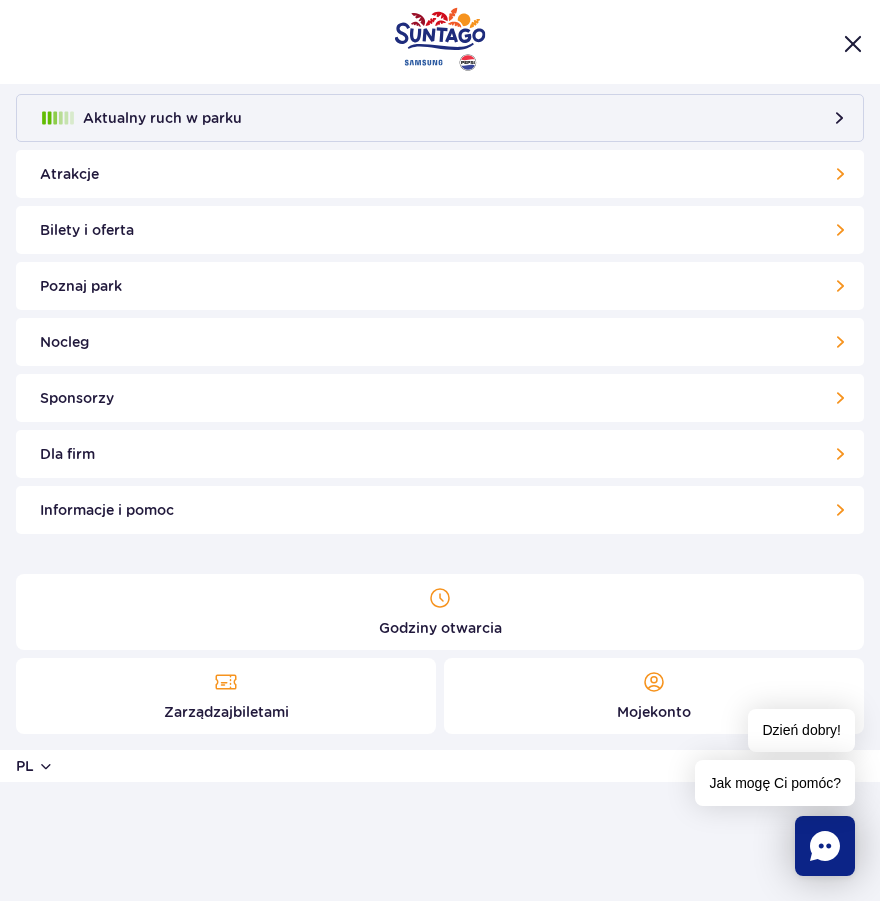 click on "Bilety i oferta" at bounding box center (440, 230) 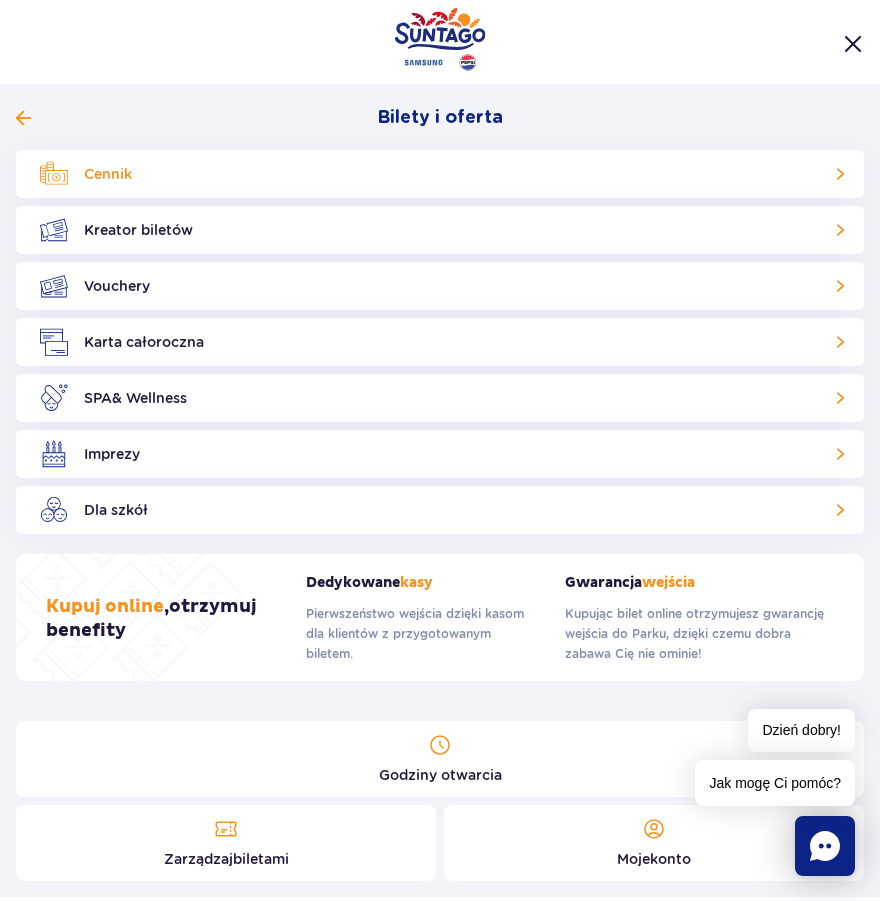 click on "Cennik" at bounding box center (440, 174) 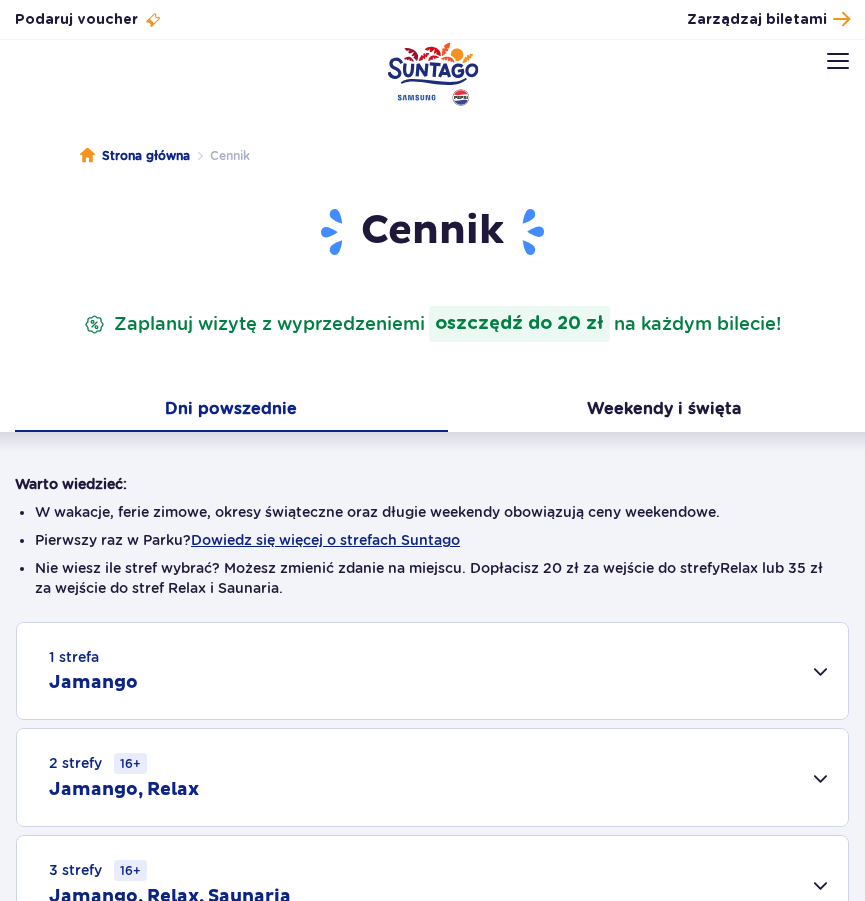scroll, scrollTop: 0, scrollLeft: 0, axis: both 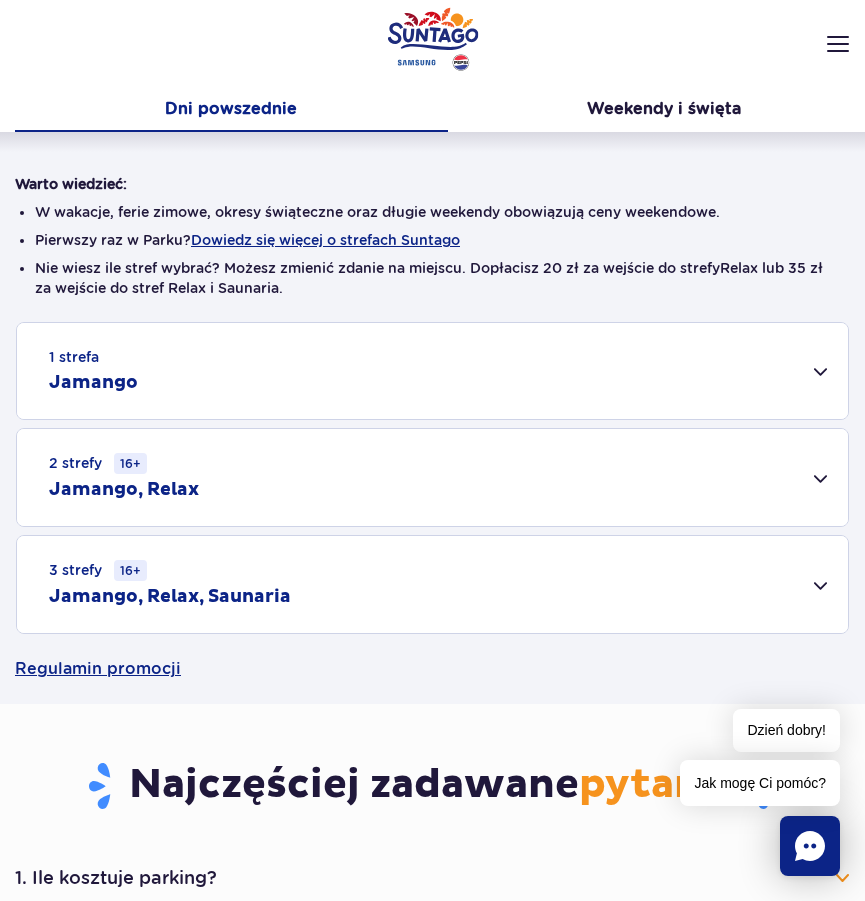 click on "Jamango" at bounding box center [93, 383] 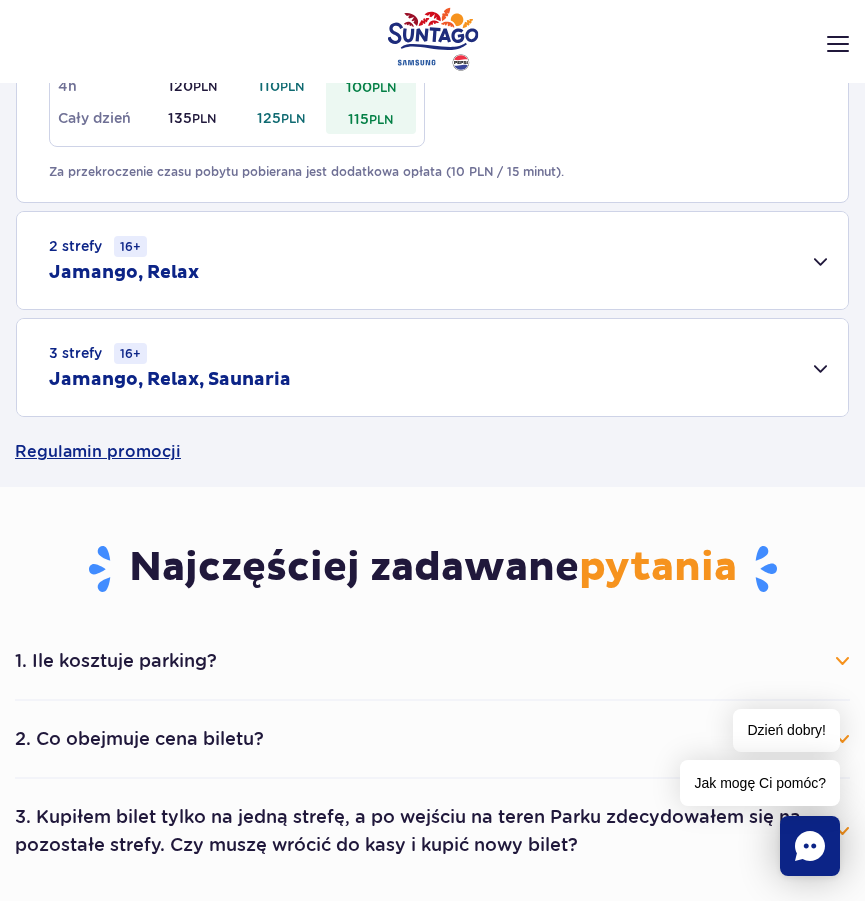 scroll, scrollTop: 1200, scrollLeft: 0, axis: vertical 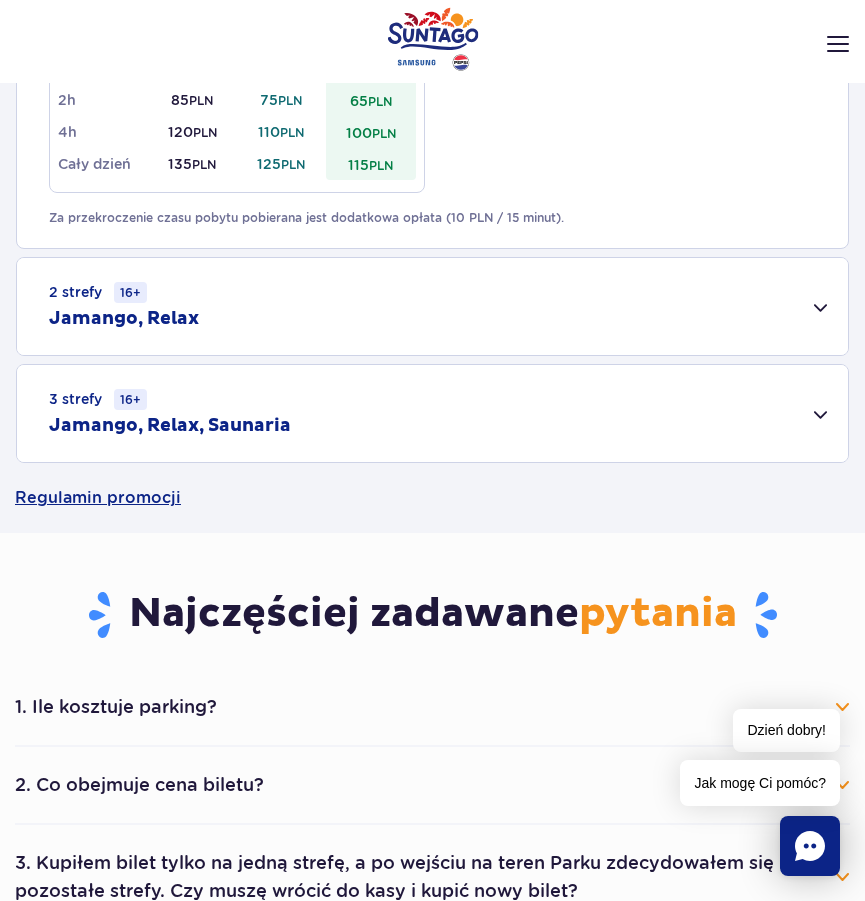 click on "2 strefy  16+
Jamango, Relax" at bounding box center [432, 306] 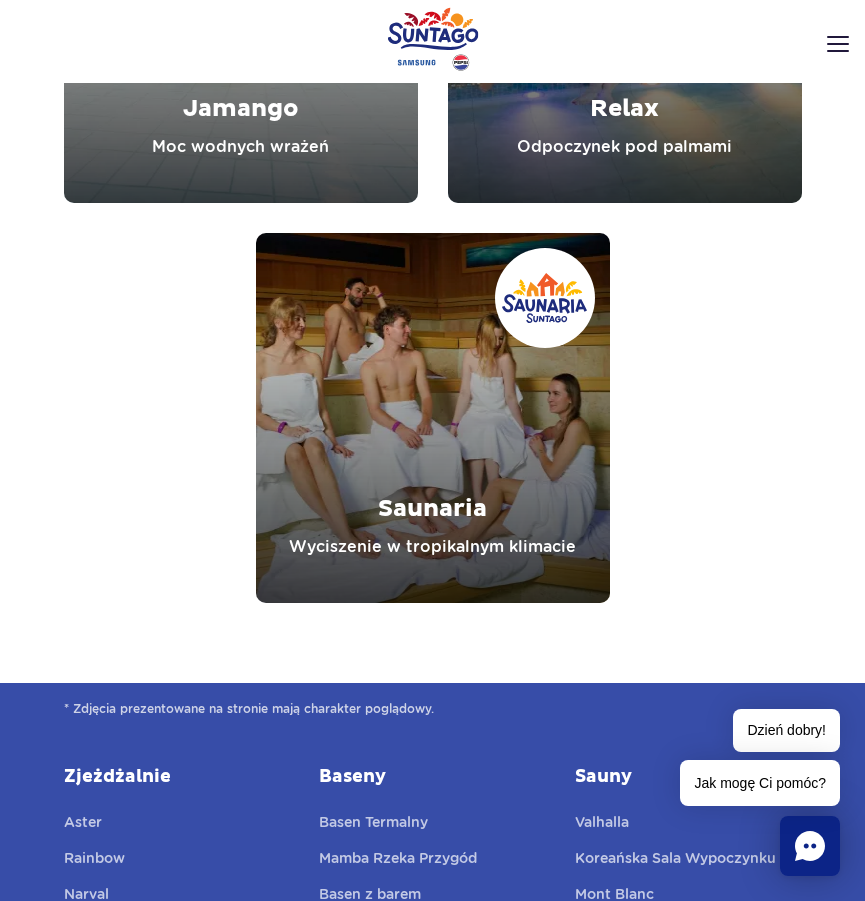 scroll, scrollTop: 3300, scrollLeft: 0, axis: vertical 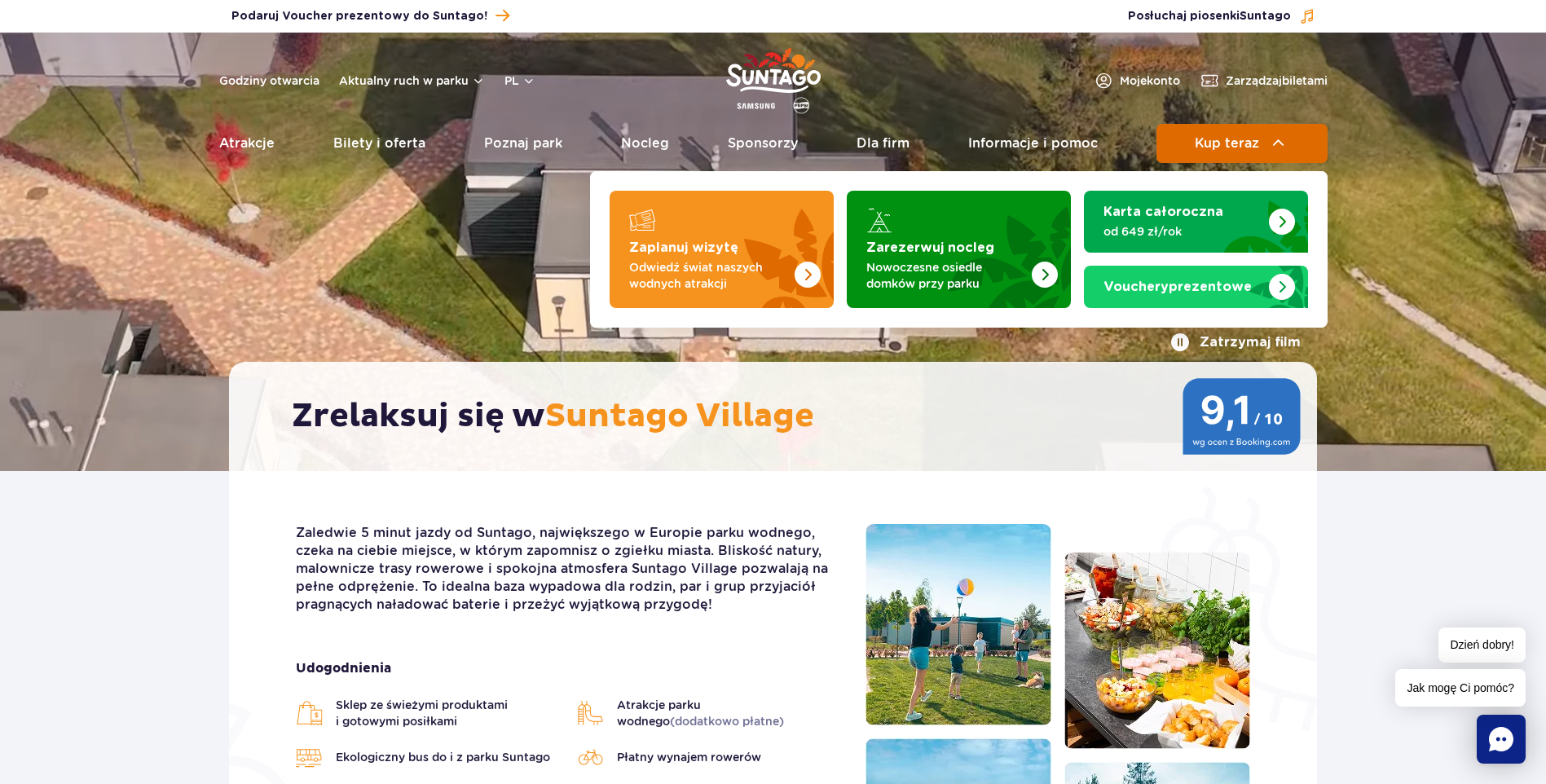 click on "Kup teraz" at bounding box center [1227, 143] 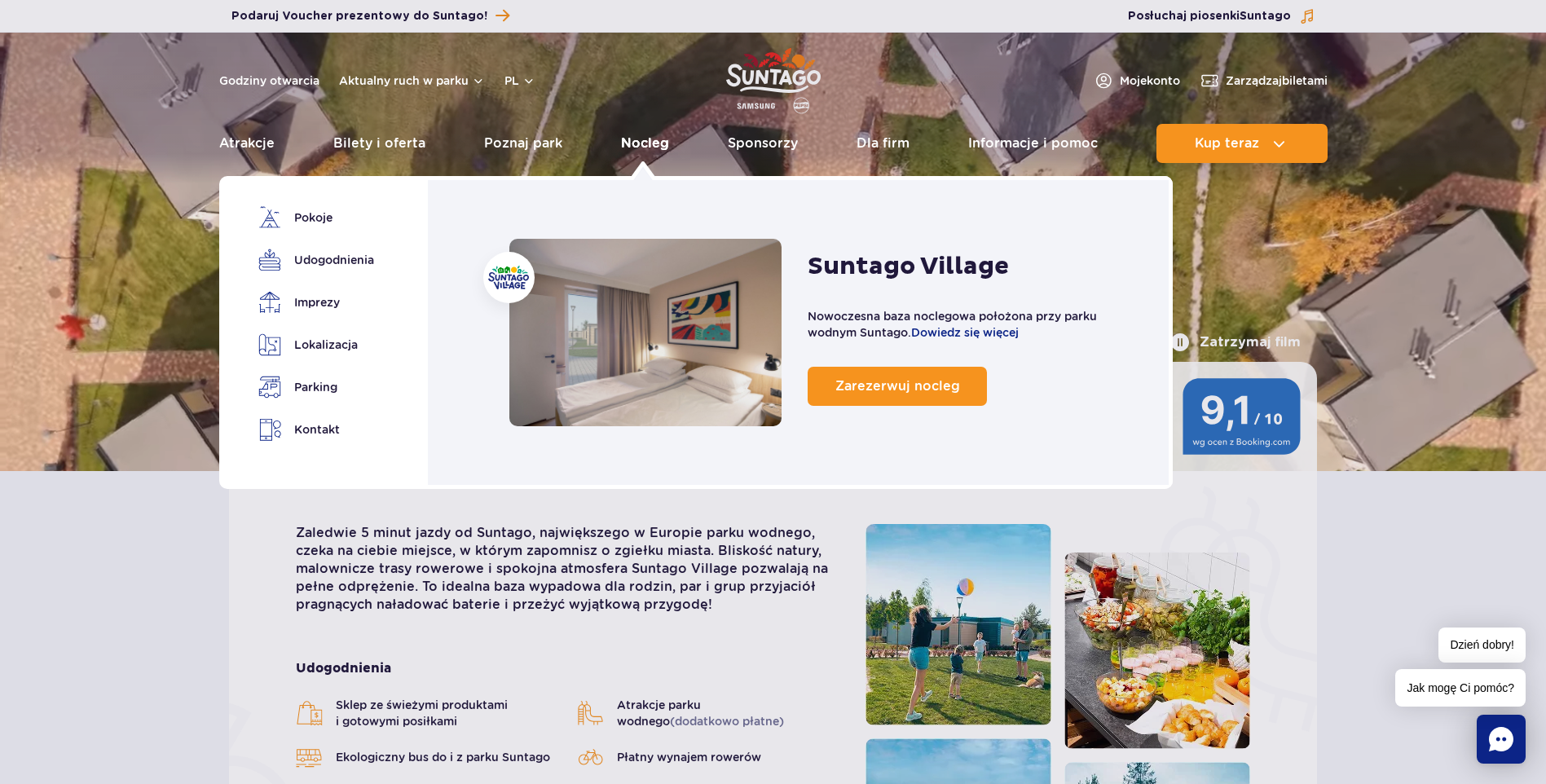 click on "Nocleg" at bounding box center (645, 143) 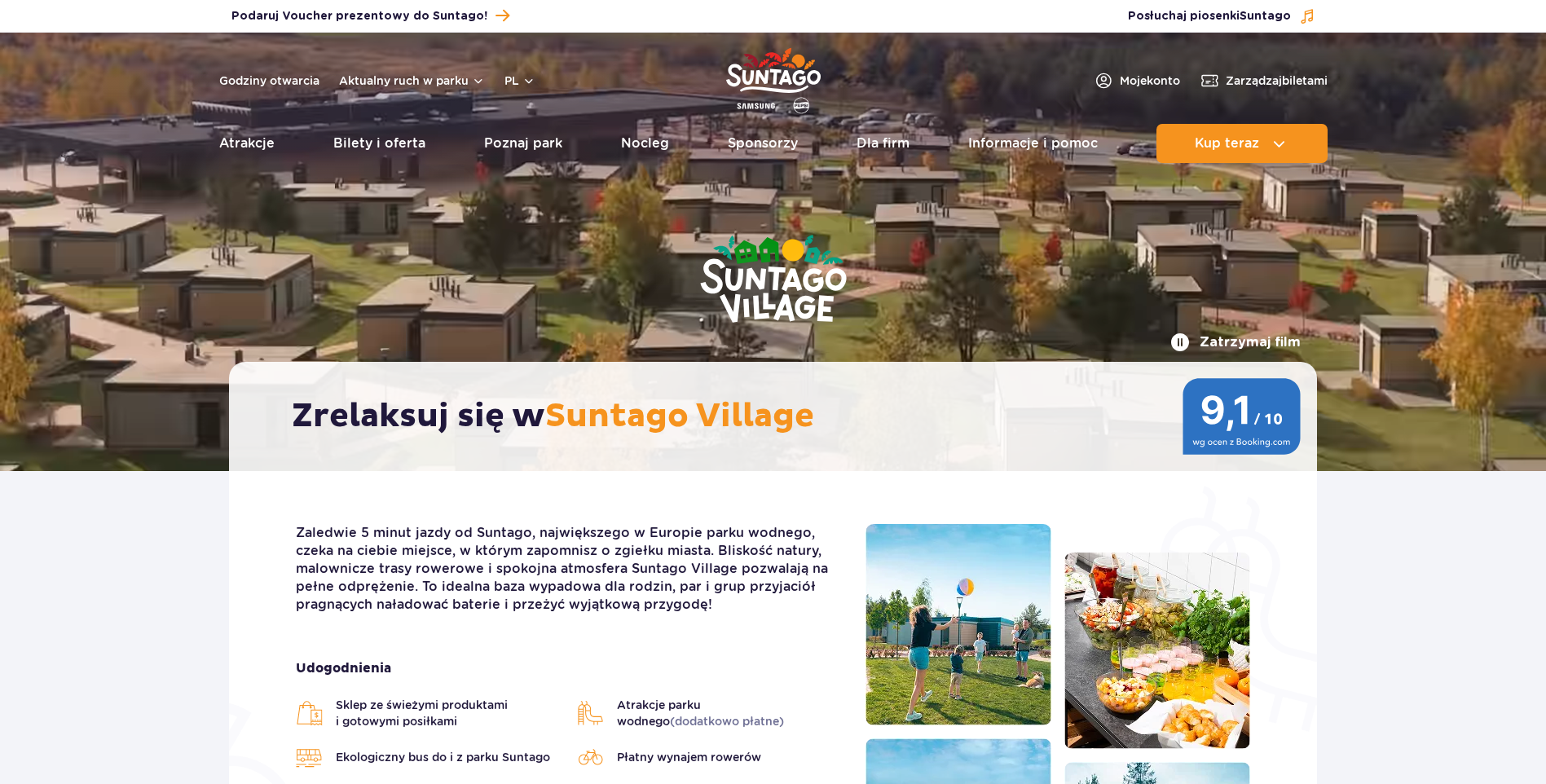 scroll, scrollTop: 0, scrollLeft: 0, axis: both 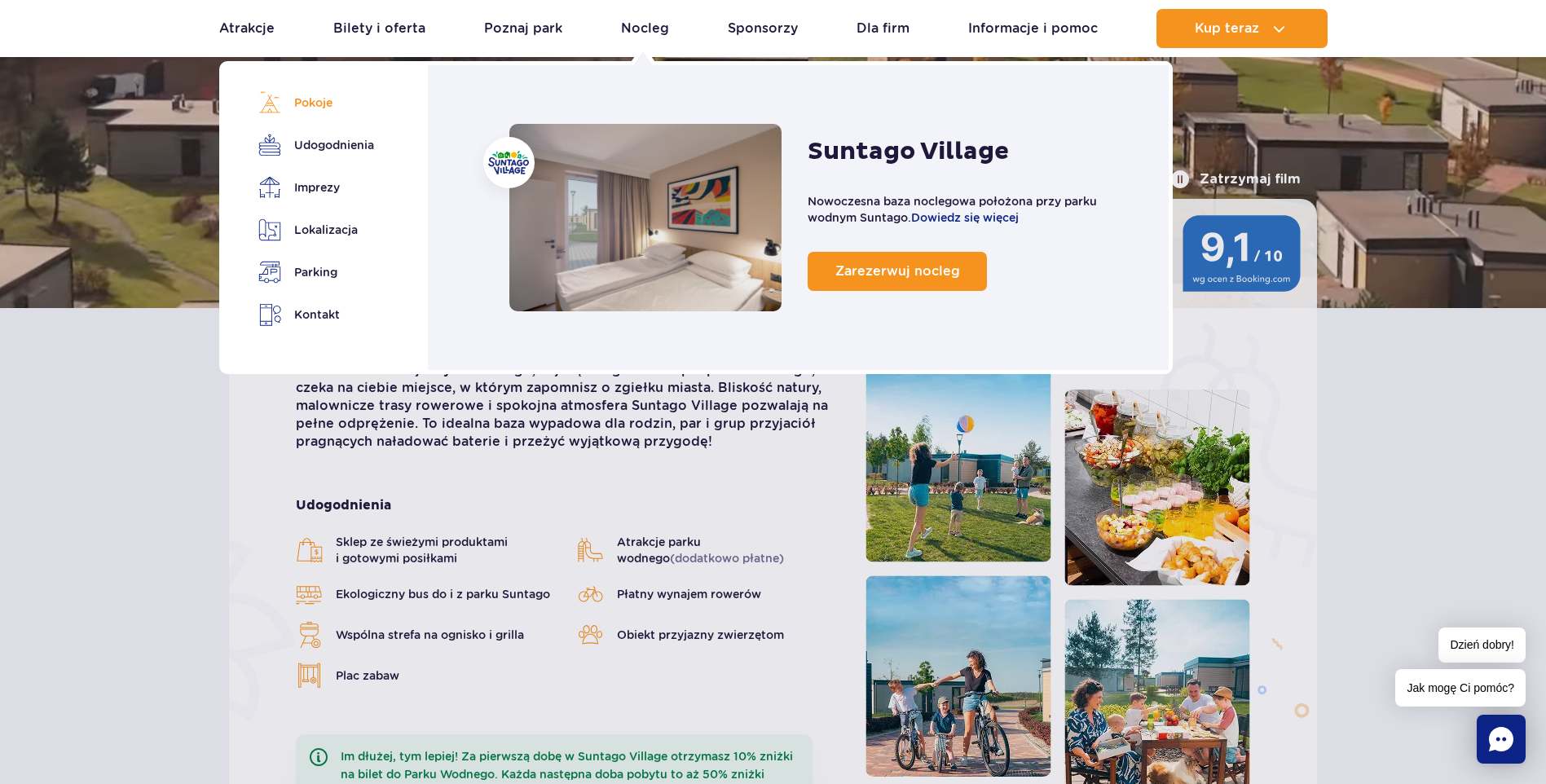 click on "Pokoje" at bounding box center [313, 103] 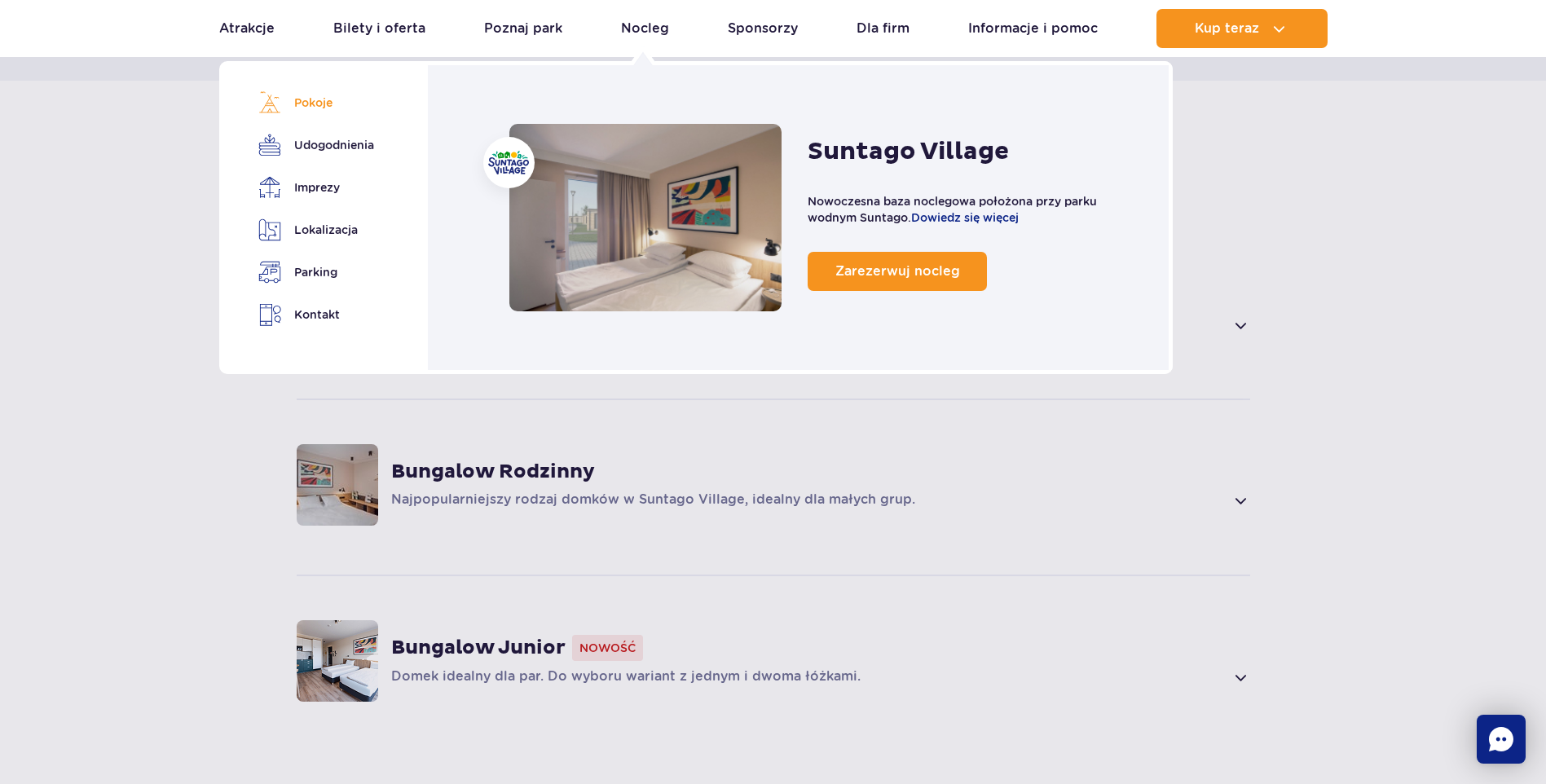 scroll, scrollTop: 1026, scrollLeft: 0, axis: vertical 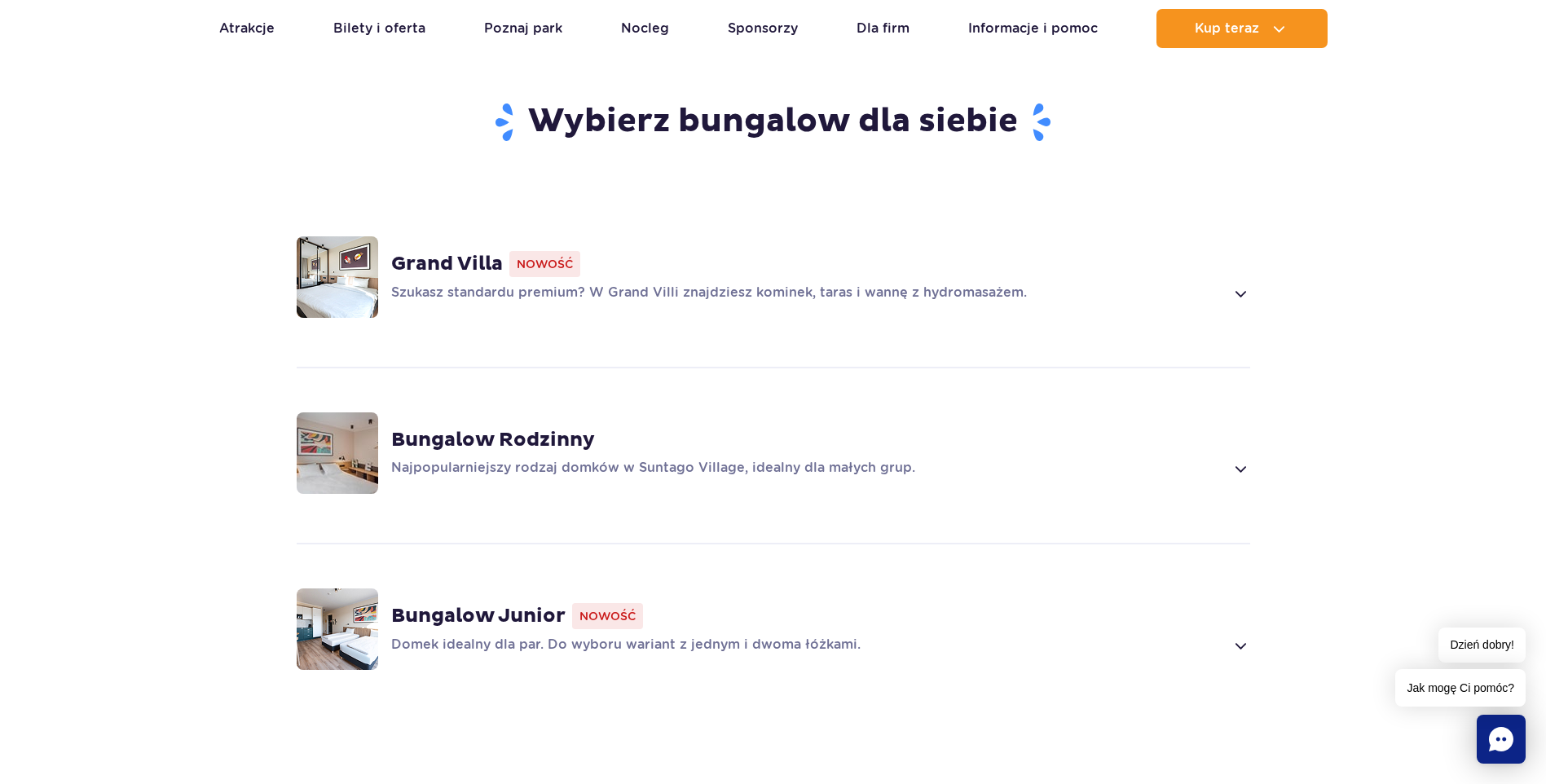 click at bounding box center (337, 453) 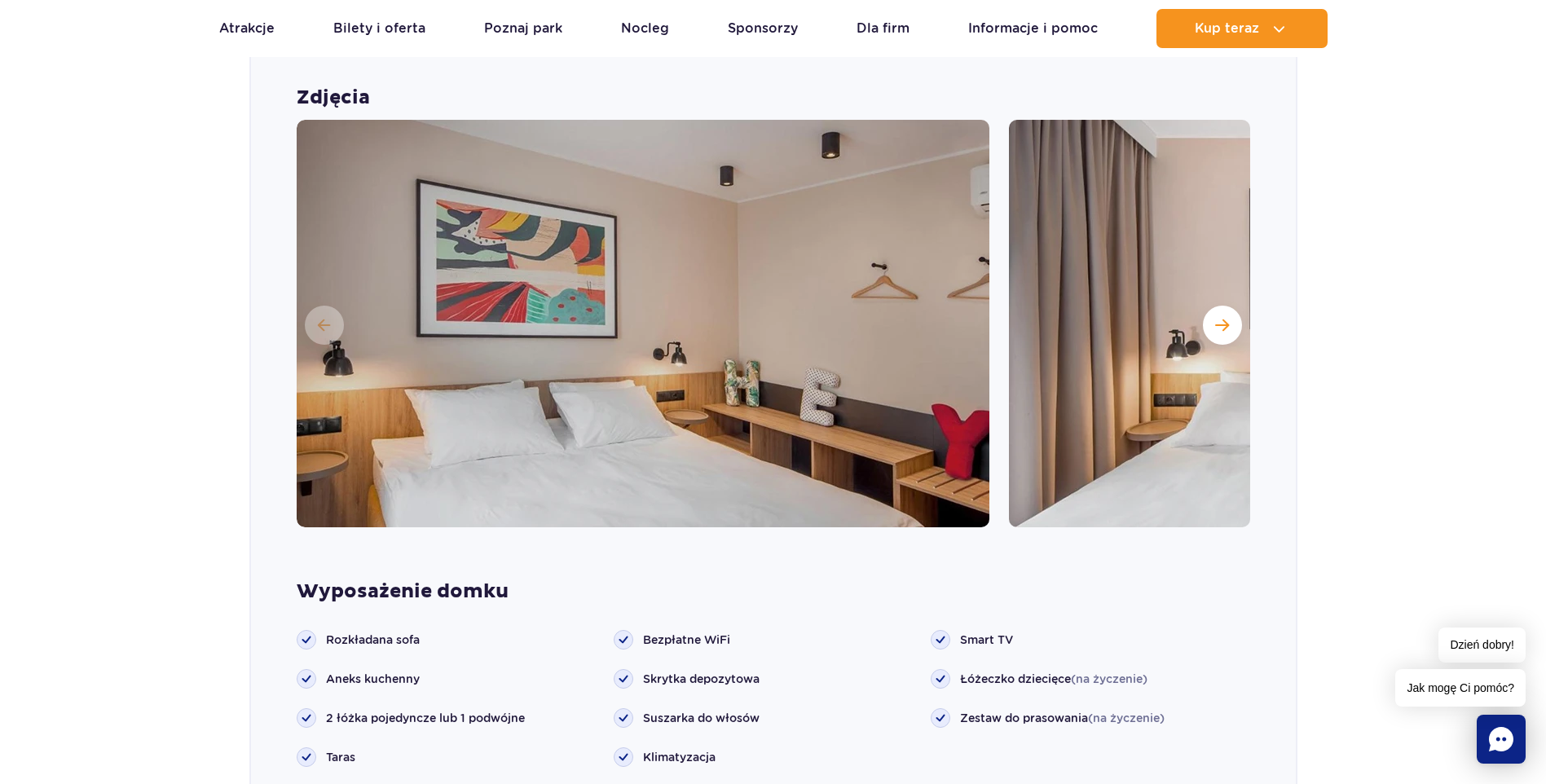 scroll, scrollTop: 1481, scrollLeft: 0, axis: vertical 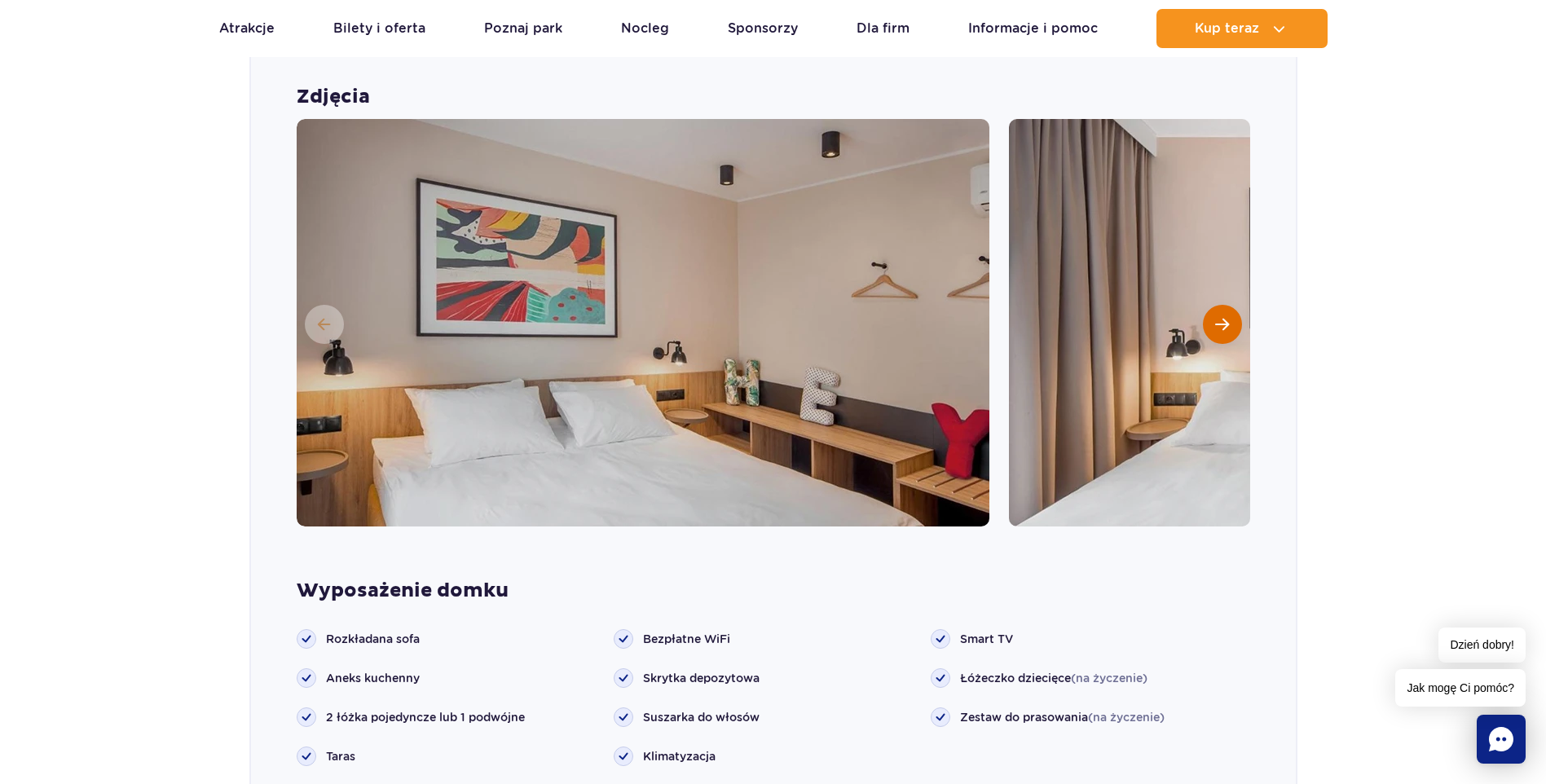 click at bounding box center (1222, 324) 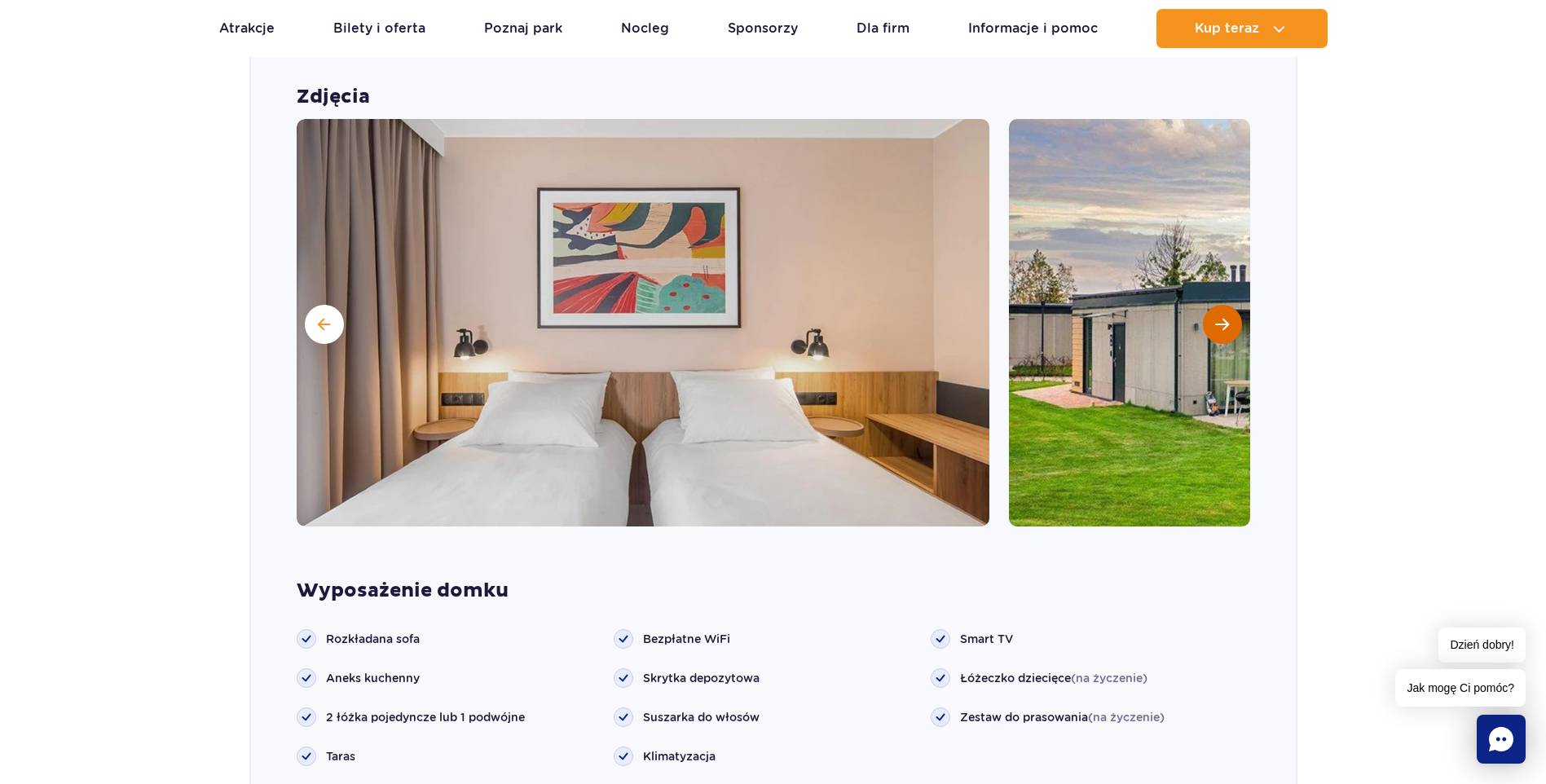 click at bounding box center (1222, 324) 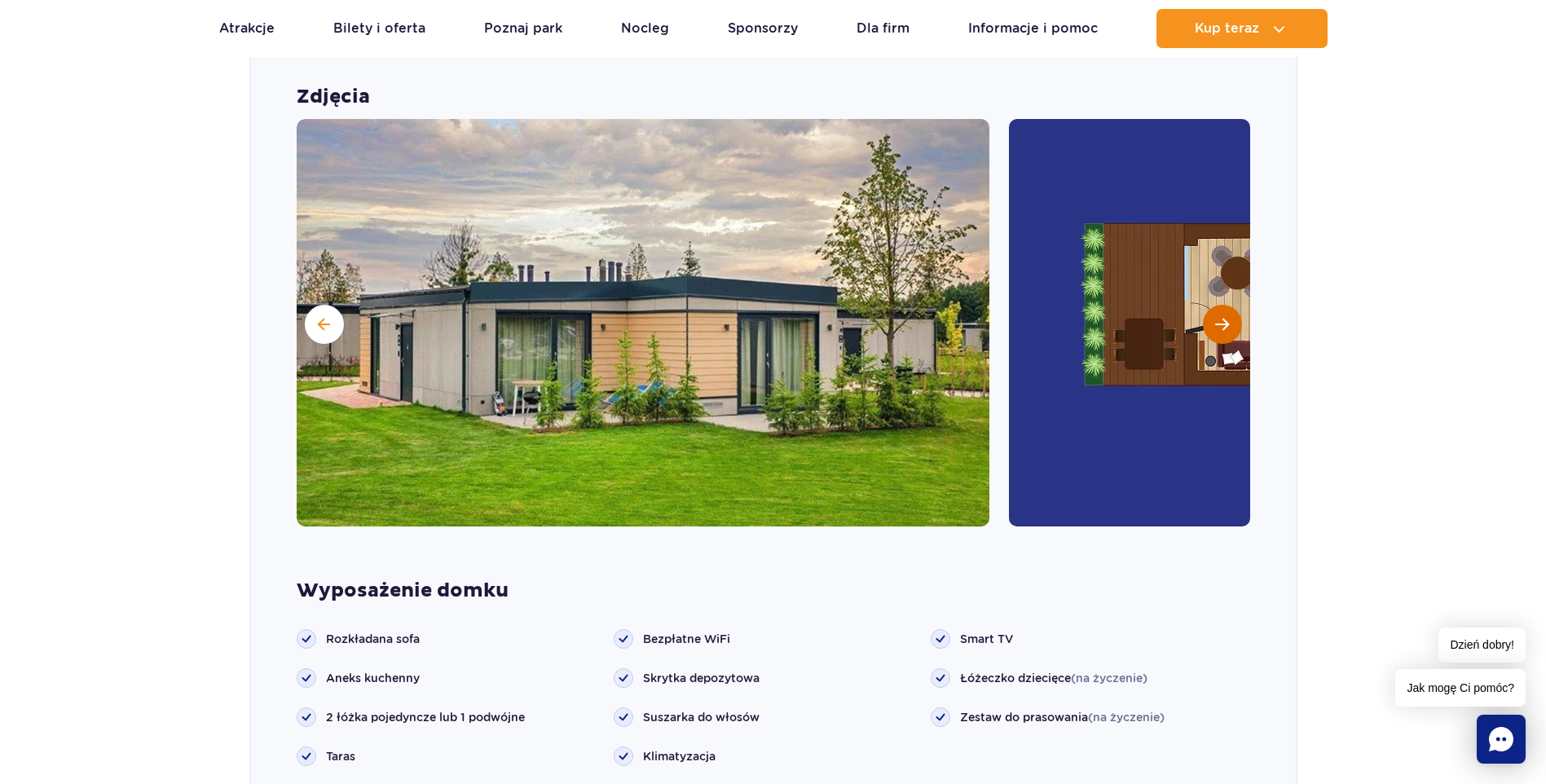 click at bounding box center (1222, 324) 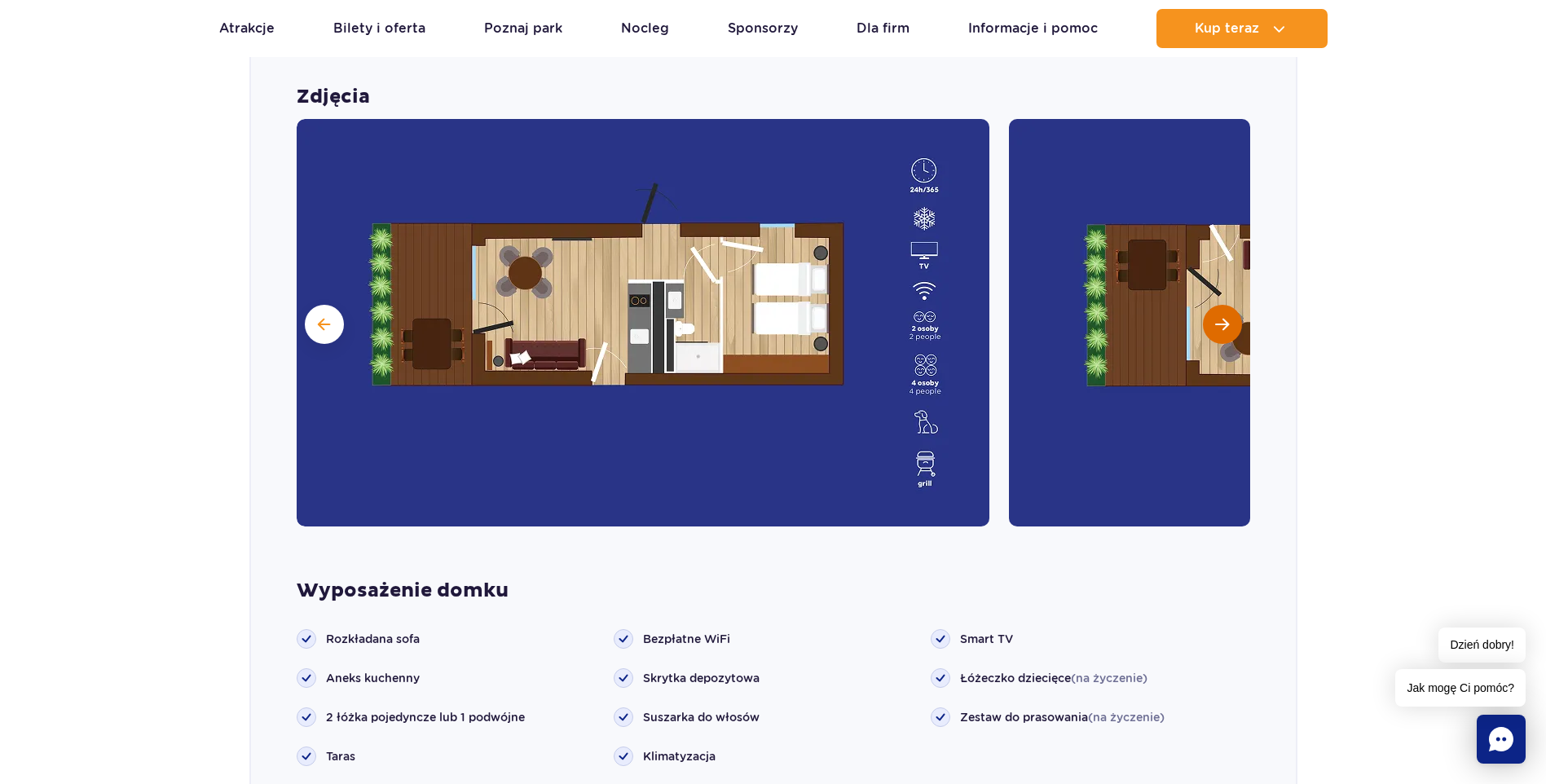 click at bounding box center (1222, 324) 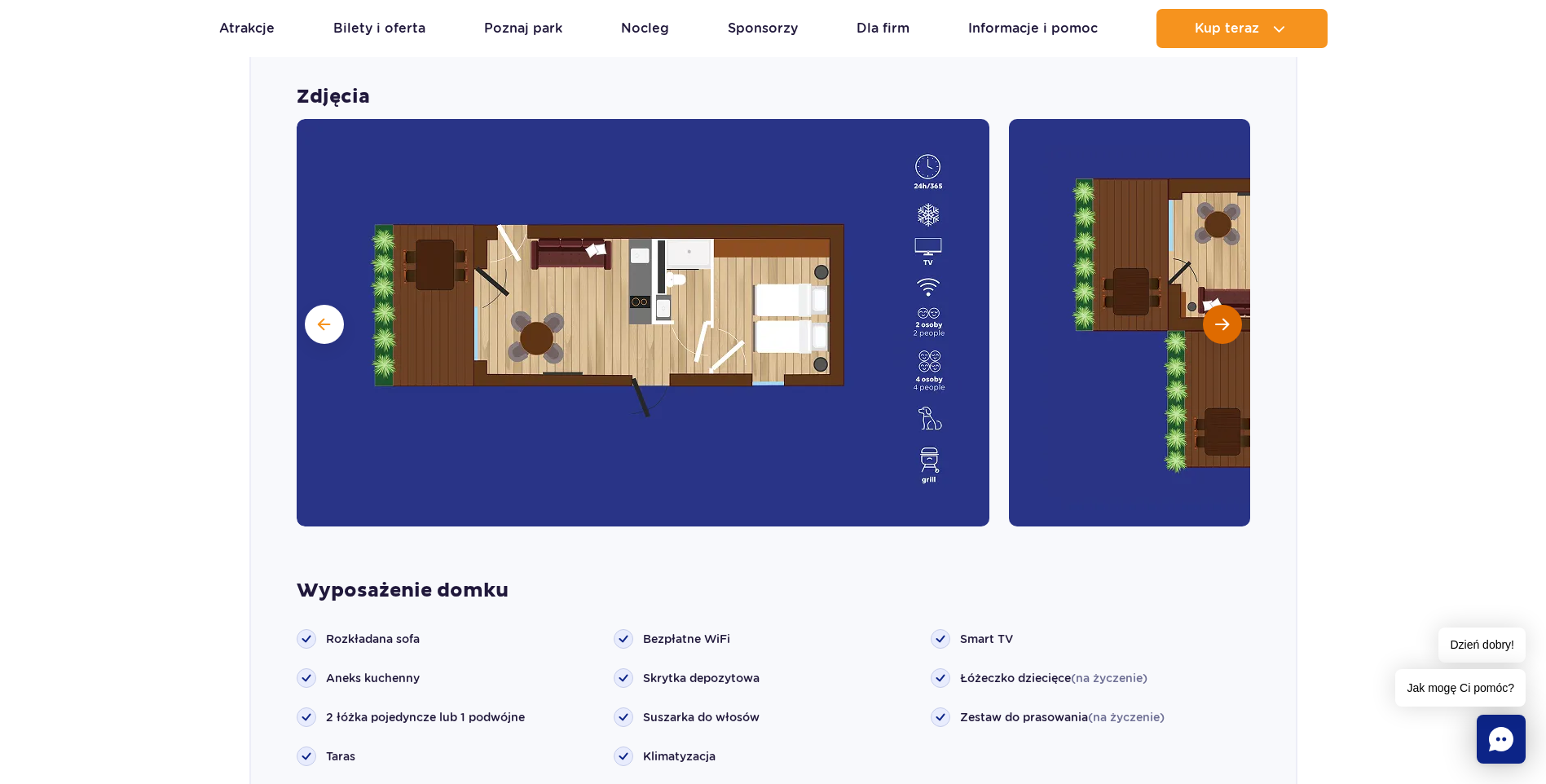 click at bounding box center [1222, 324] 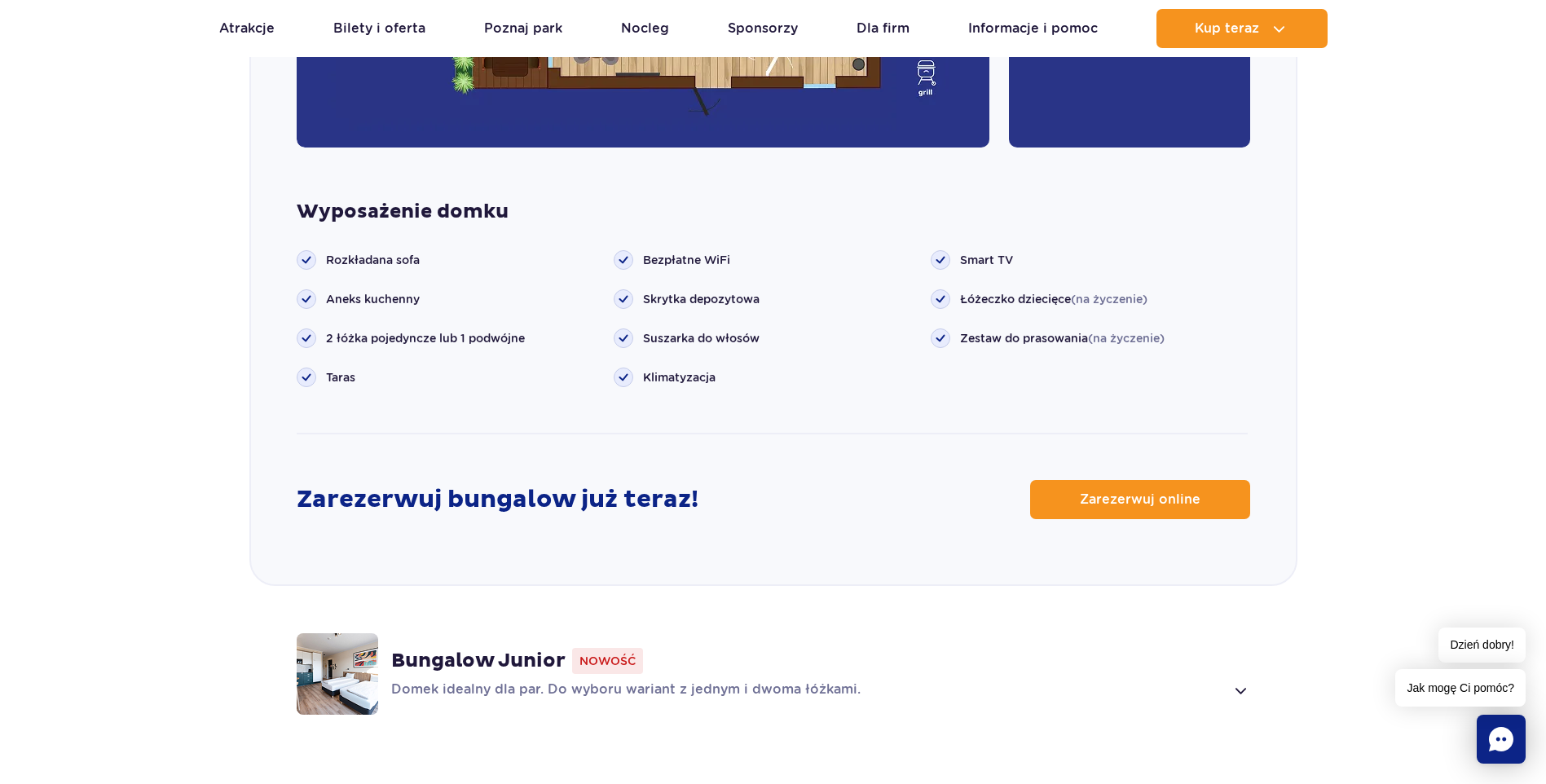 scroll, scrollTop: 1888, scrollLeft: 0, axis: vertical 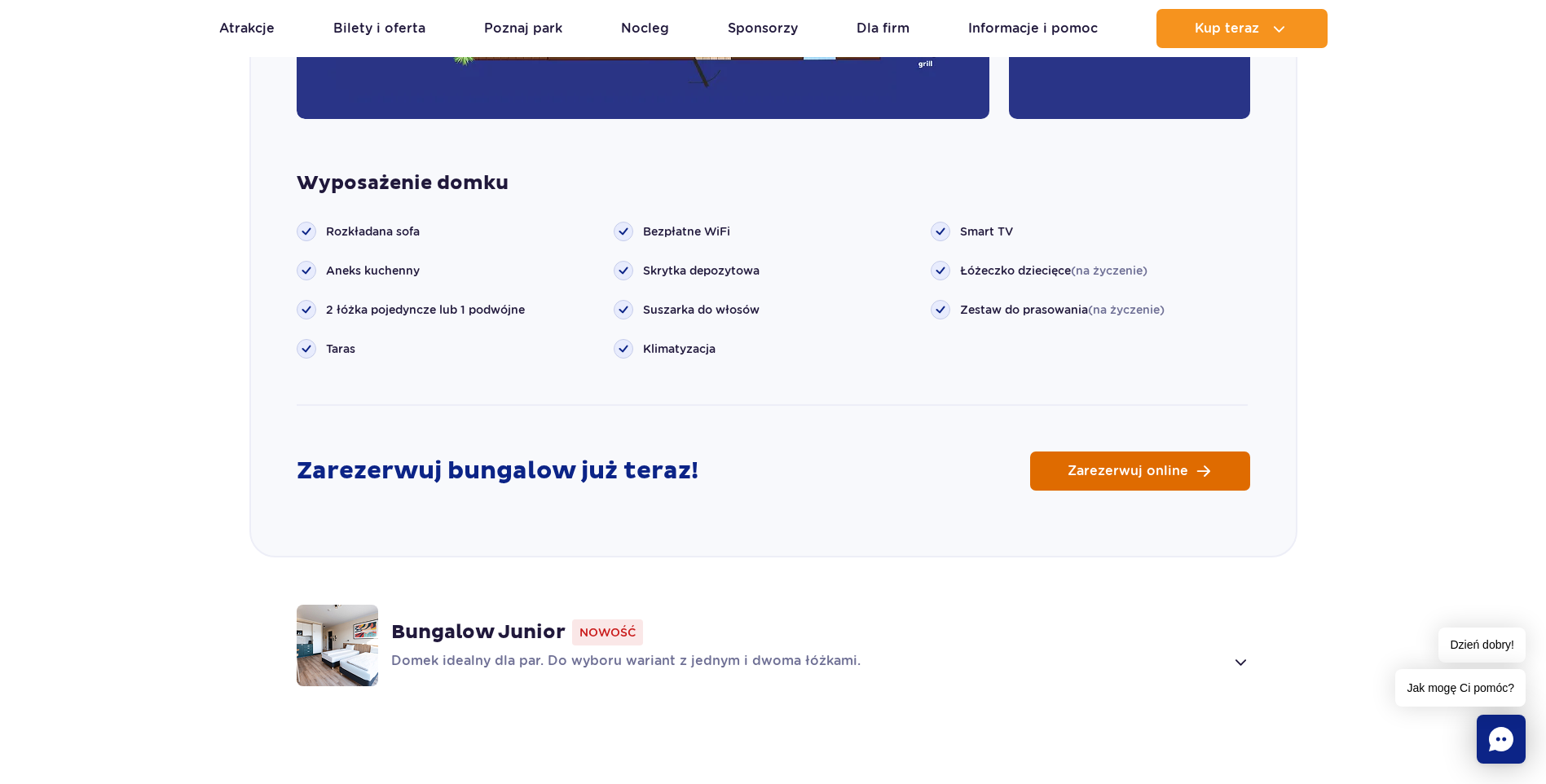 click on "Zarezerwuj online" at bounding box center (1128, 471) 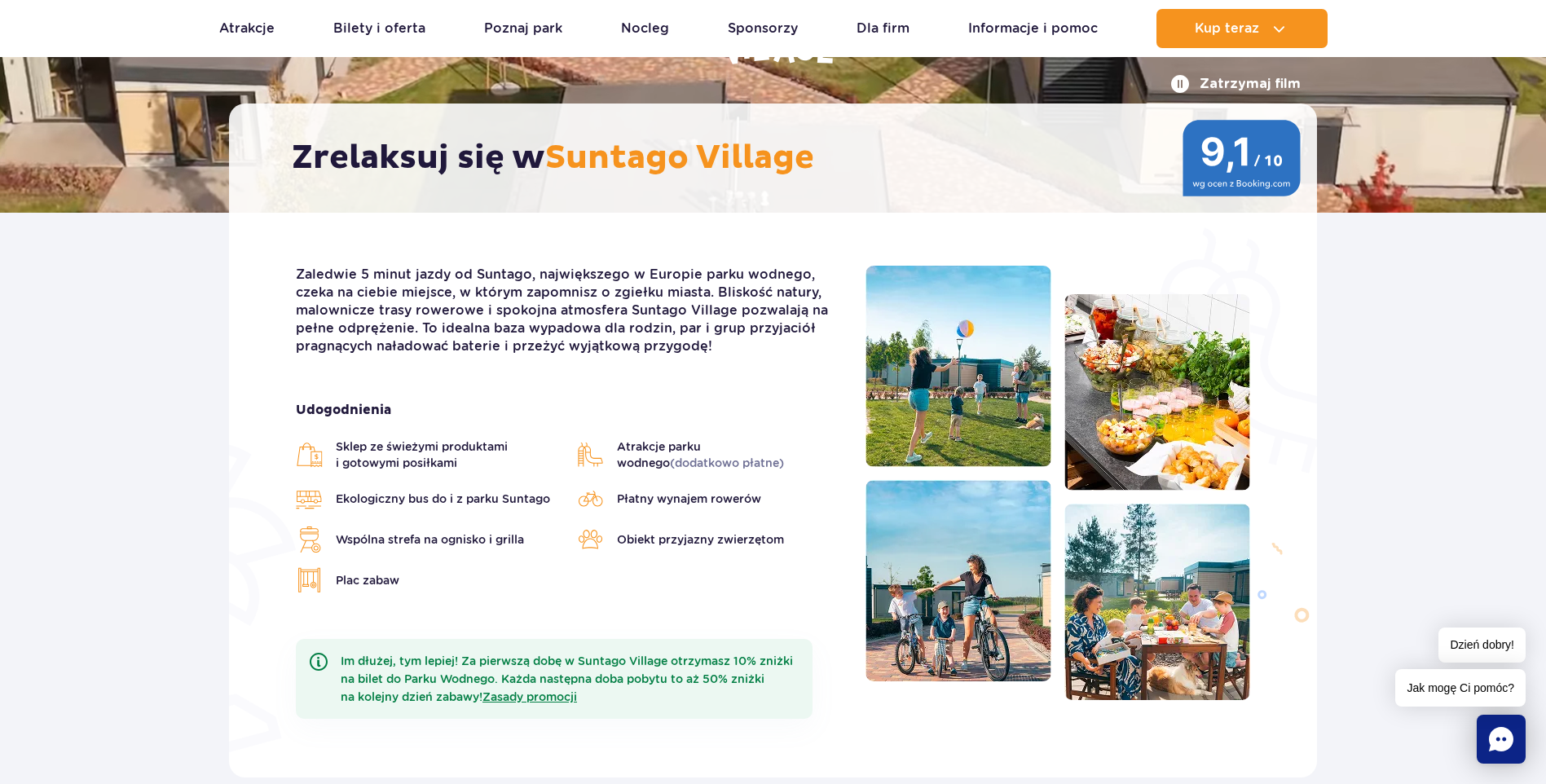 scroll, scrollTop: 0, scrollLeft: 0, axis: both 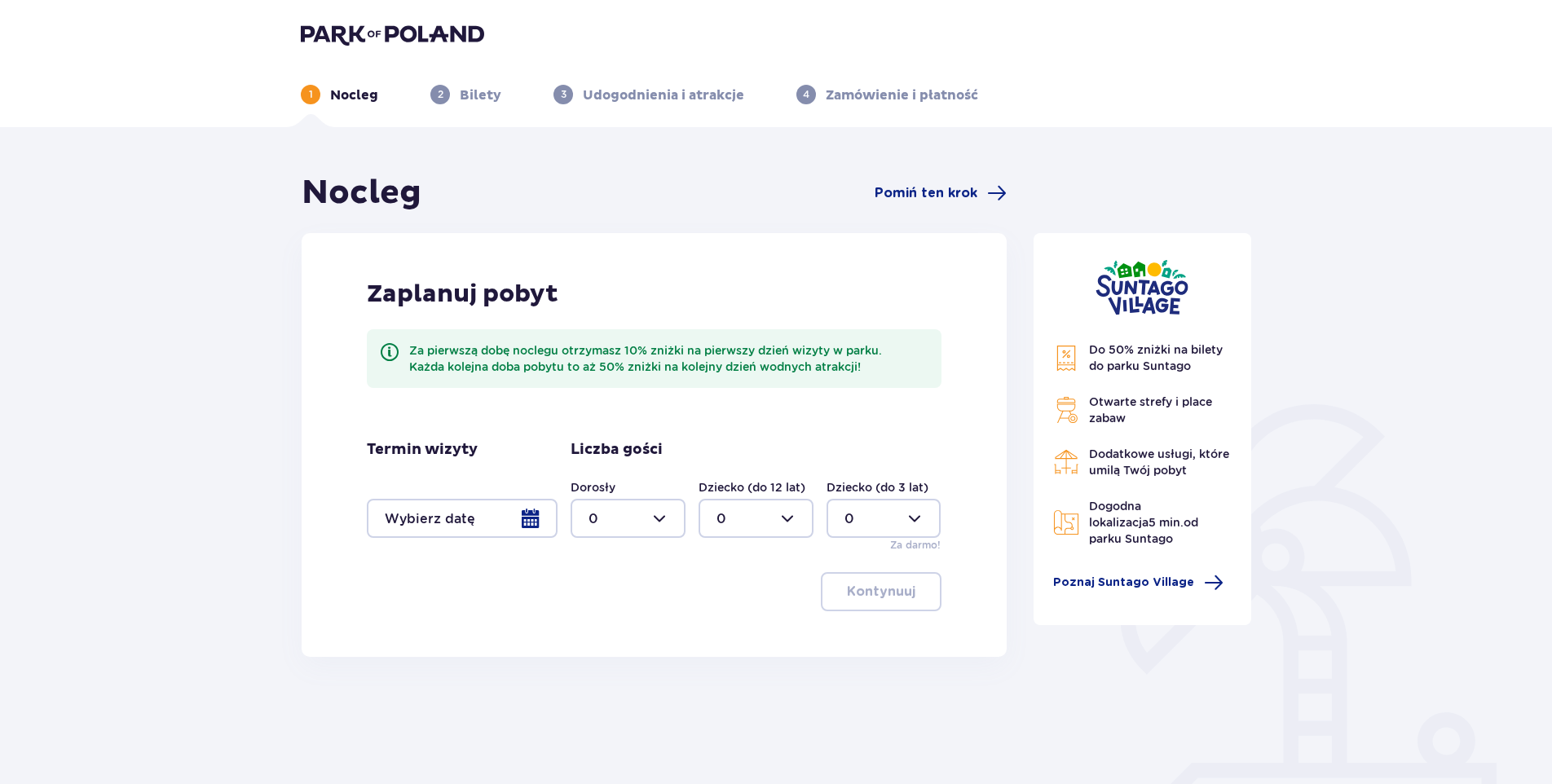 click at bounding box center (462, 518) 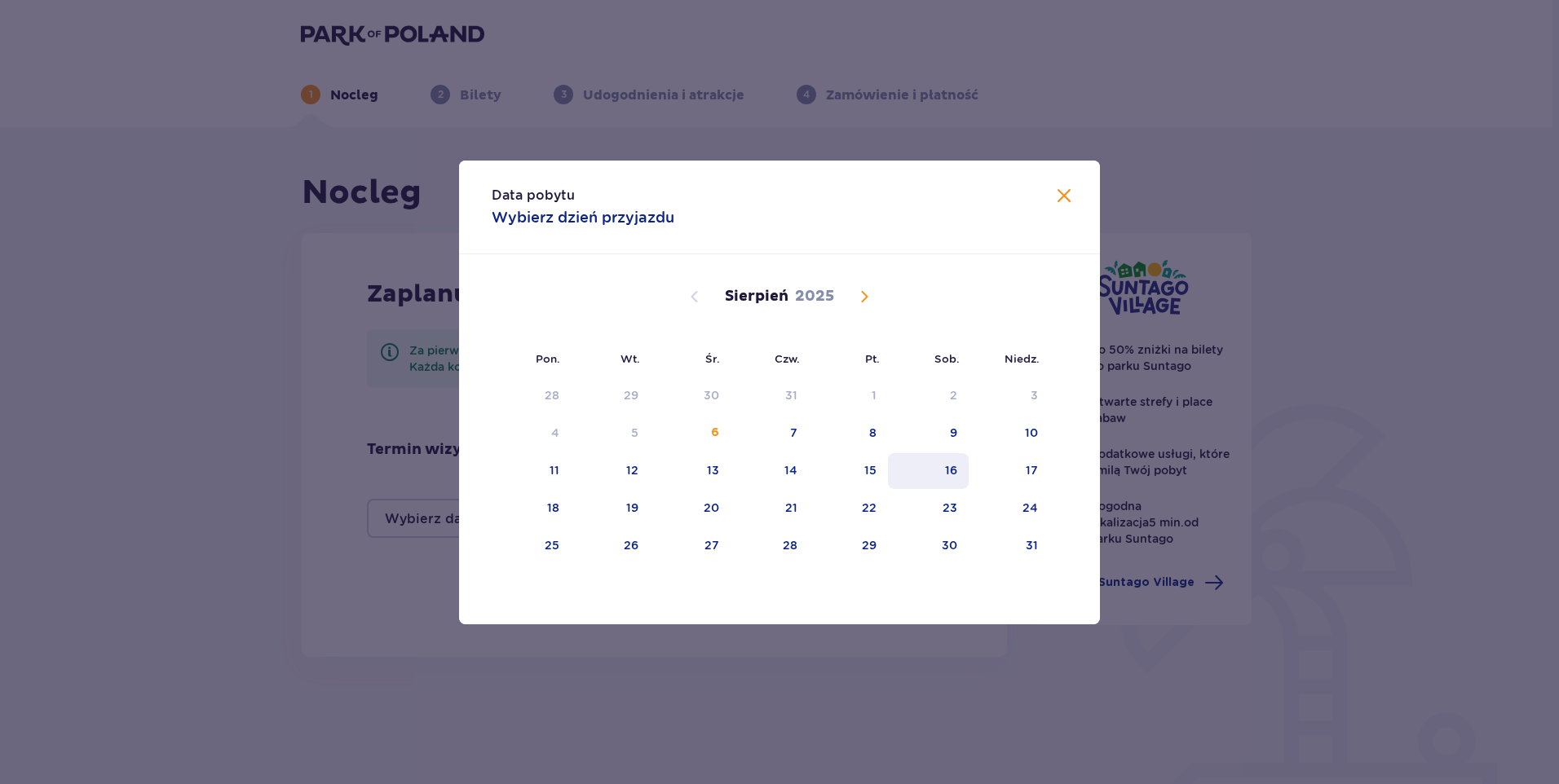 click on "16" at bounding box center (951, 470) 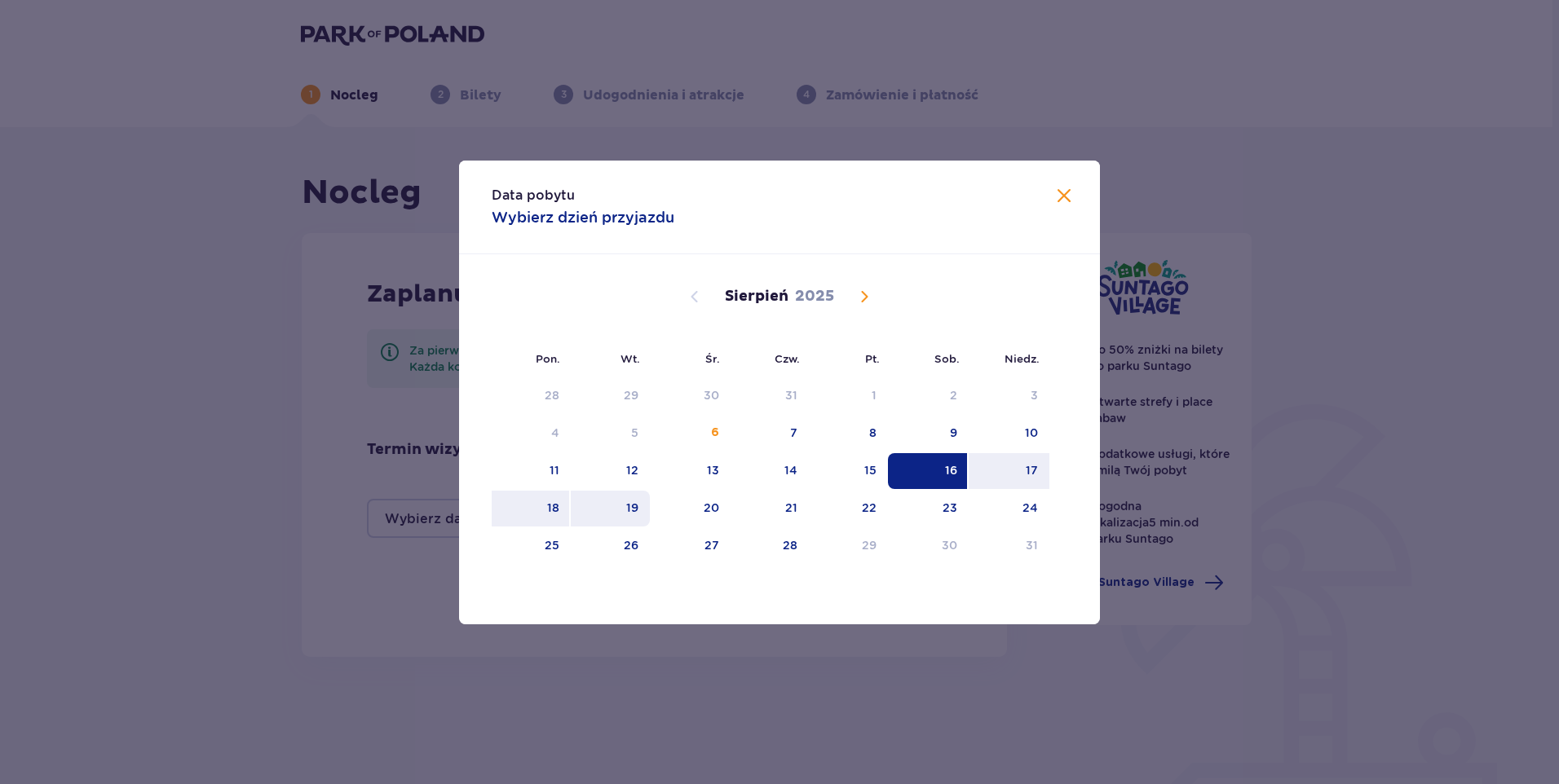 click on "19" at bounding box center (610, 509) 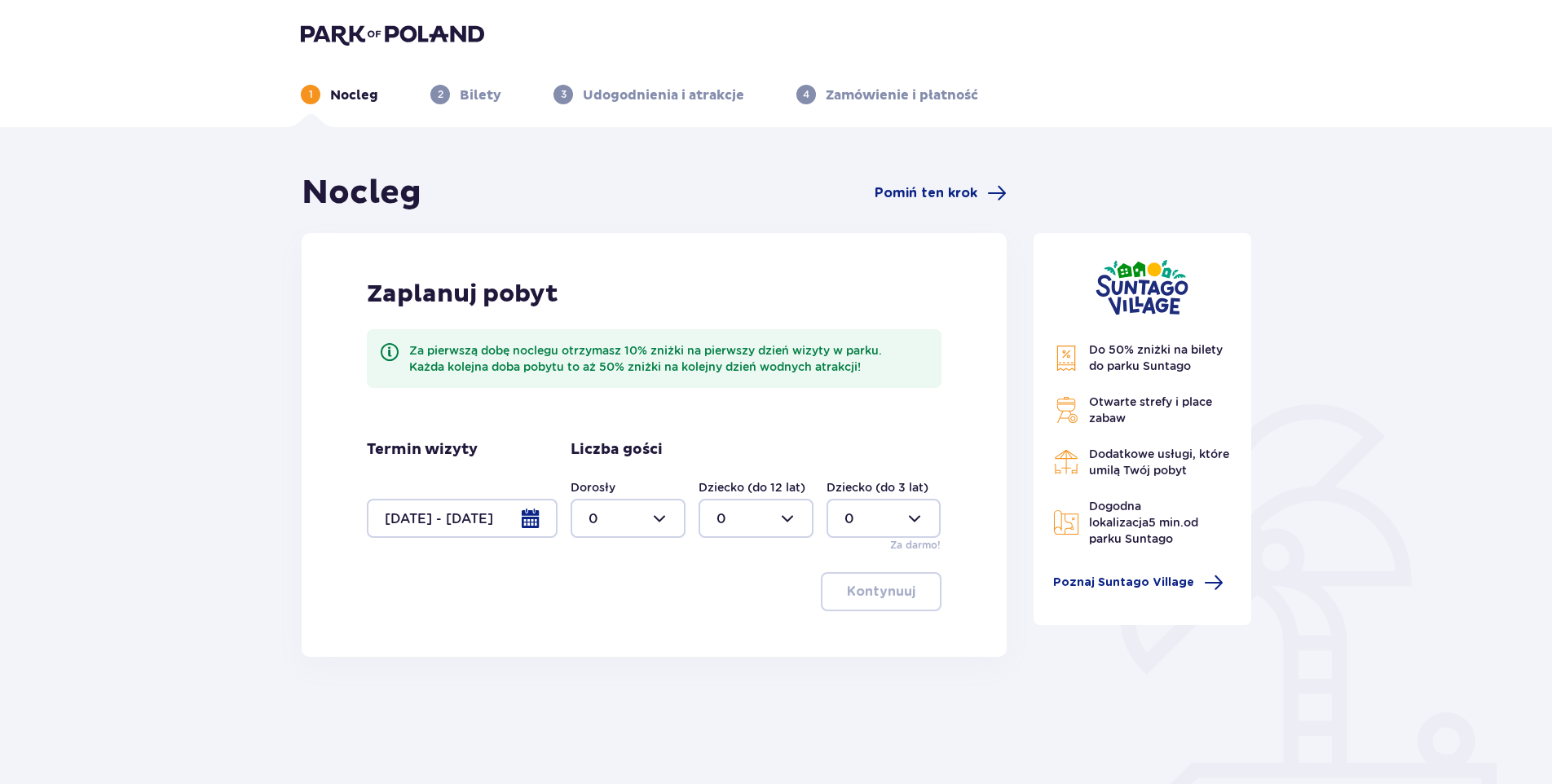 click at bounding box center [628, 518] 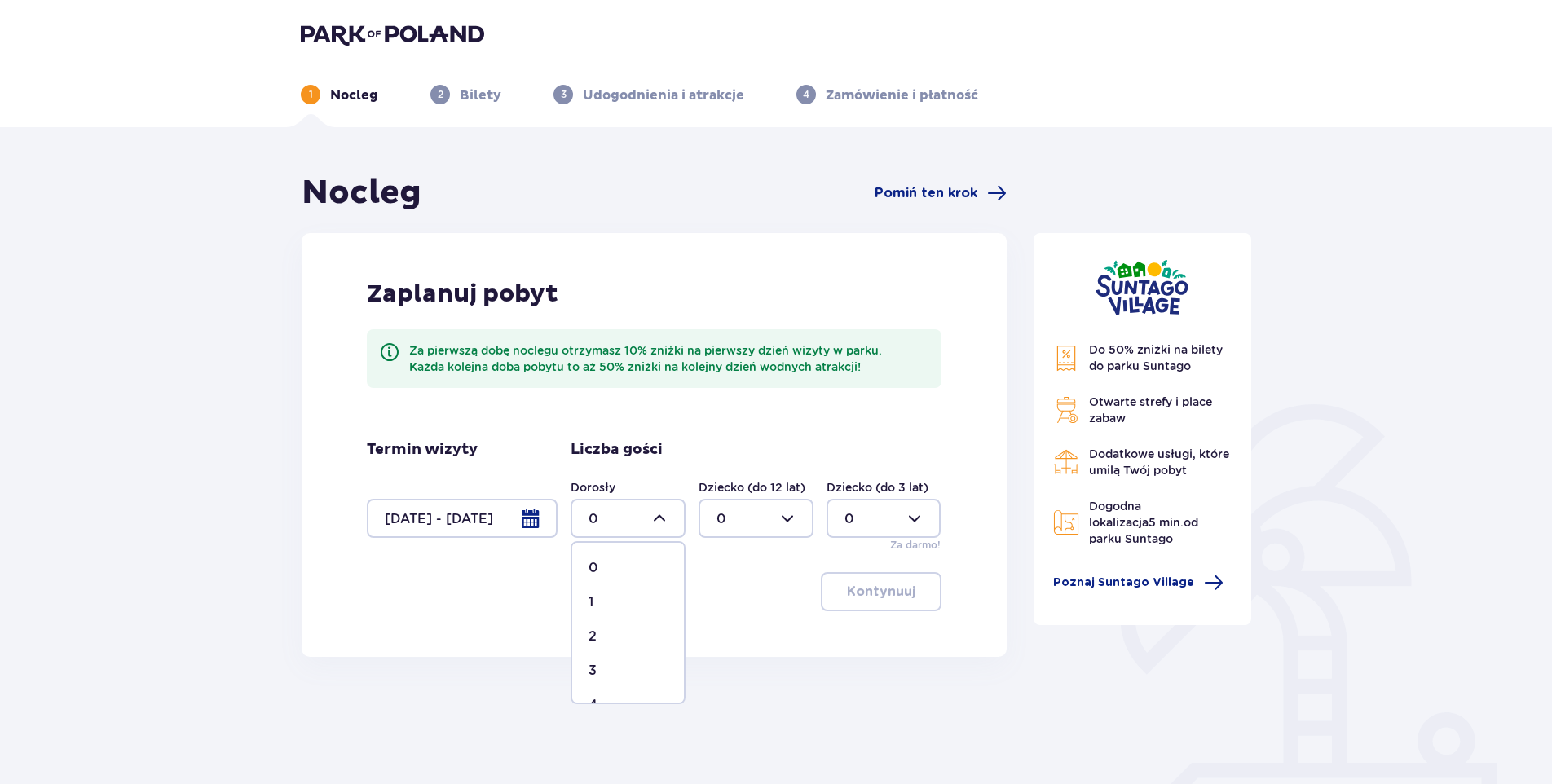 click on "2" at bounding box center [628, 636] 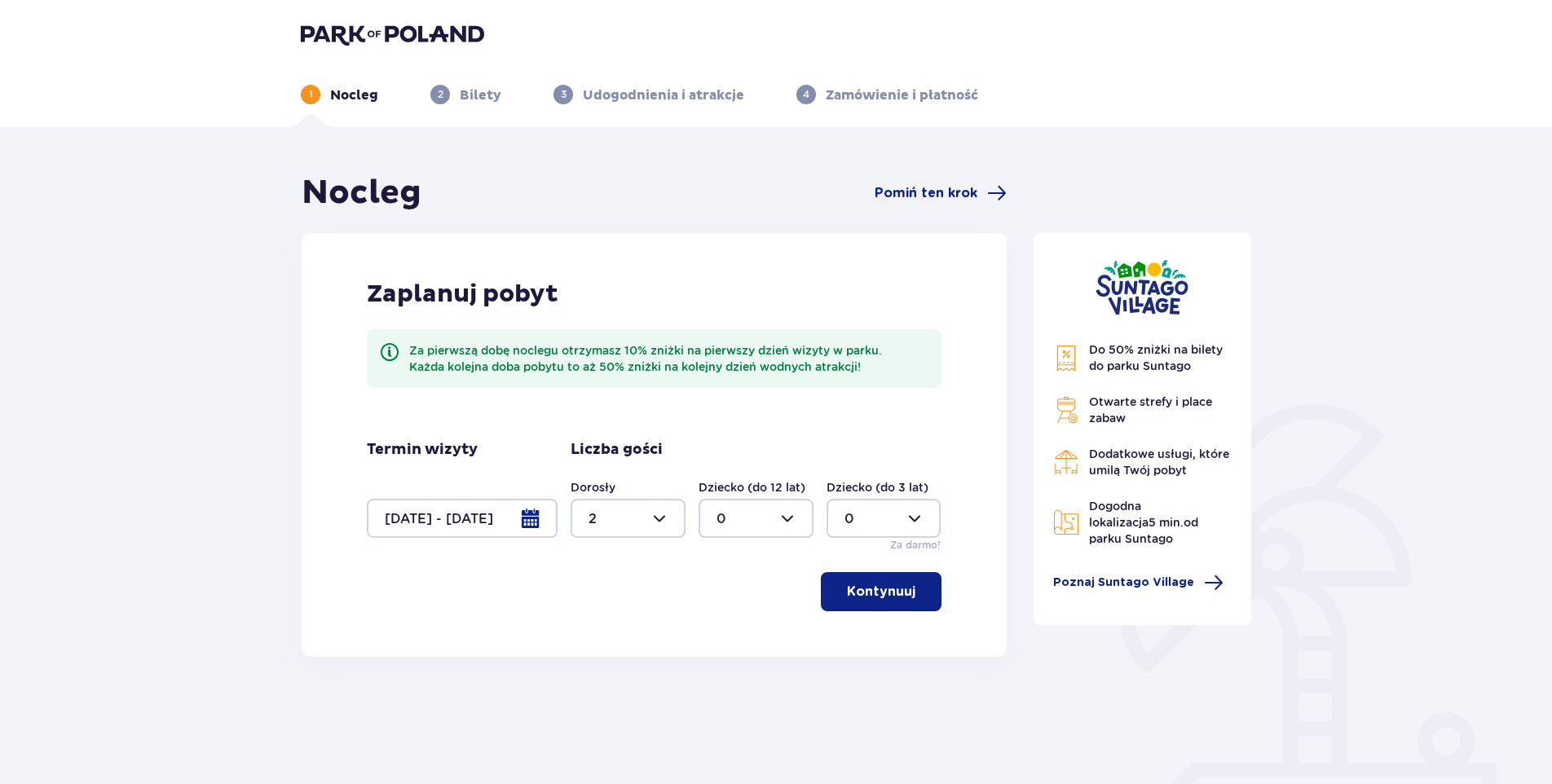 click at bounding box center (756, 518) 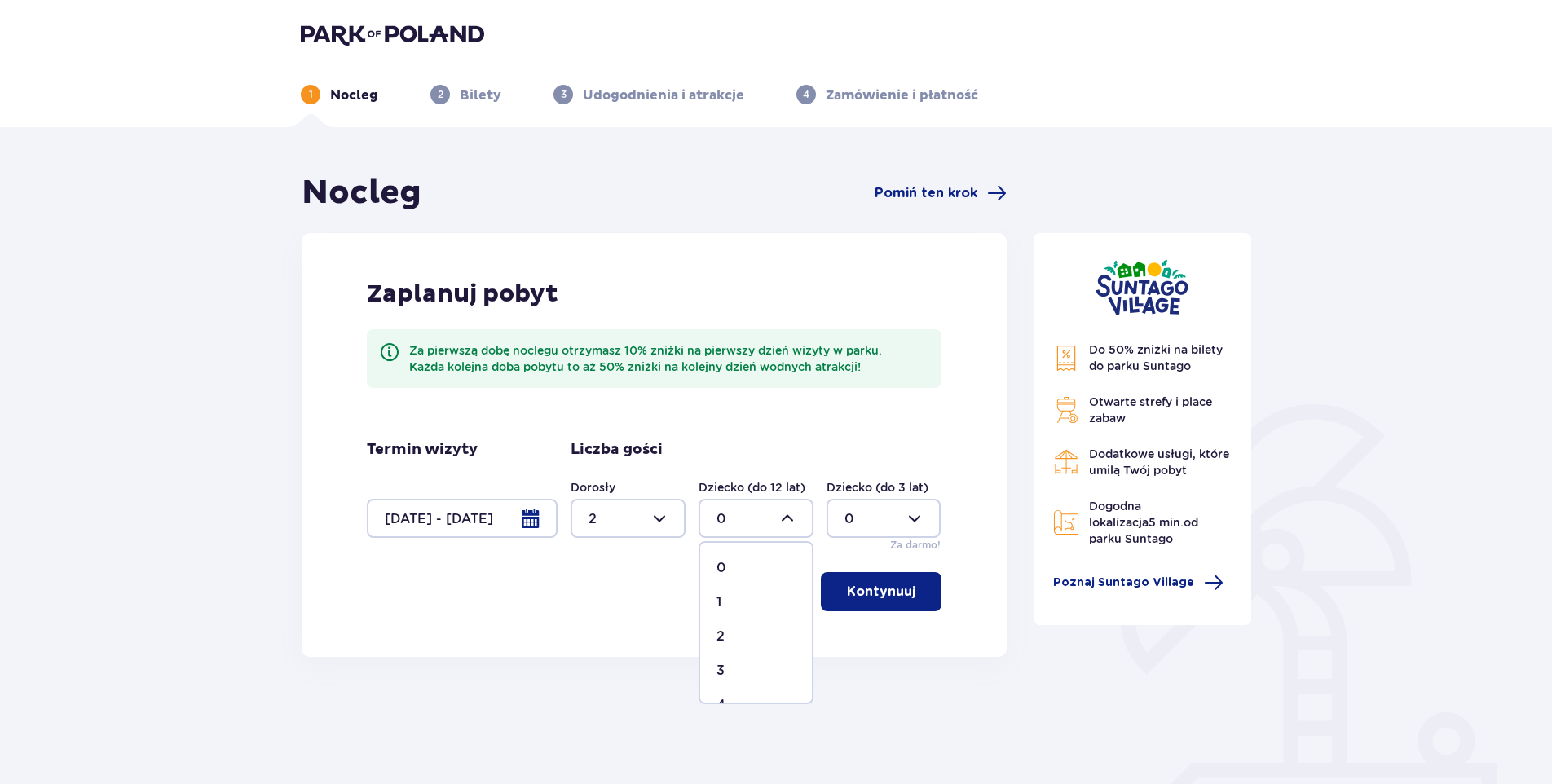 click on "1" at bounding box center (719, 602) 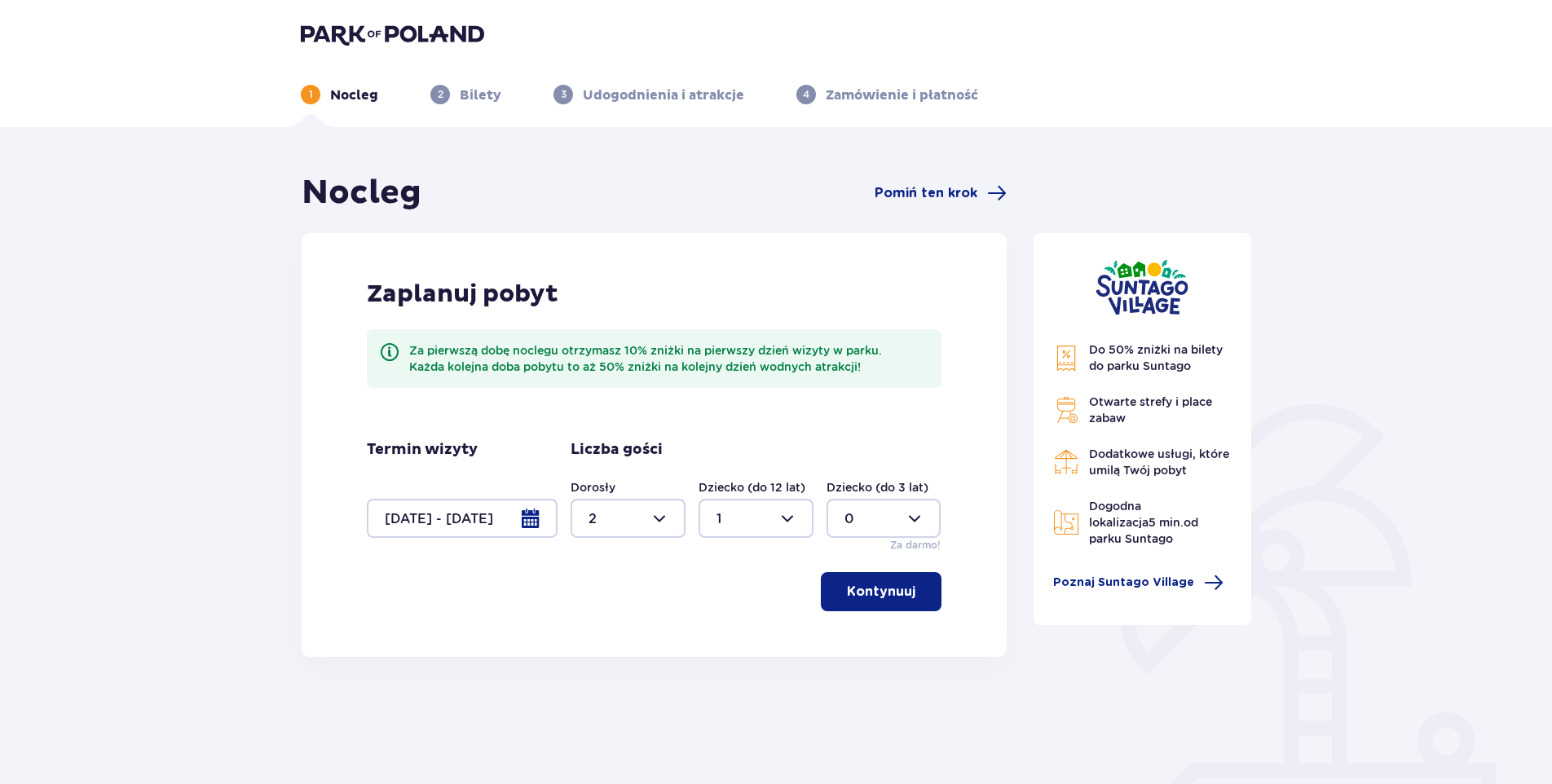 click on "Kontynuuj" at bounding box center [881, 592] 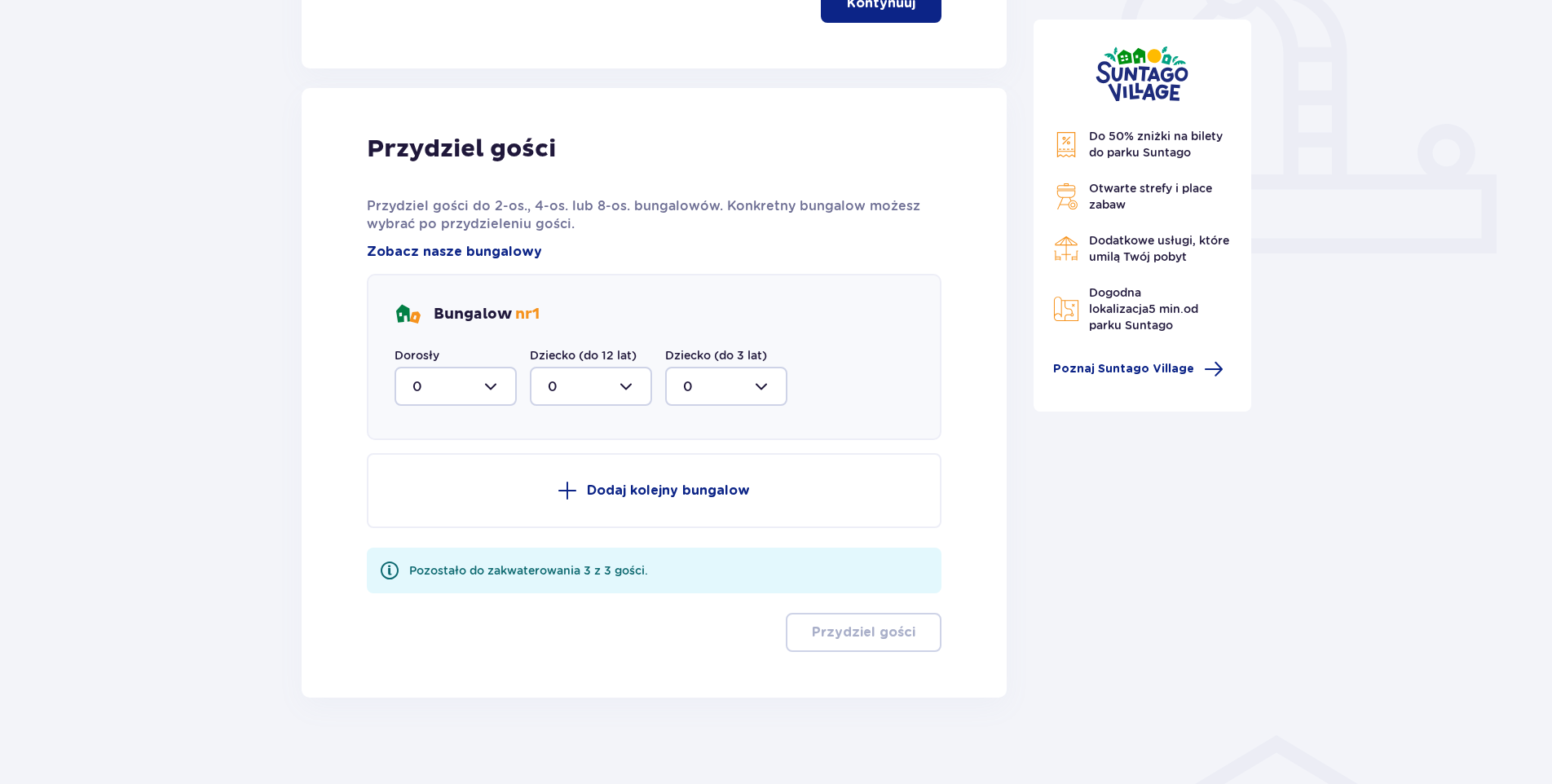scroll, scrollTop: 600, scrollLeft: 0, axis: vertical 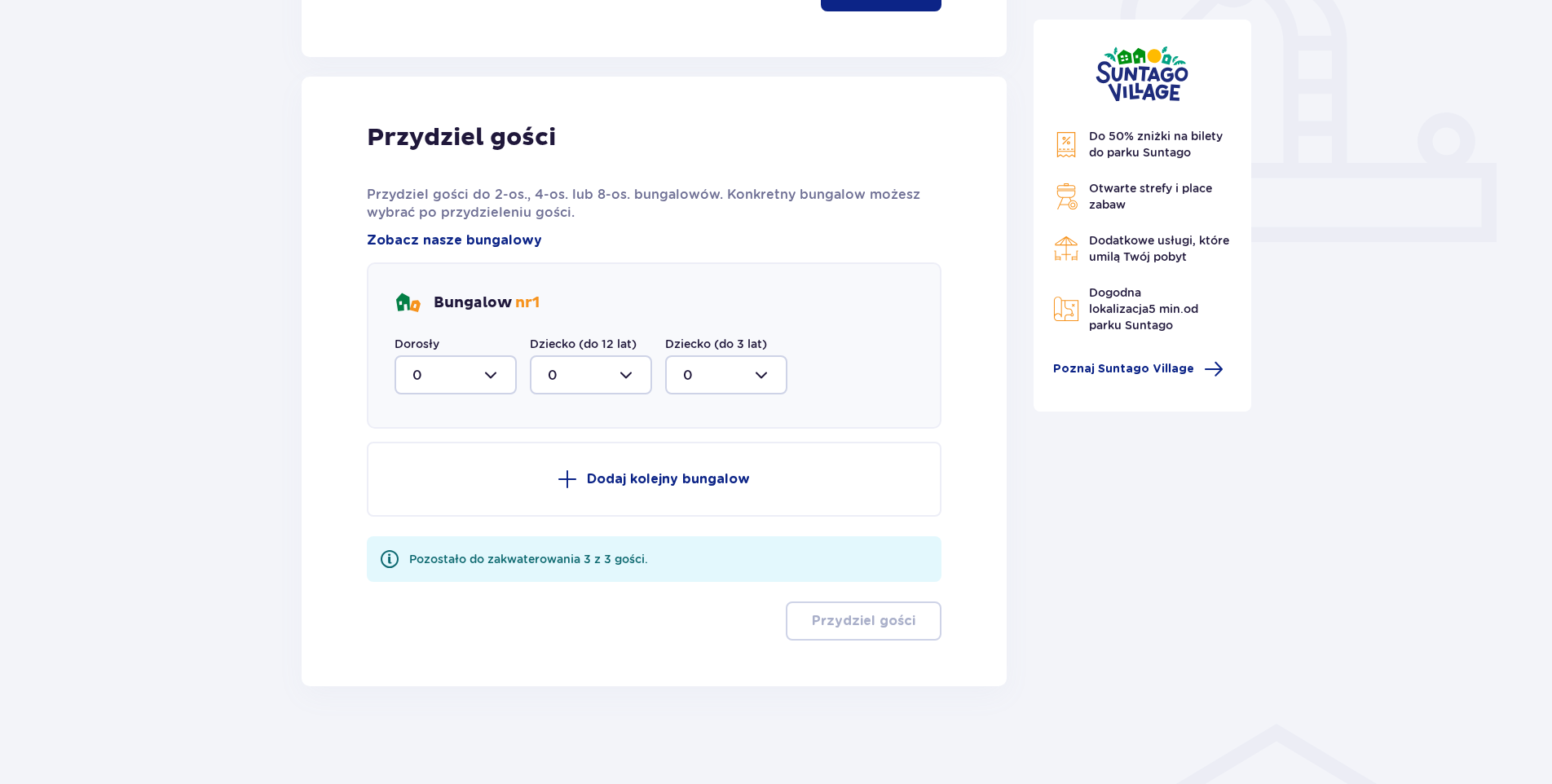 click at bounding box center [456, 375] 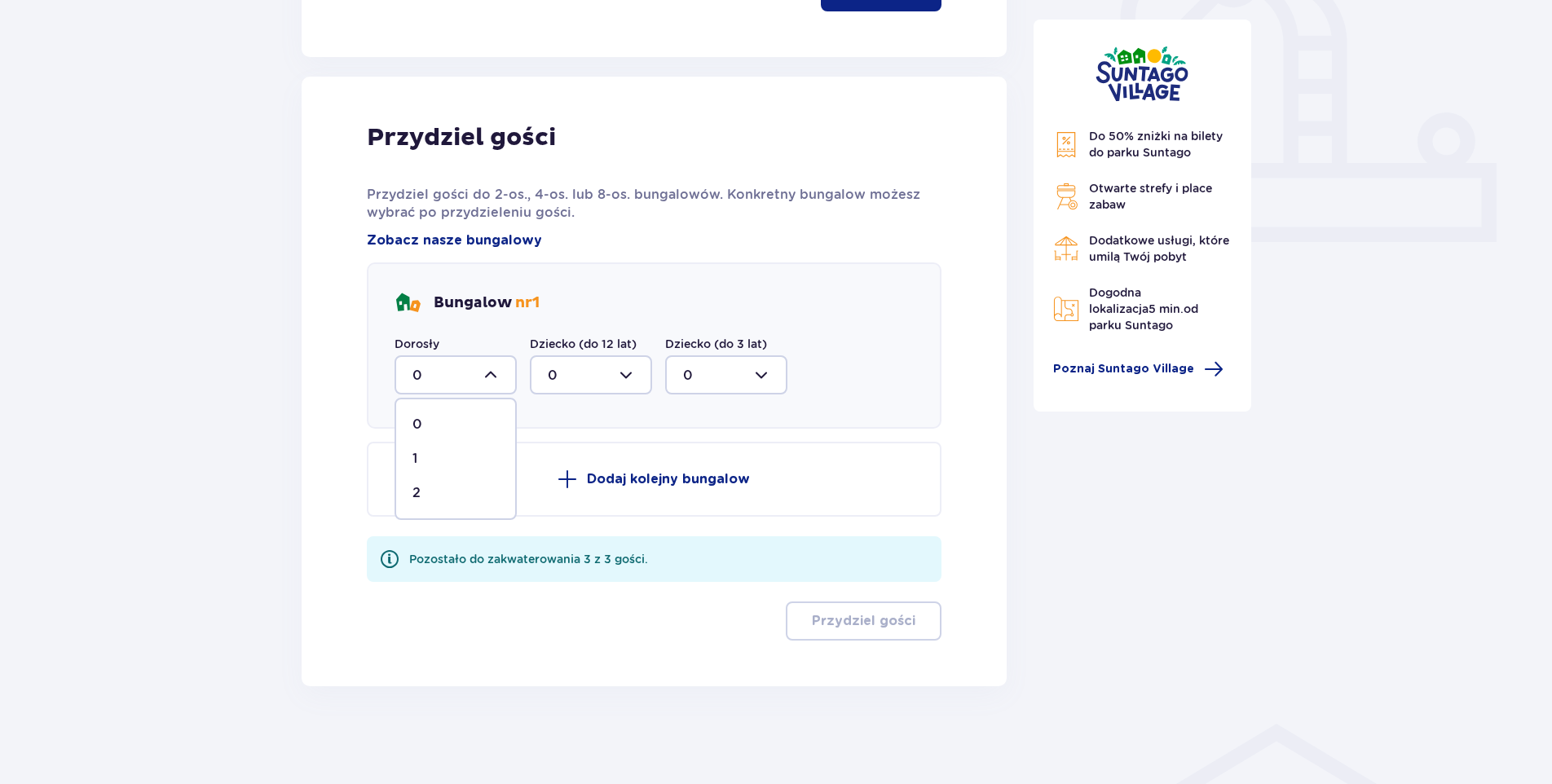 click on "2" at bounding box center (456, 493) 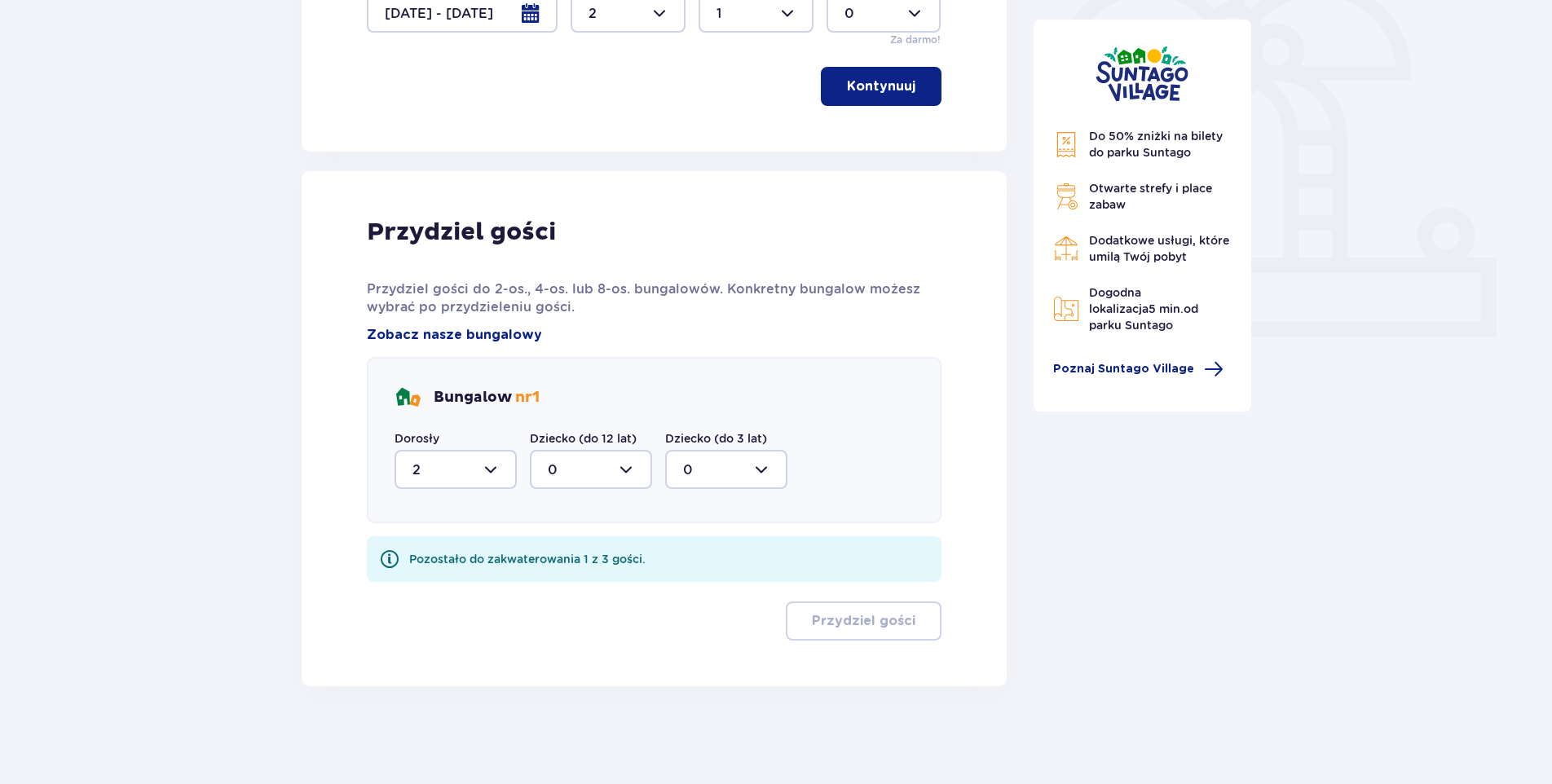 scroll, scrollTop: 505, scrollLeft: 0, axis: vertical 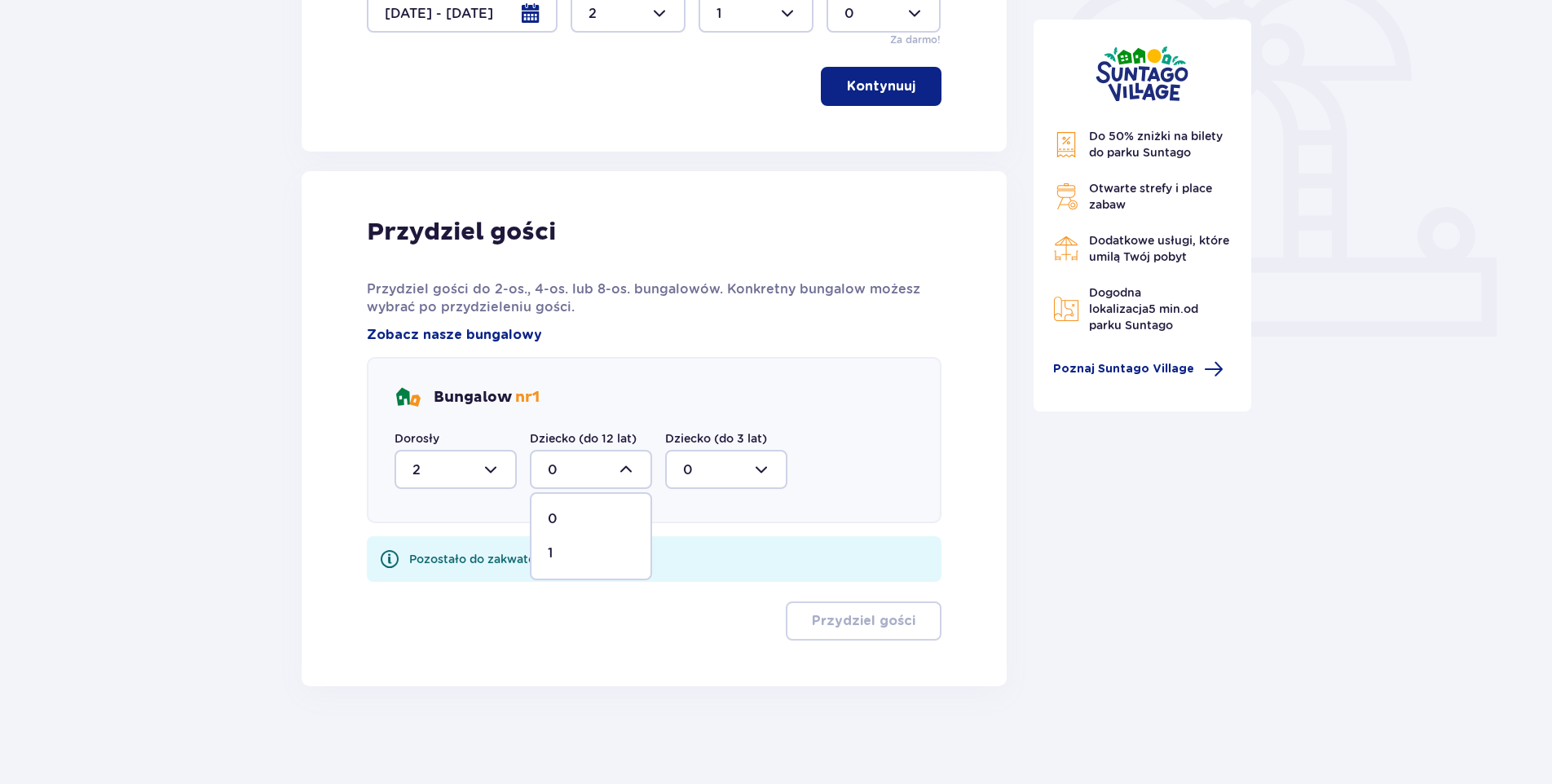 click on "1" at bounding box center (591, 553) 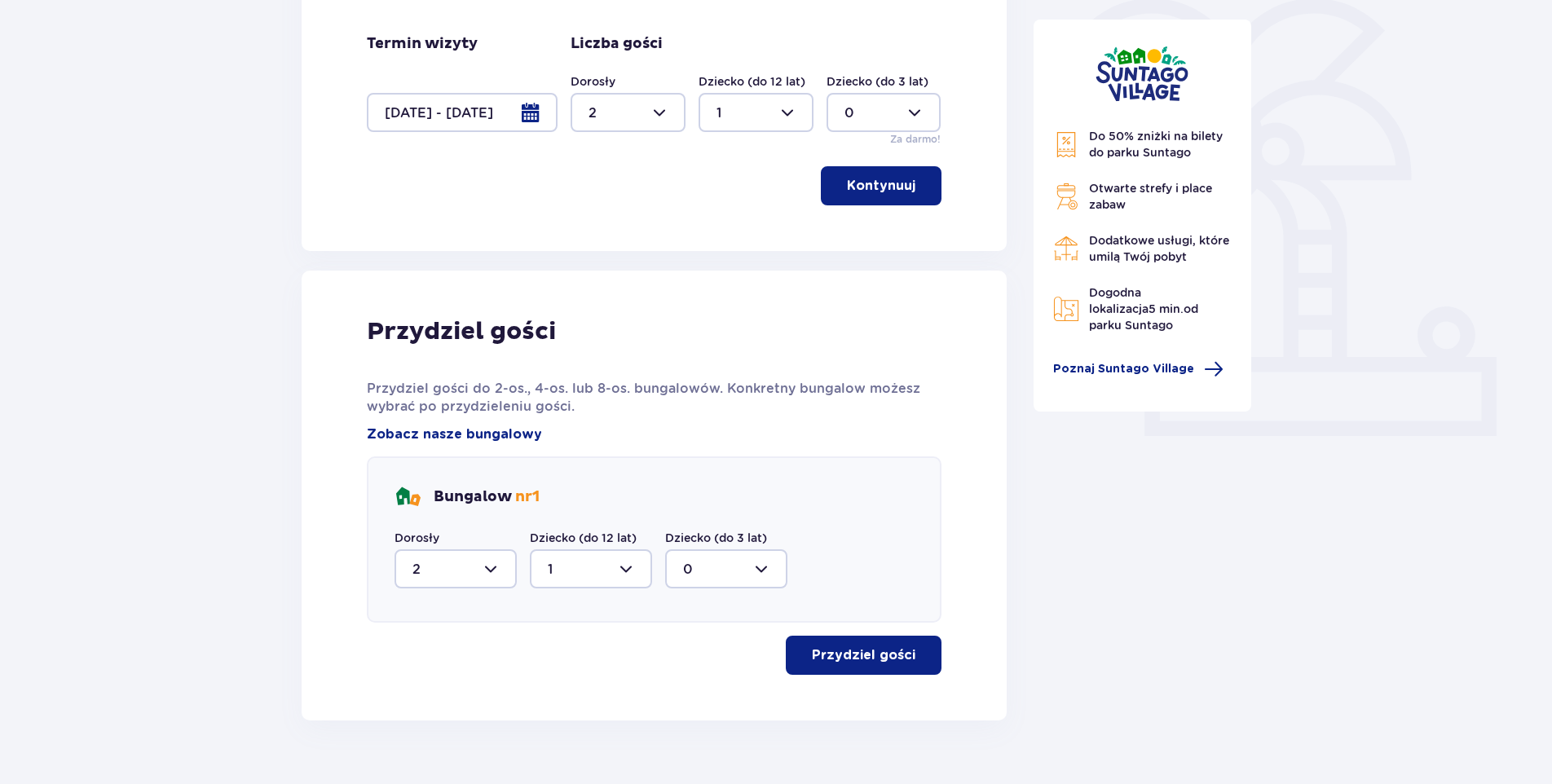 scroll, scrollTop: 407, scrollLeft: 0, axis: vertical 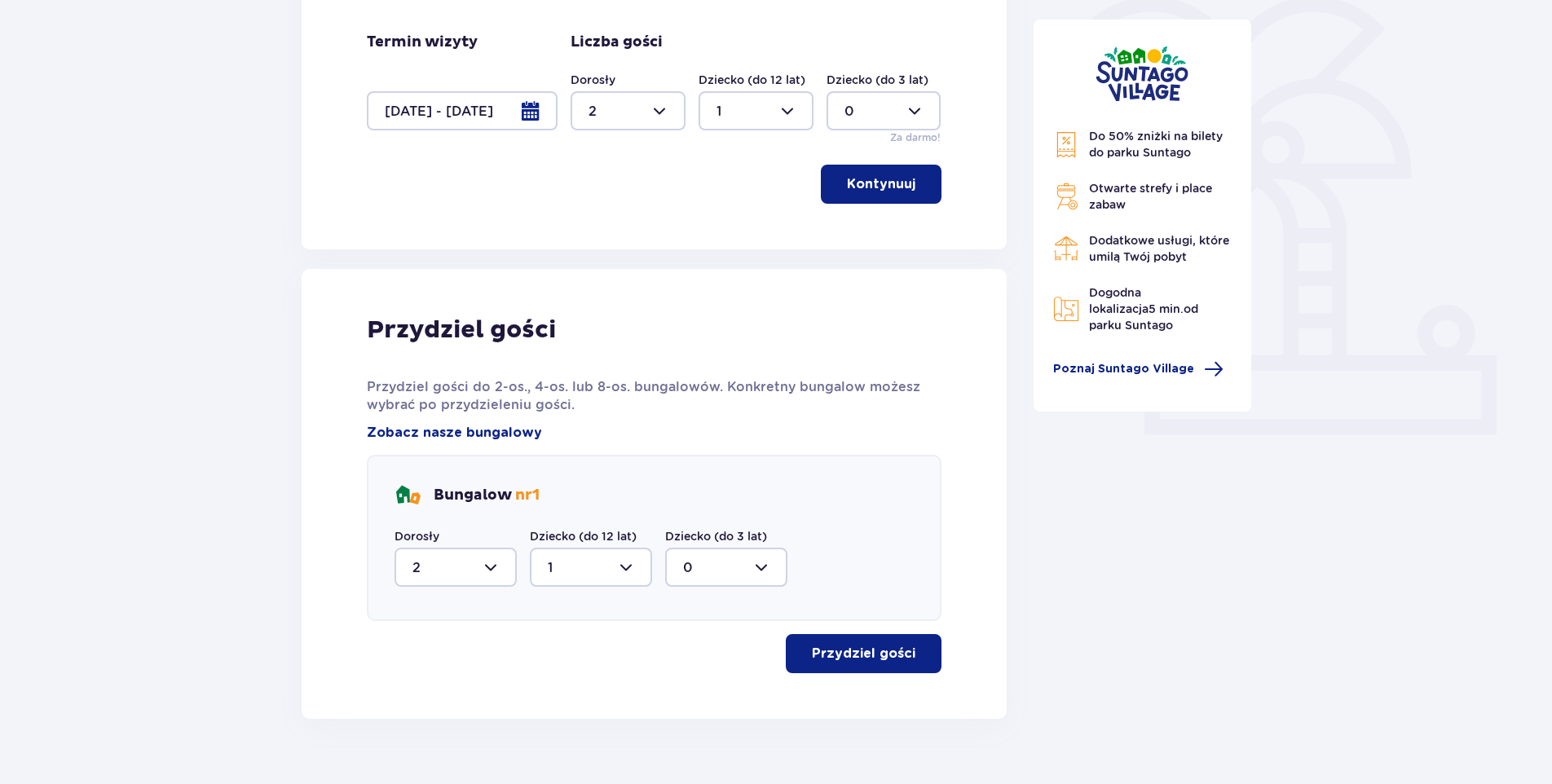 click on "Przydziel gości" at bounding box center (863, 654) 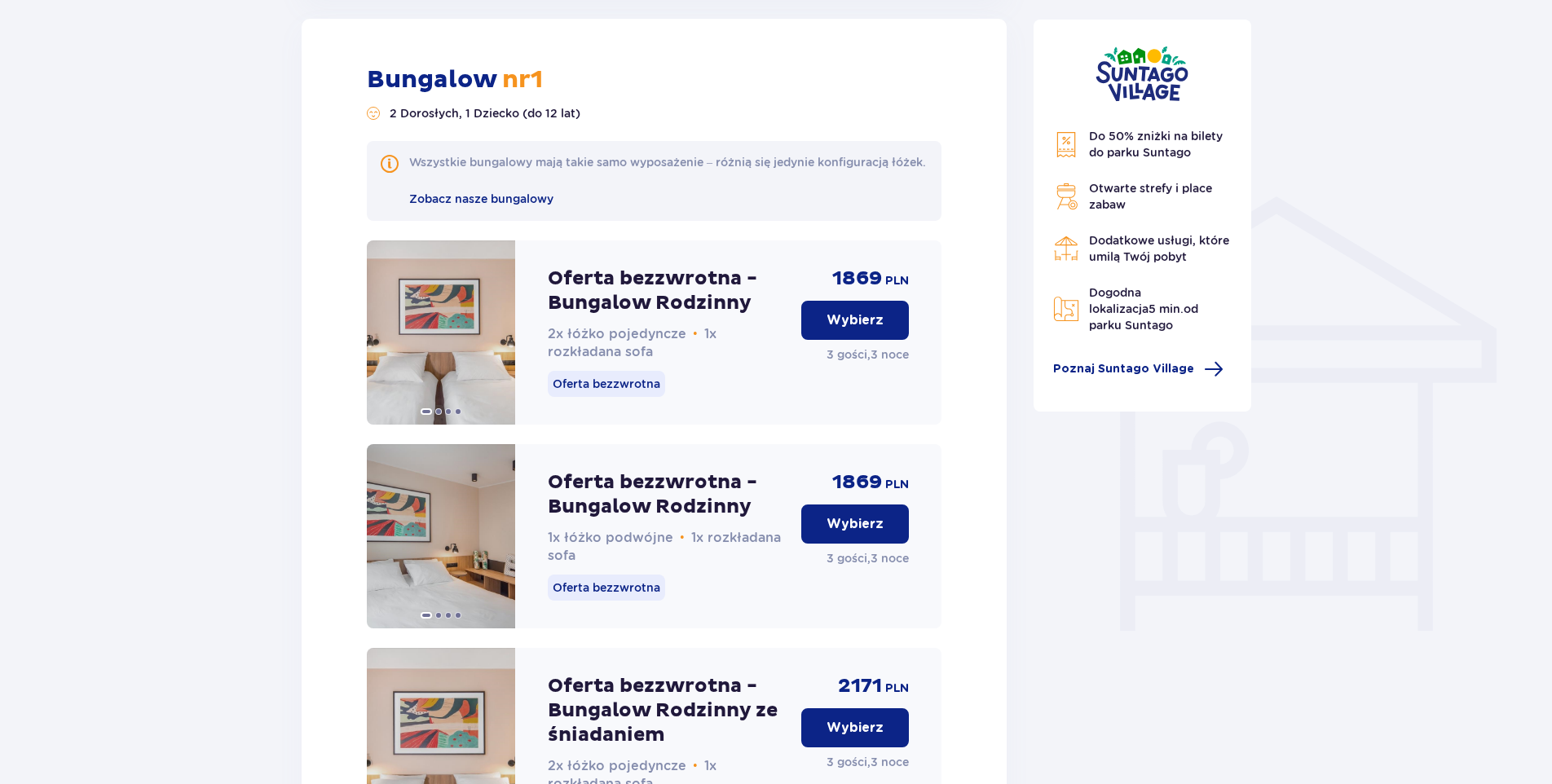 scroll, scrollTop: 1126, scrollLeft: 0, axis: vertical 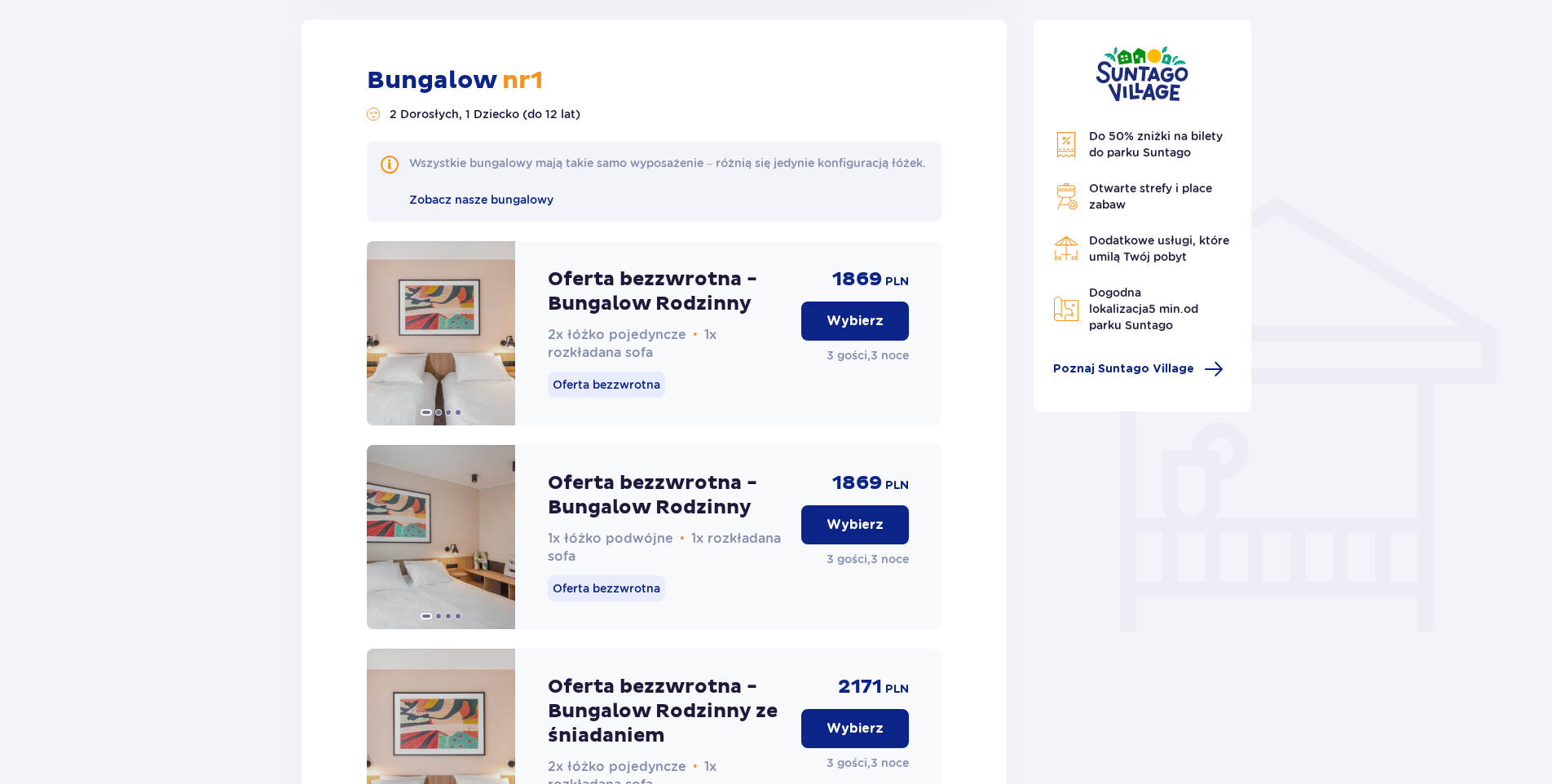 click on "Wybierz" at bounding box center (855, 321) 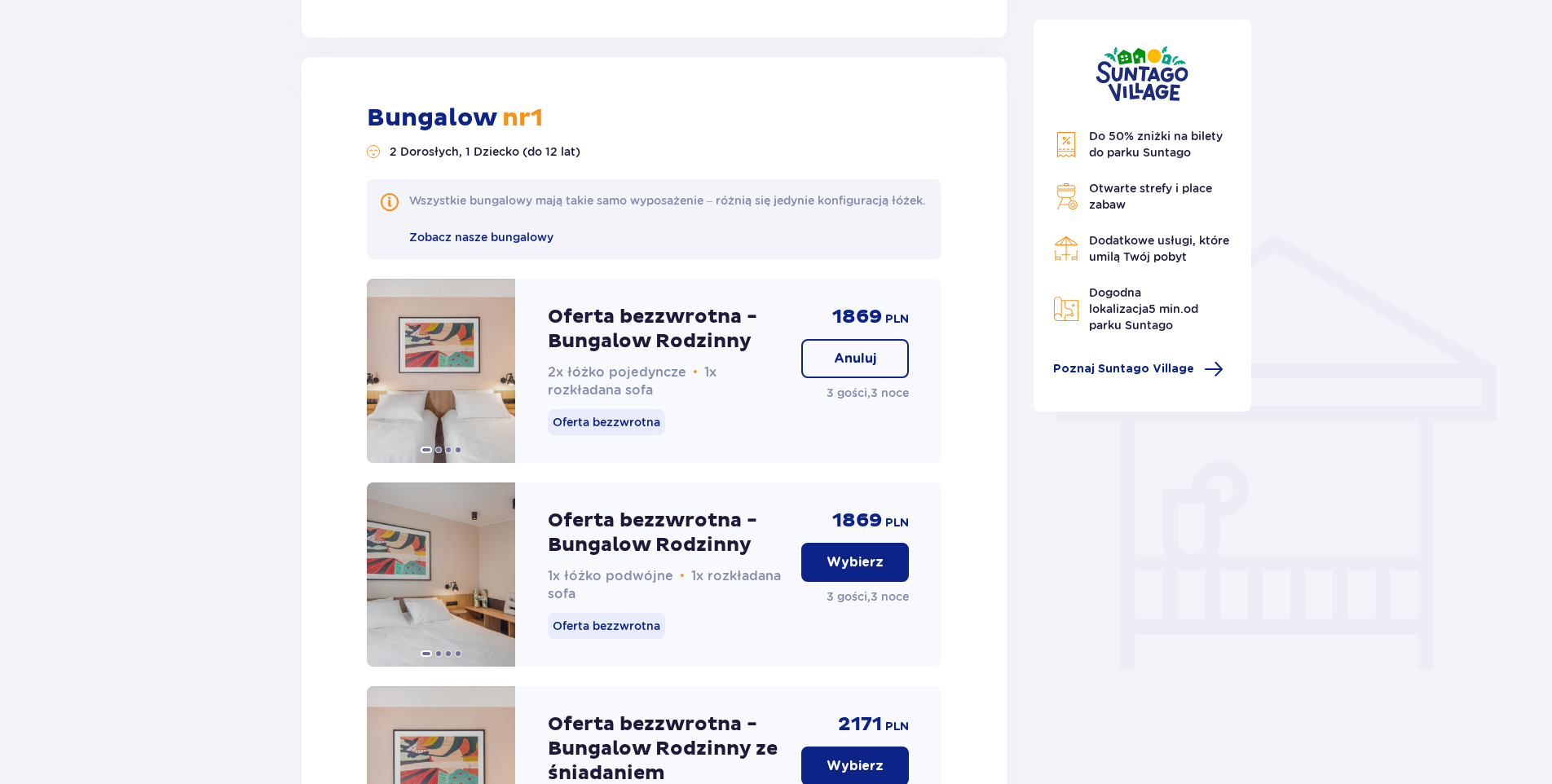 scroll, scrollTop: 1059, scrollLeft: 0, axis: vertical 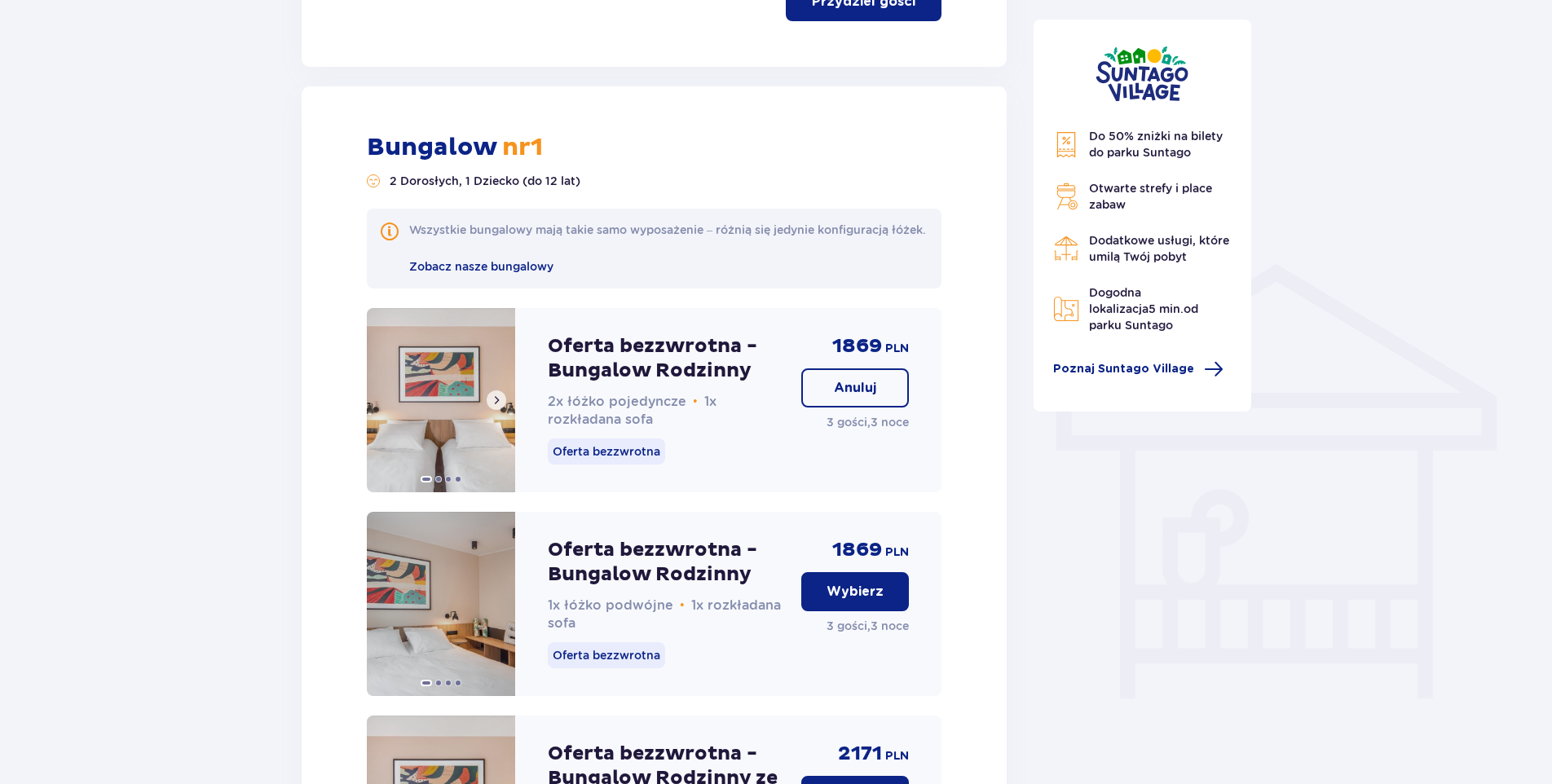 click at bounding box center (496, 400) 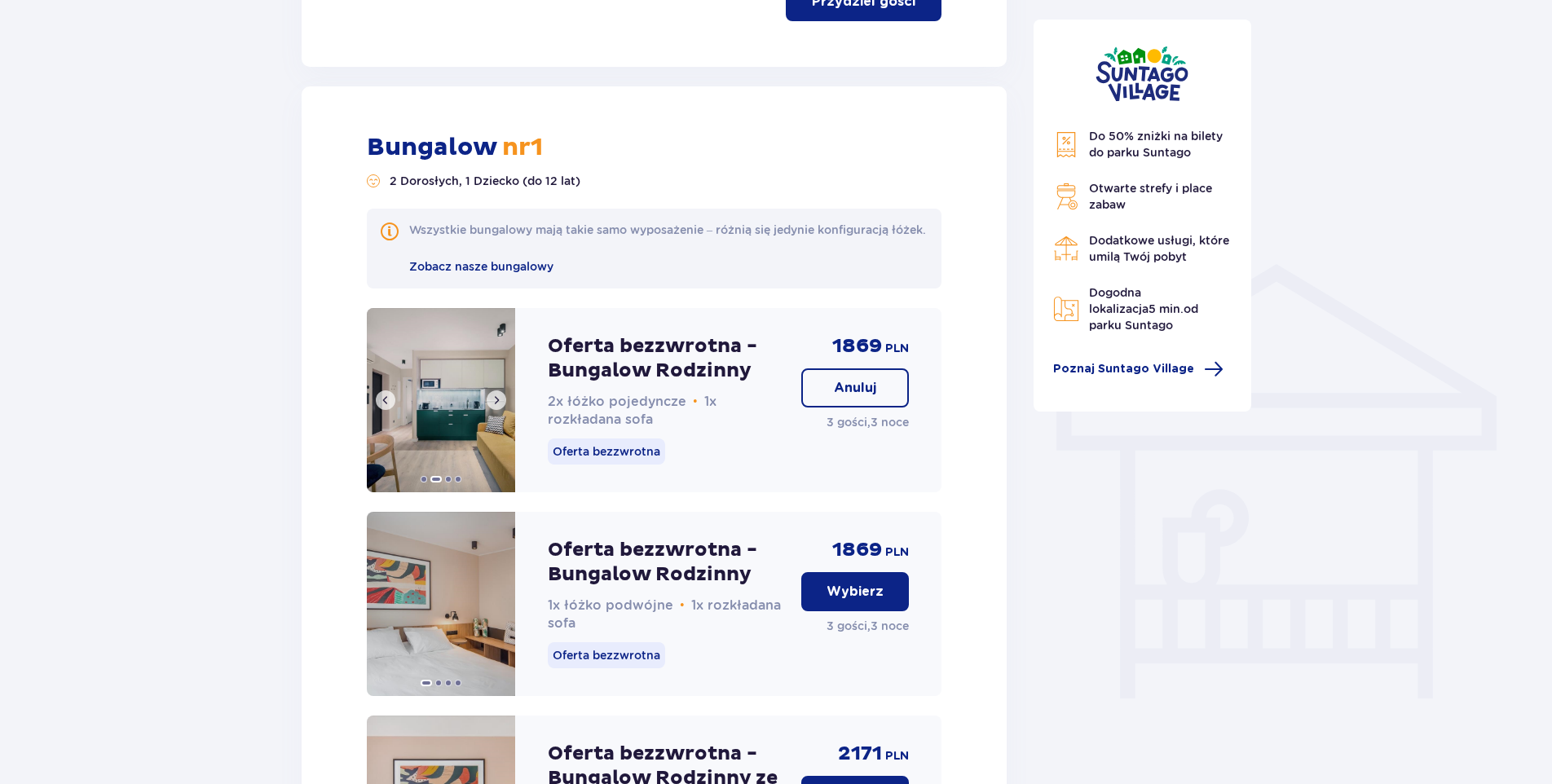 click at bounding box center [496, 400] 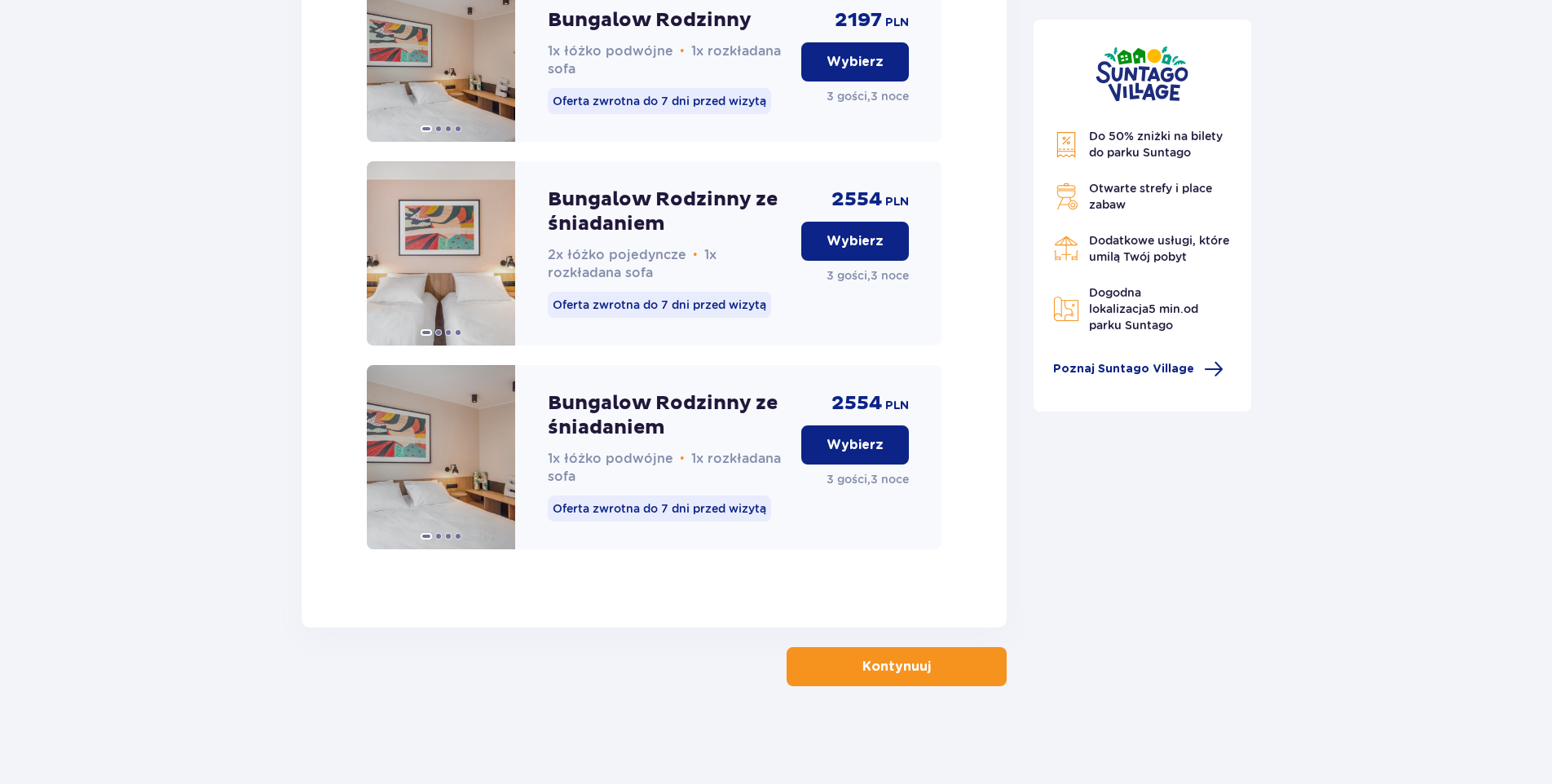 click at bounding box center (934, 667) 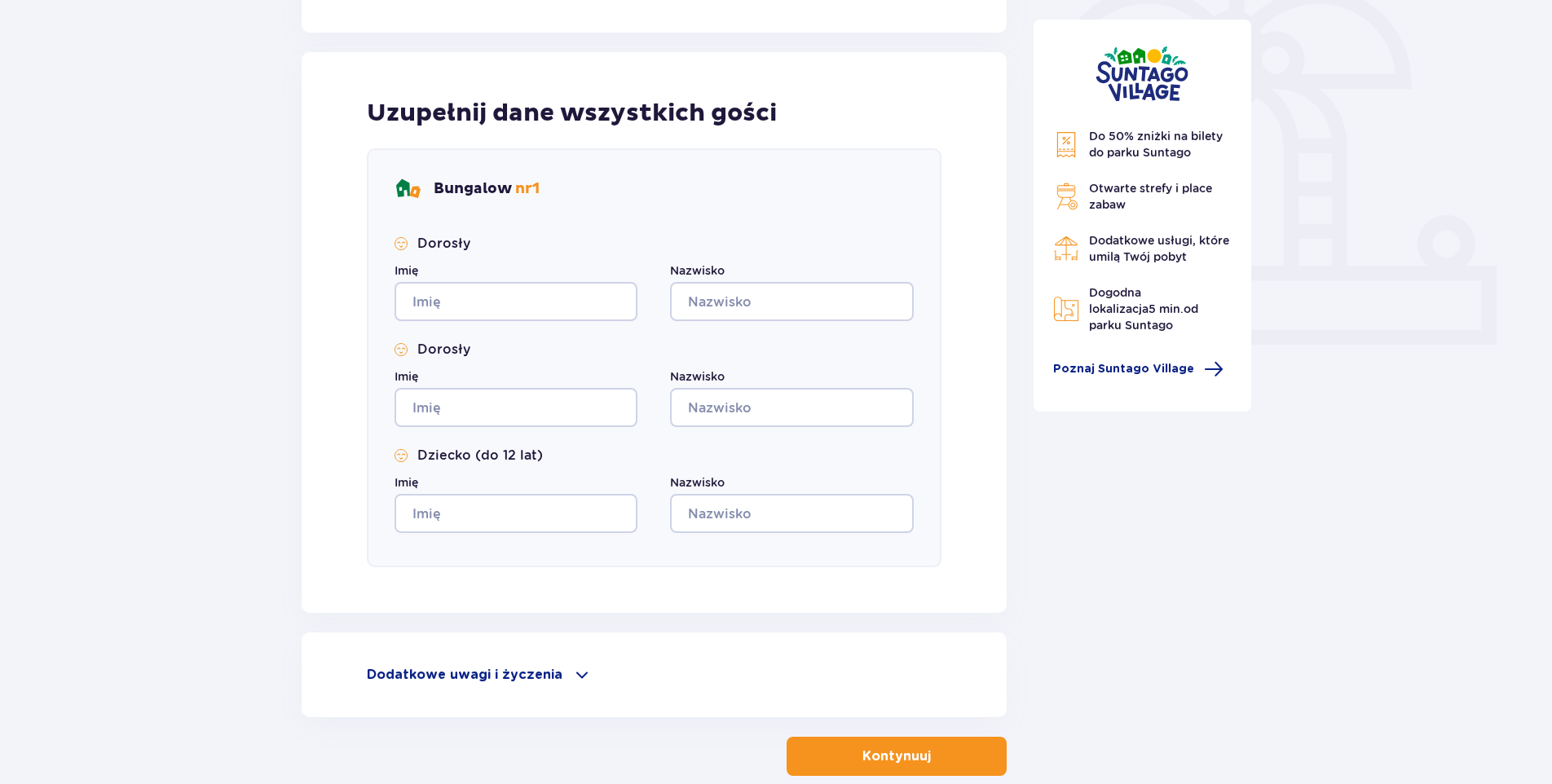 scroll, scrollTop: 587, scrollLeft: 0, axis: vertical 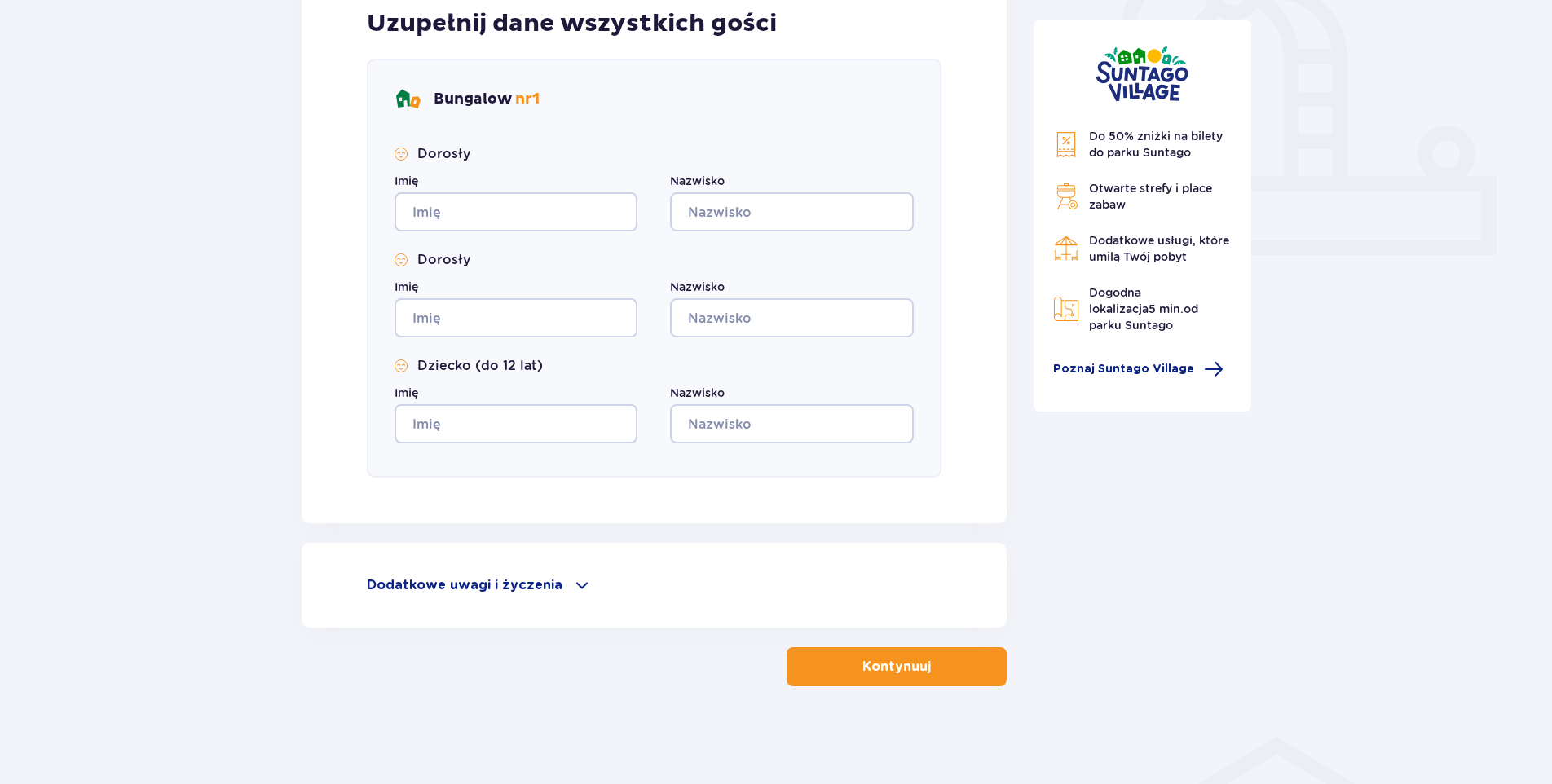 click on "Dodatkowe uwagi i życzenia" at bounding box center [465, 585] 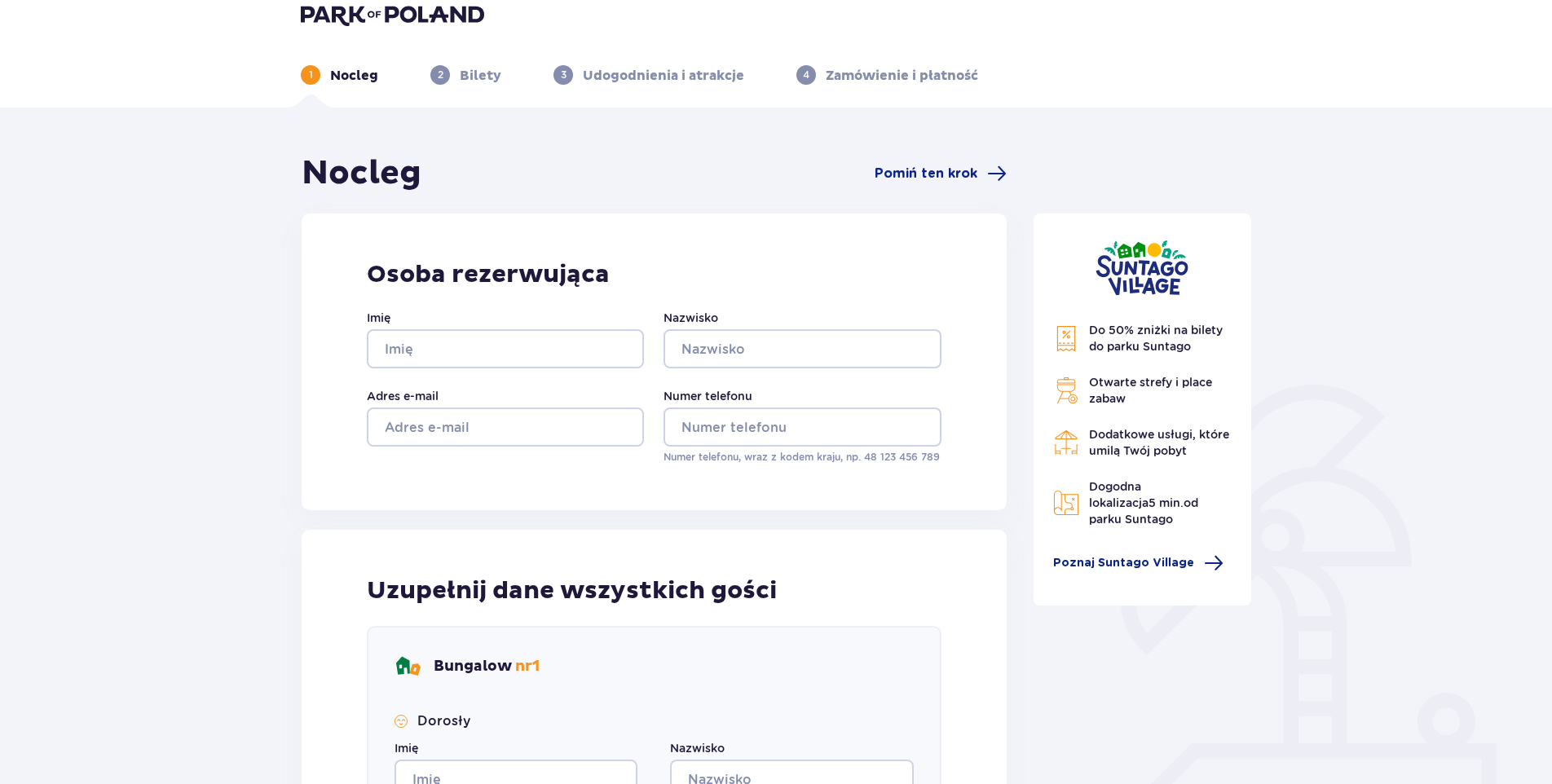 scroll, scrollTop: 0, scrollLeft: 0, axis: both 